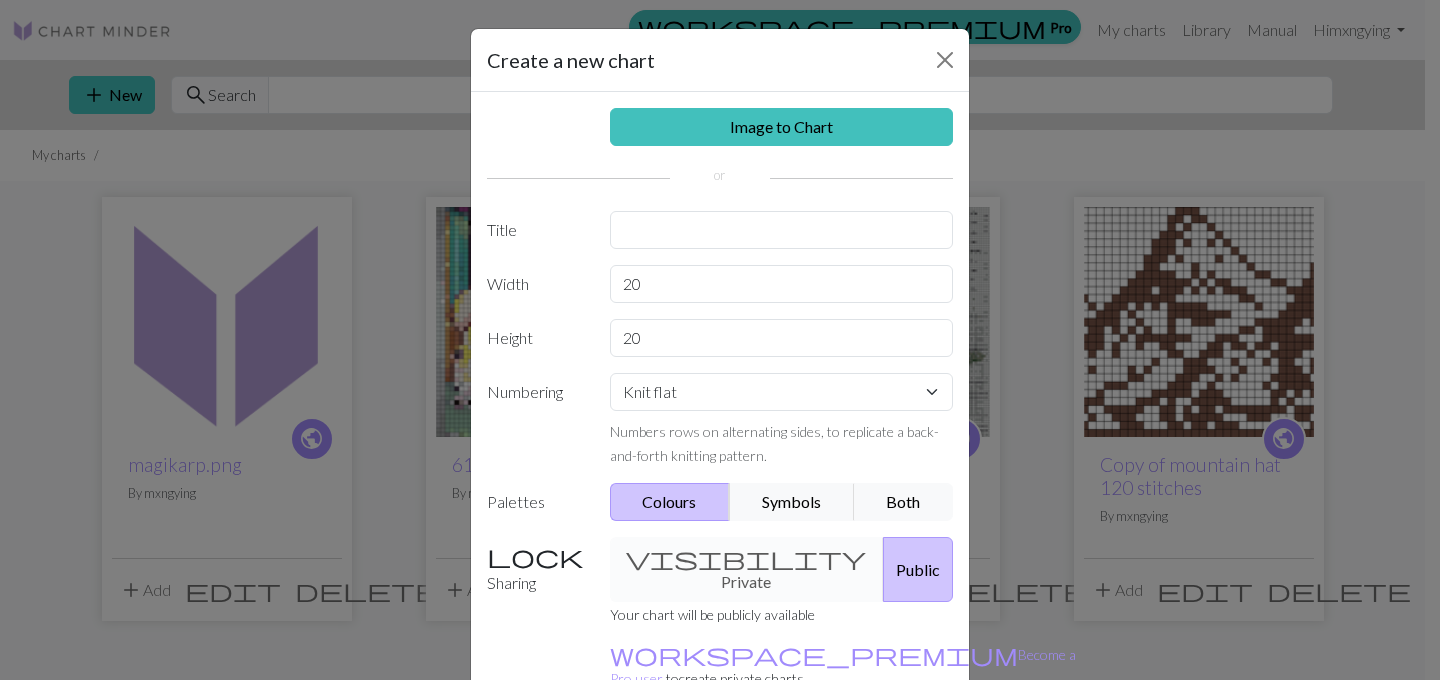 scroll, scrollTop: 0, scrollLeft: 0, axis: both 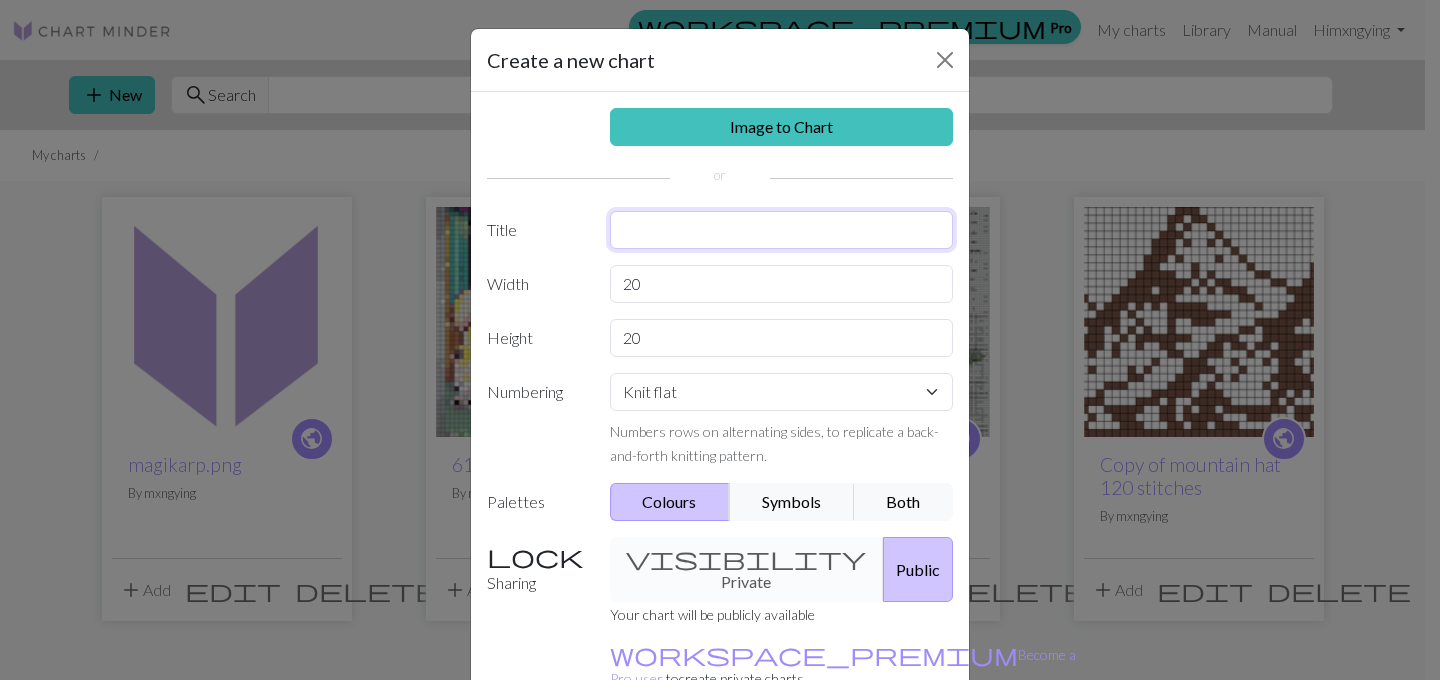 click at bounding box center (782, 230) 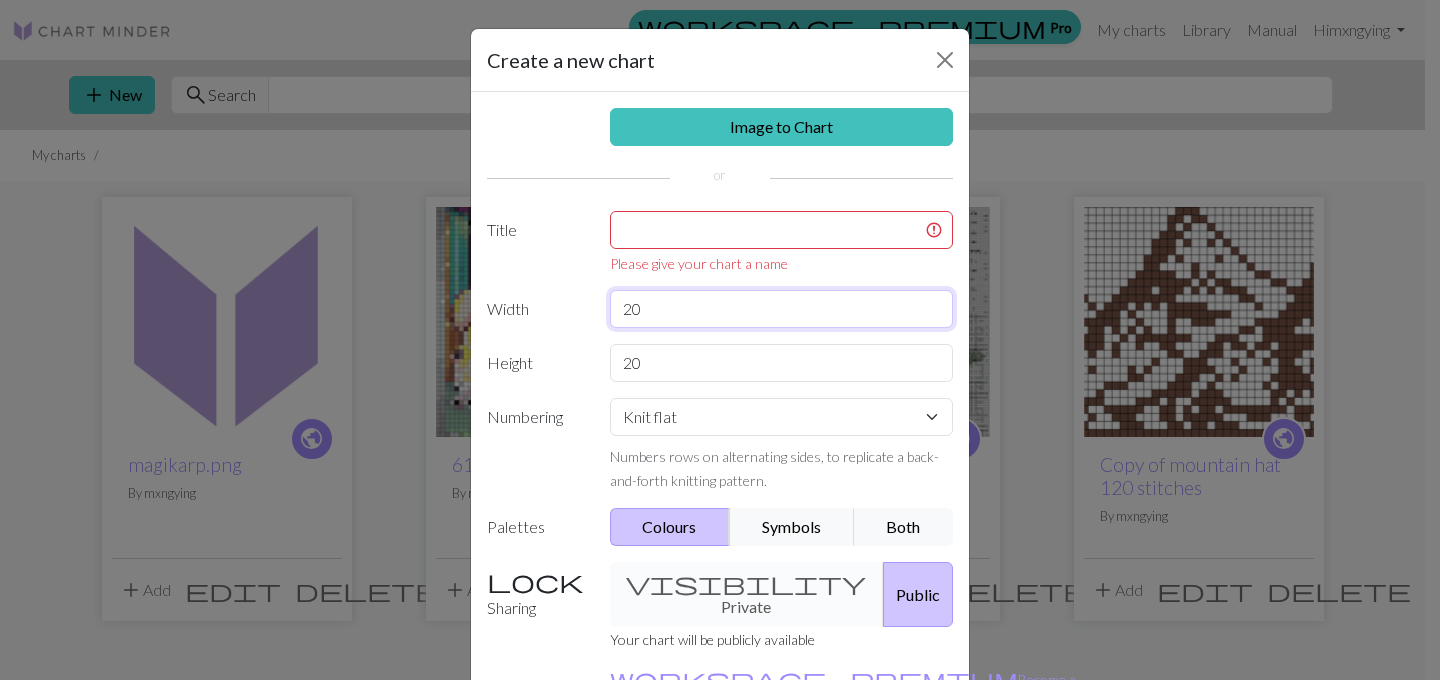 click on "Image to Chart Title Please give your chart a name Width 20 Height 20 Numbering Knit flat Knit in the round Lace knitting Cross stitch Numbers rows on alternating sides, to replicate a back-and-forth knitting pattern. Palettes Colours Symbols Both Sharing visibility  Private Public Your chart will be publicly available workspace_premium Become a Pro user   to  create private charts" at bounding box center [720, 427] 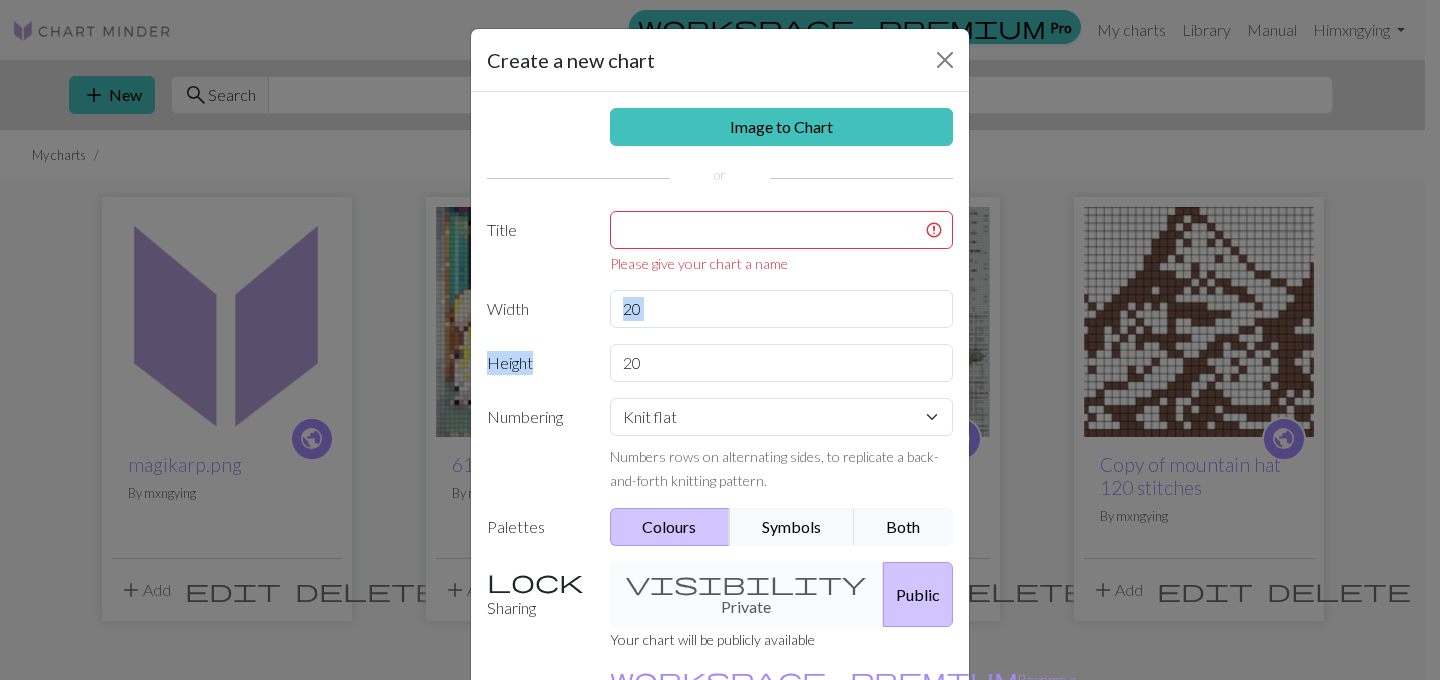 click on "Image to Chart Title Please give your chart a name Width 20 Height 20 Numbering Knit flat Knit in the round Lace knitting Cross stitch Numbers rows on alternating sides, to replicate a back-and-forth knitting pattern. Palettes Colours Symbols Both Sharing visibility  Private Public Your chart will be publicly available workspace_premium Become a Pro user   to  create private charts" at bounding box center [720, 427] 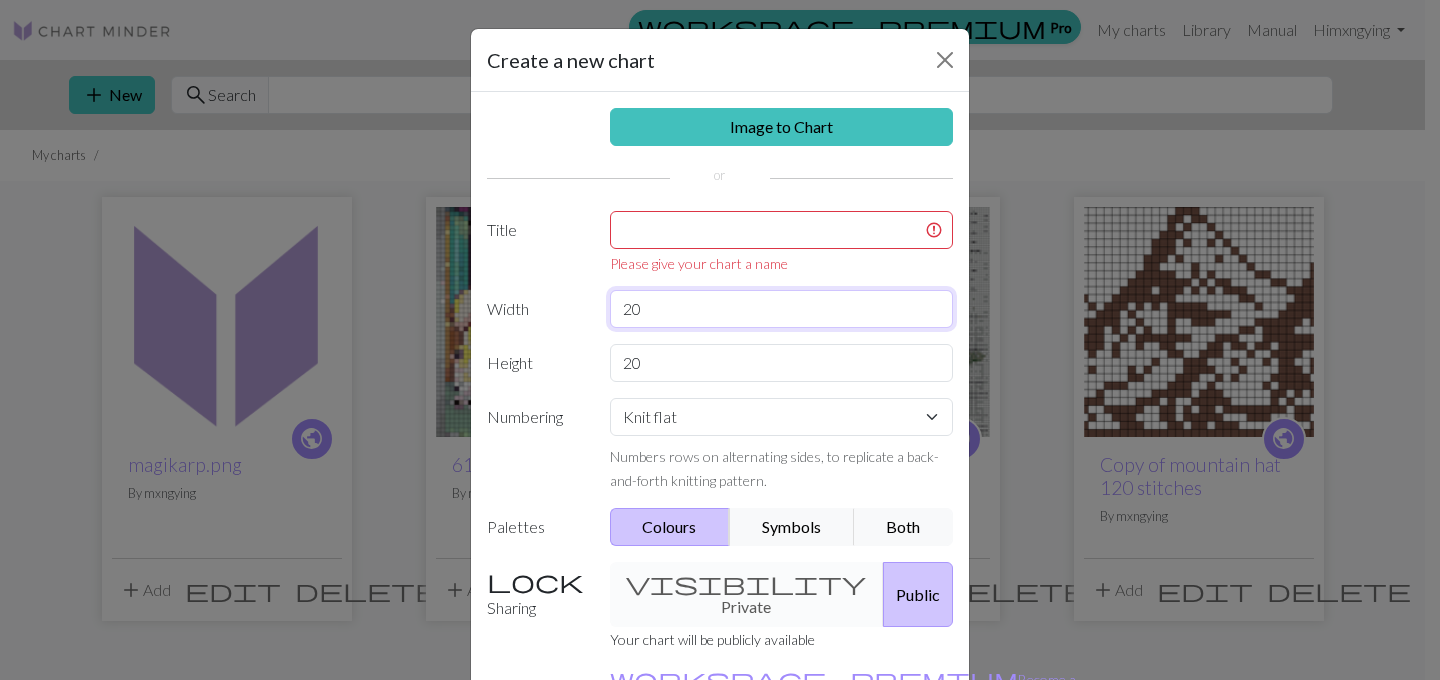 click on "20" at bounding box center (782, 309) 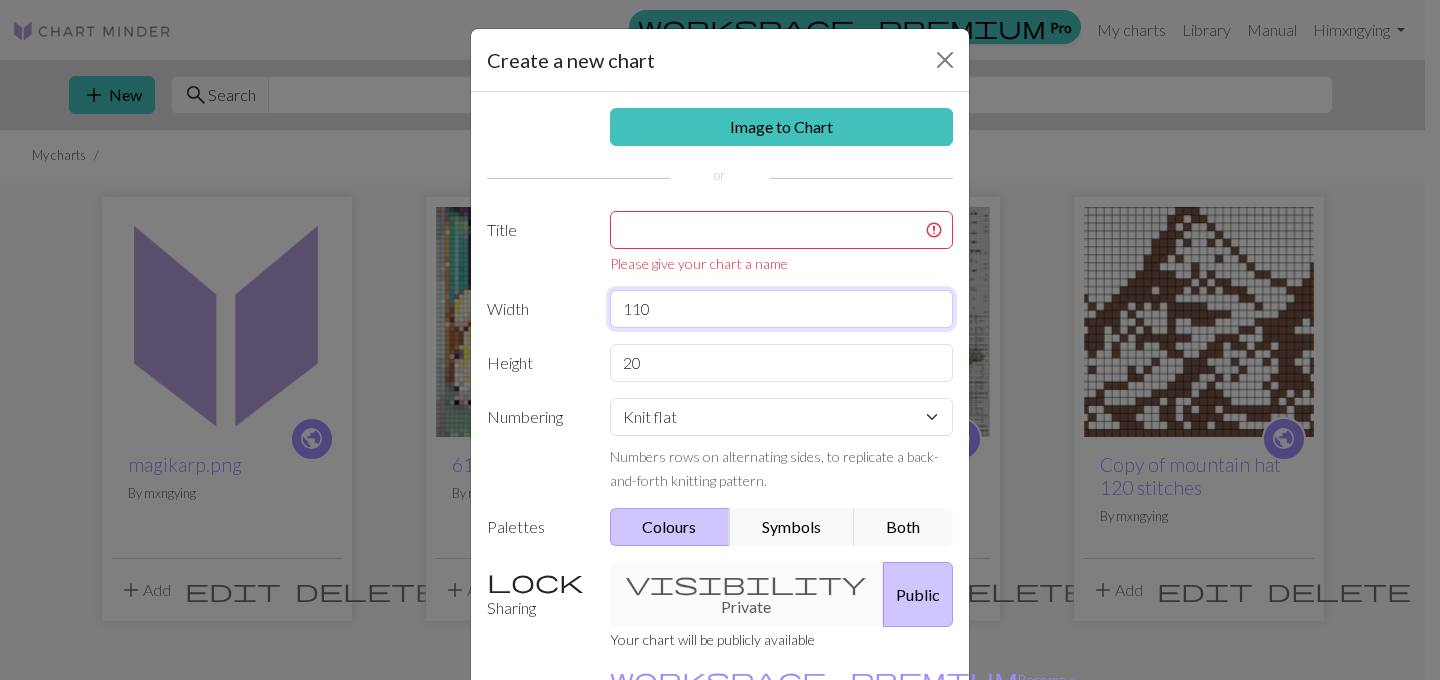 type on "110" 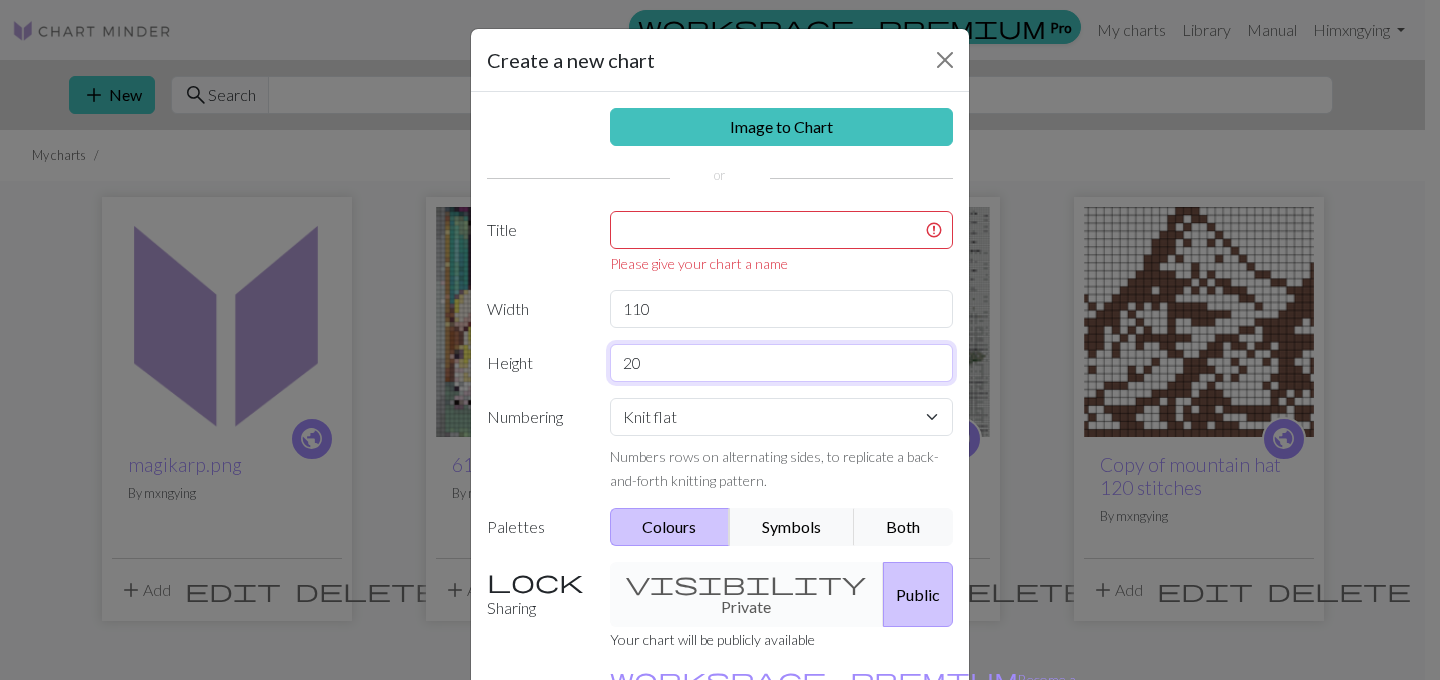 click on "20" at bounding box center [782, 363] 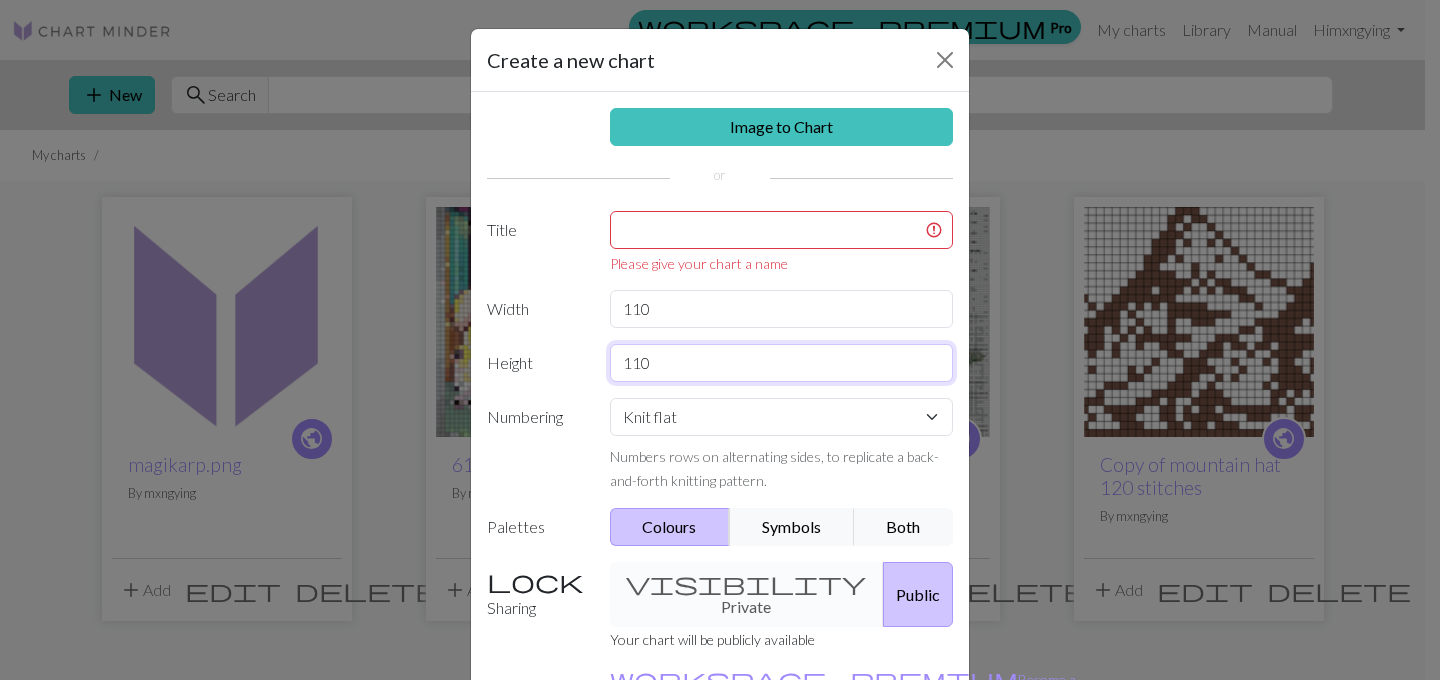 type on "110" 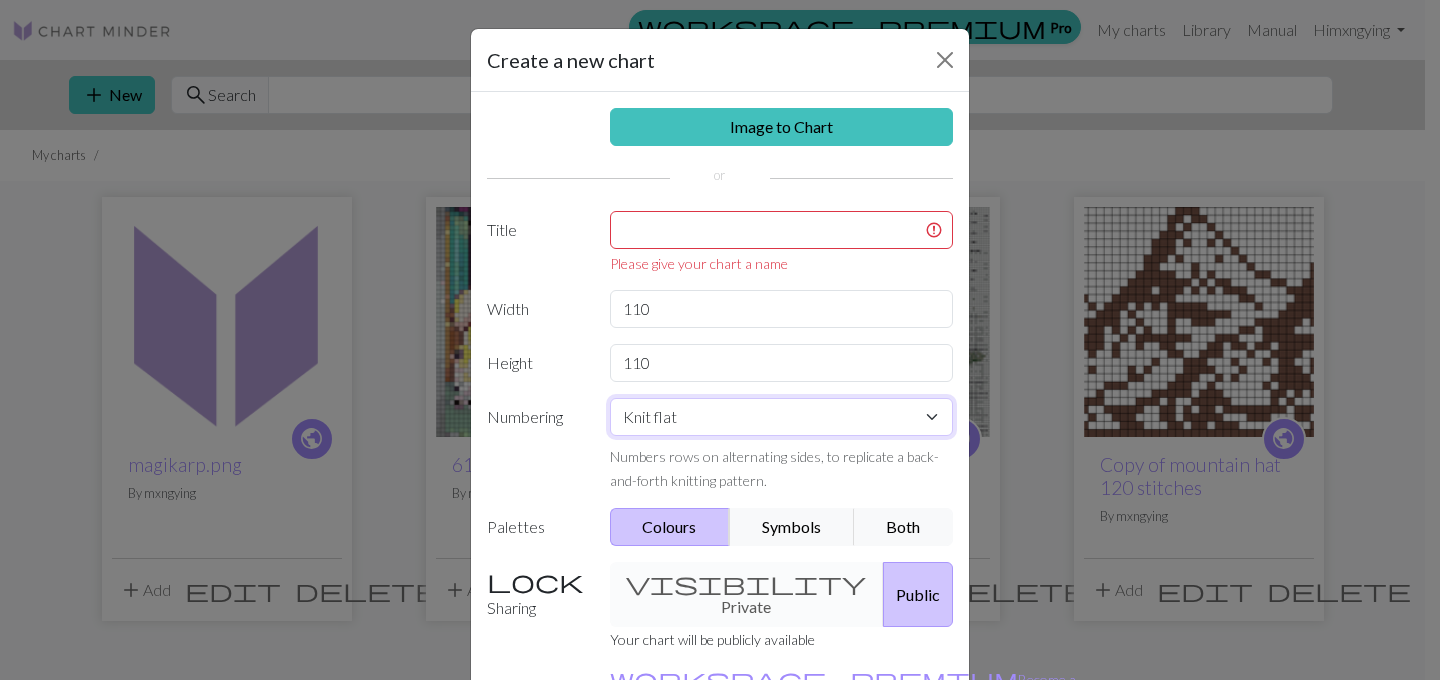 click on "Knit flat Knit in the round Lace knitting Cross stitch" at bounding box center (782, 417) 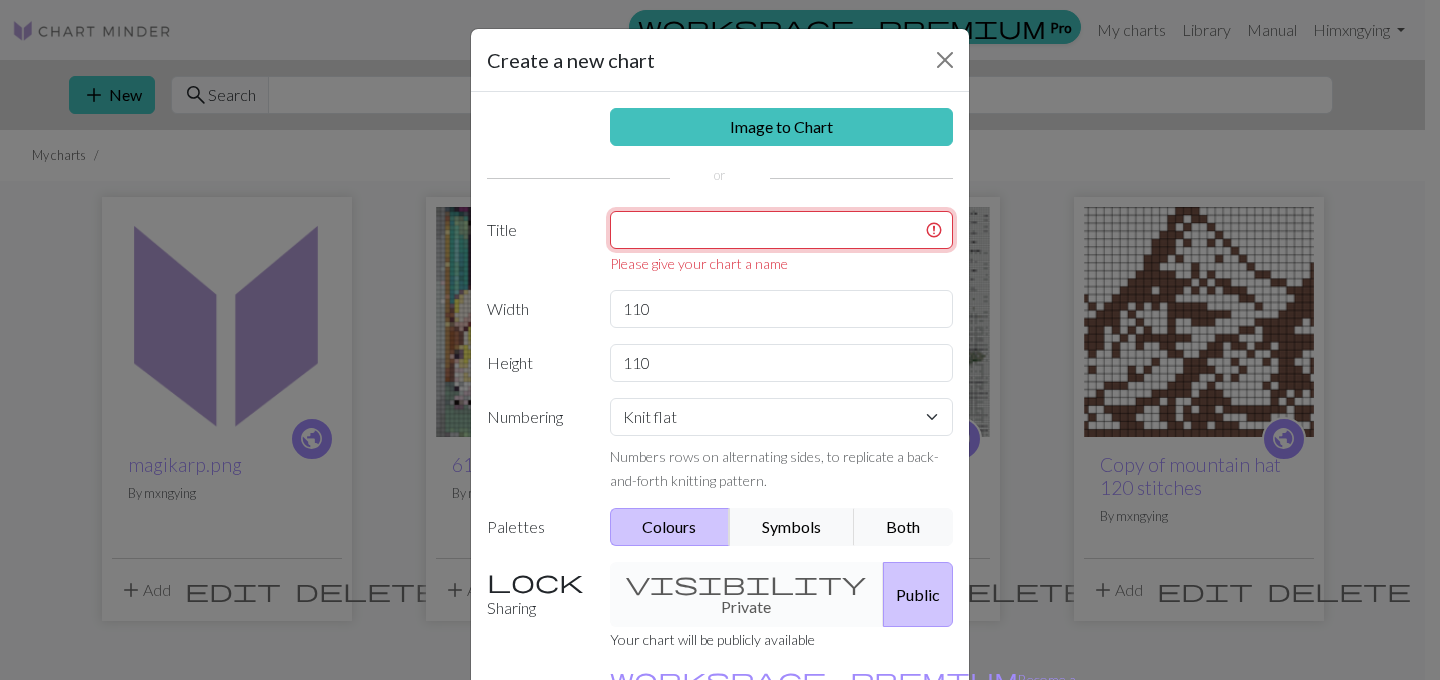 click at bounding box center (782, 230) 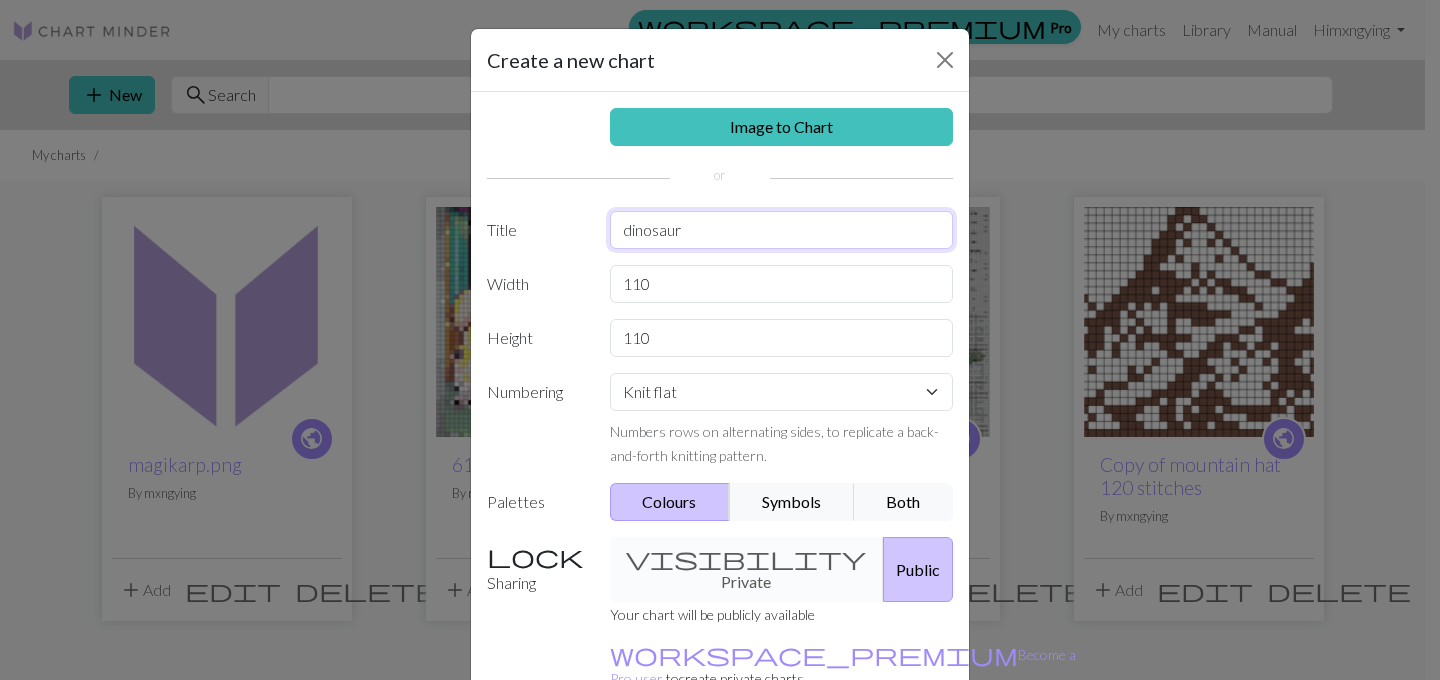 scroll, scrollTop: 109, scrollLeft: 0, axis: vertical 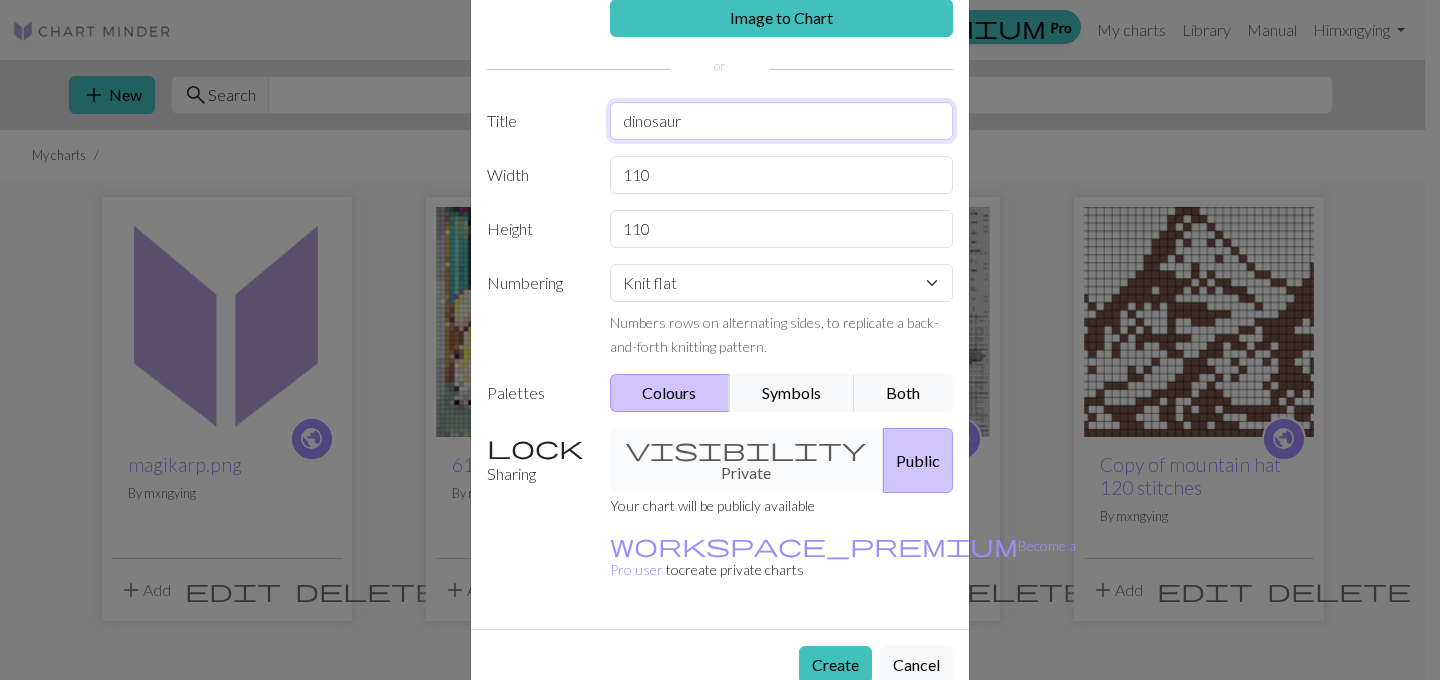 type on "dinosaur" 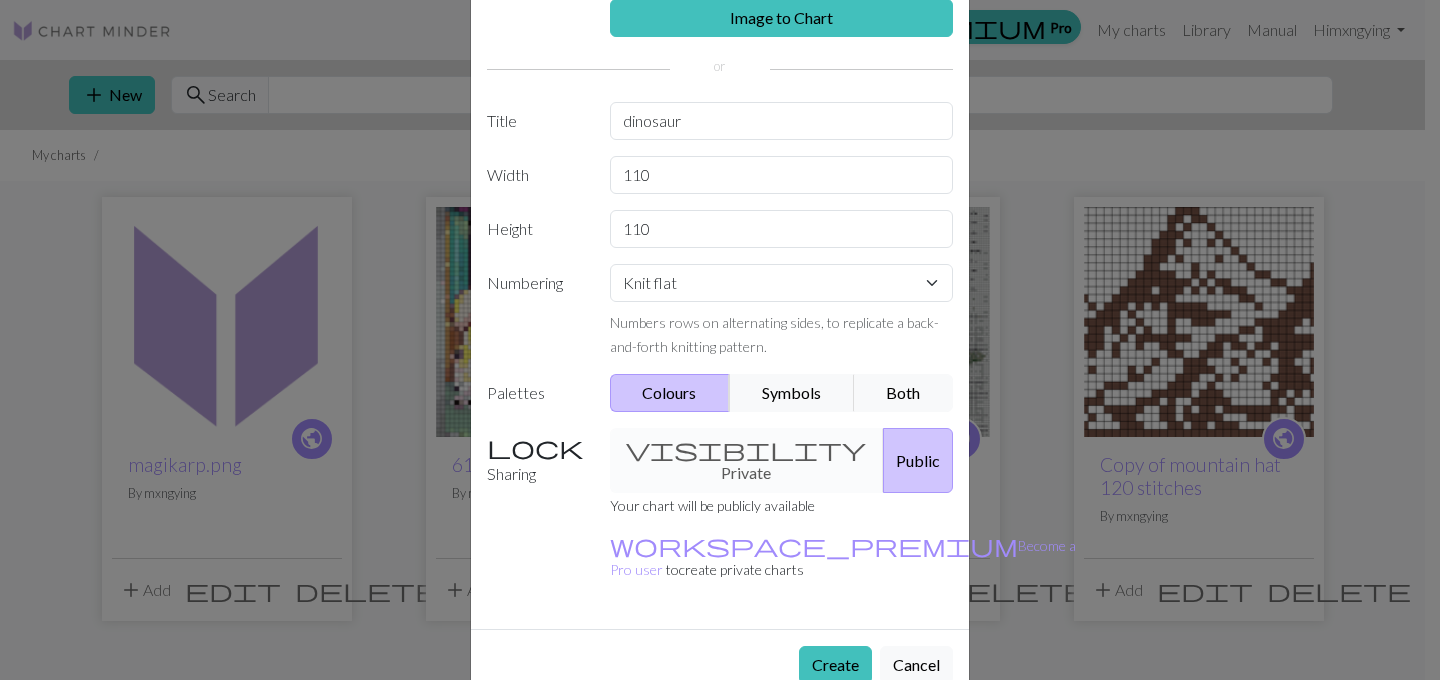 click on "visibility  Private Public" at bounding box center (782, 460) 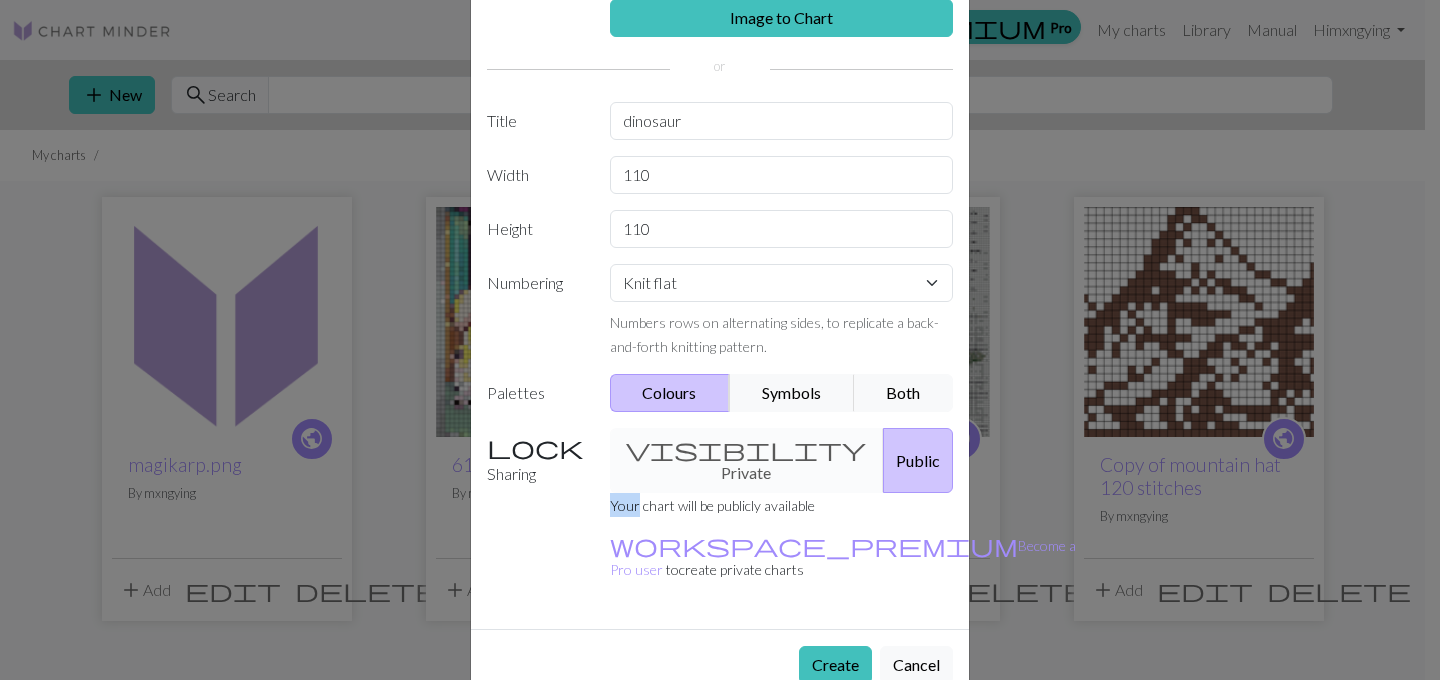 click on "visibility  Private Public" at bounding box center [782, 460] 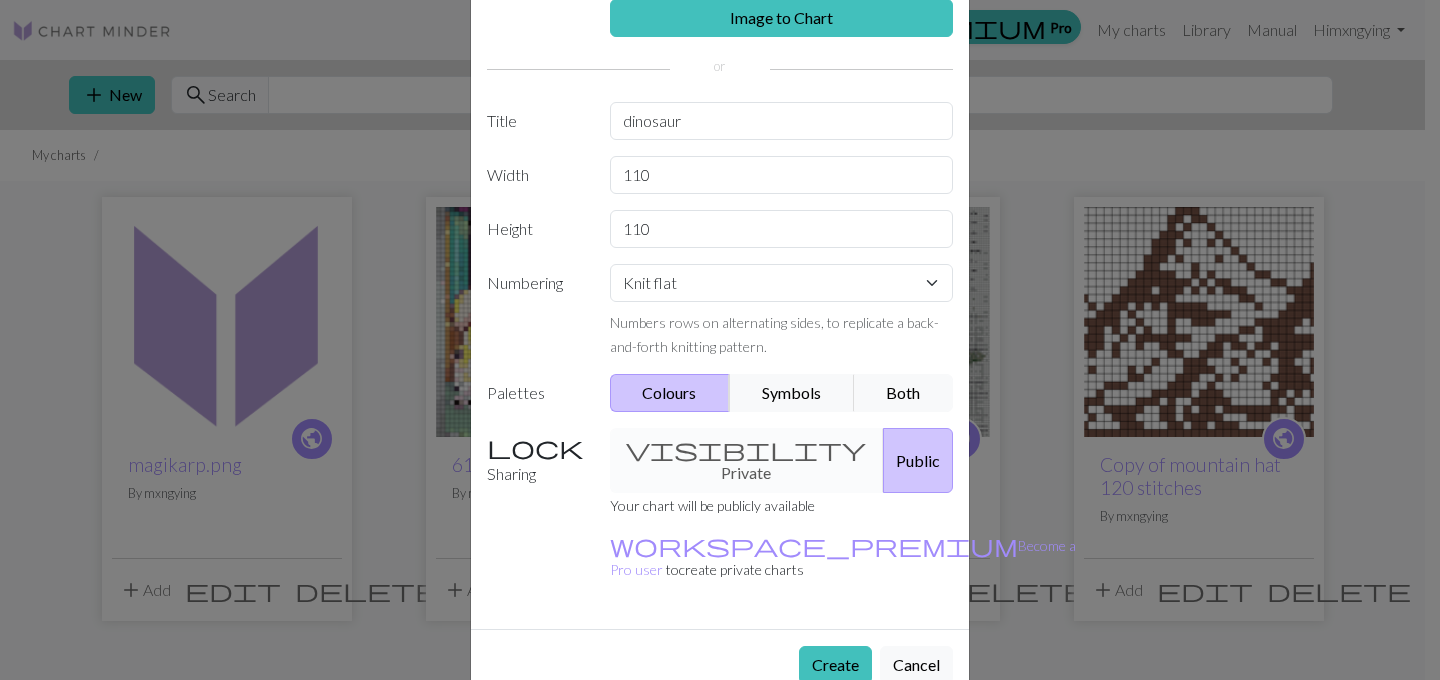 click on "visibility  Private Public" at bounding box center [782, 460] 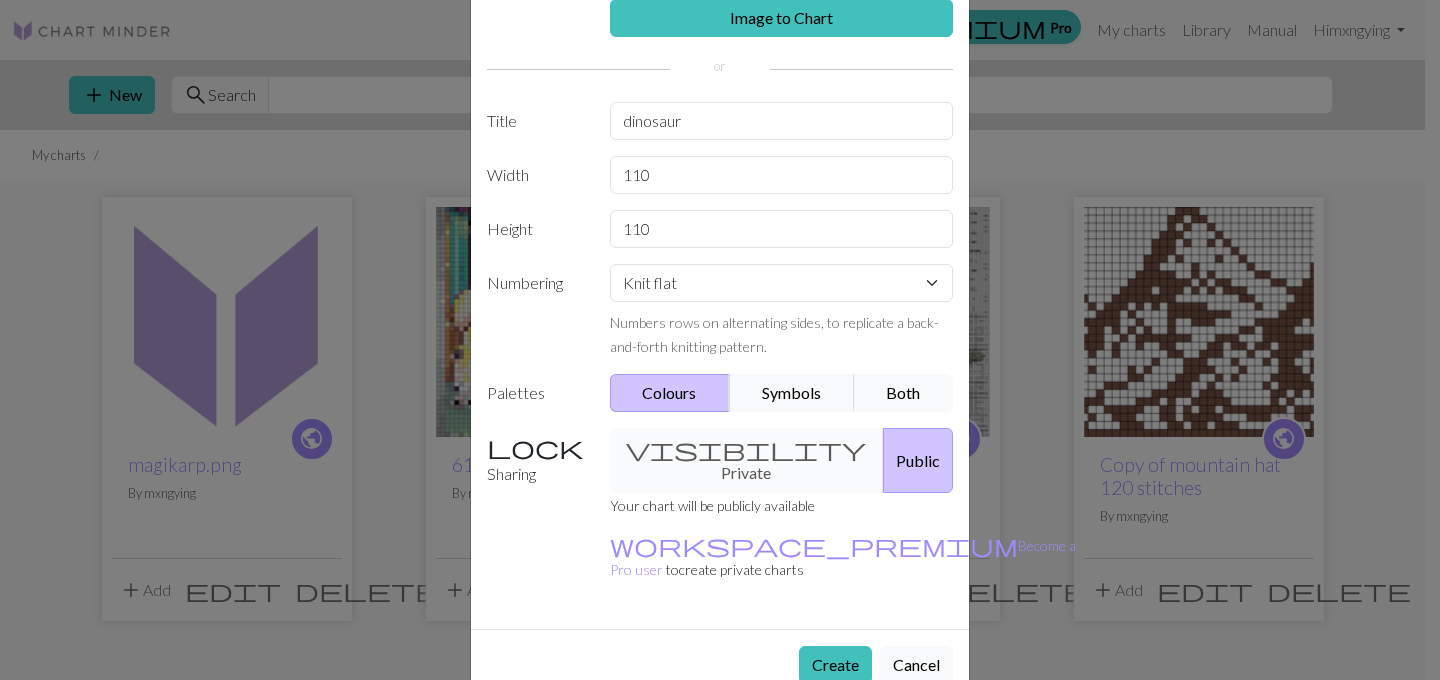 click on "Public" at bounding box center (918, 460) 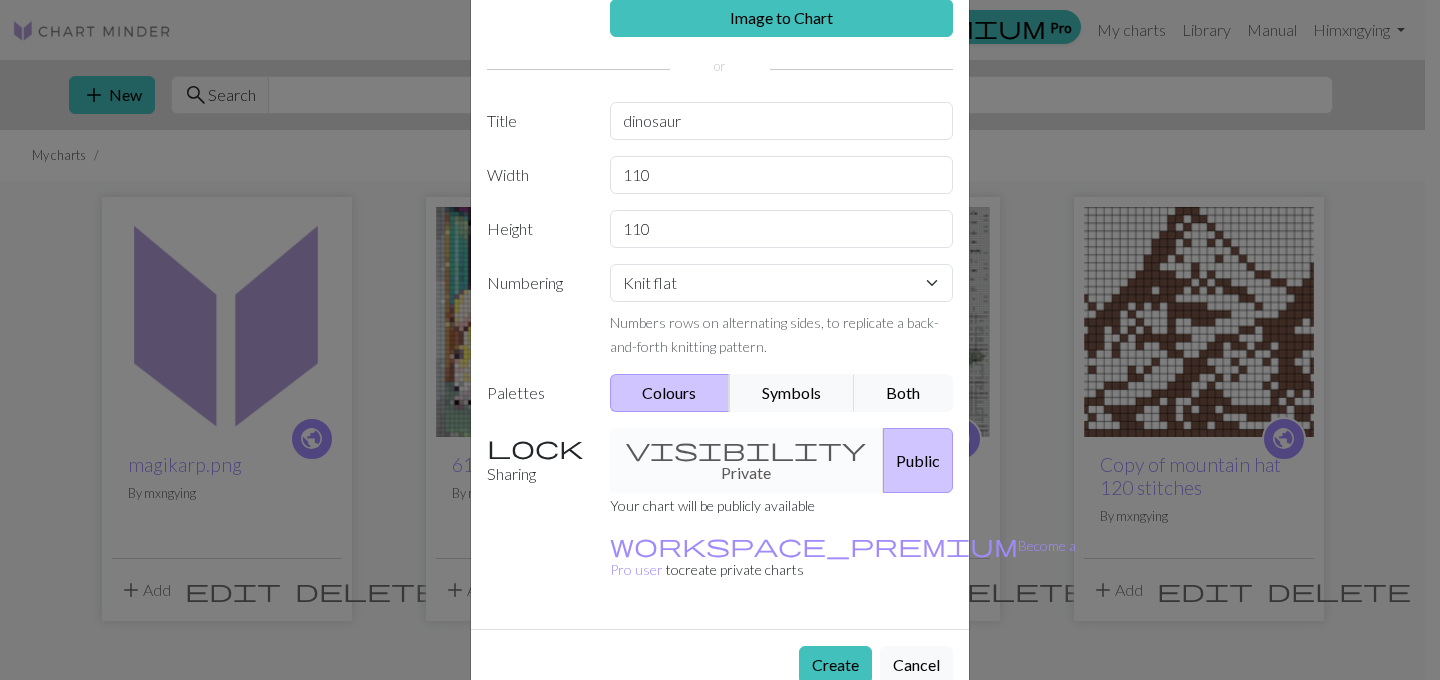 click on "visibility  Private Public" at bounding box center [782, 460] 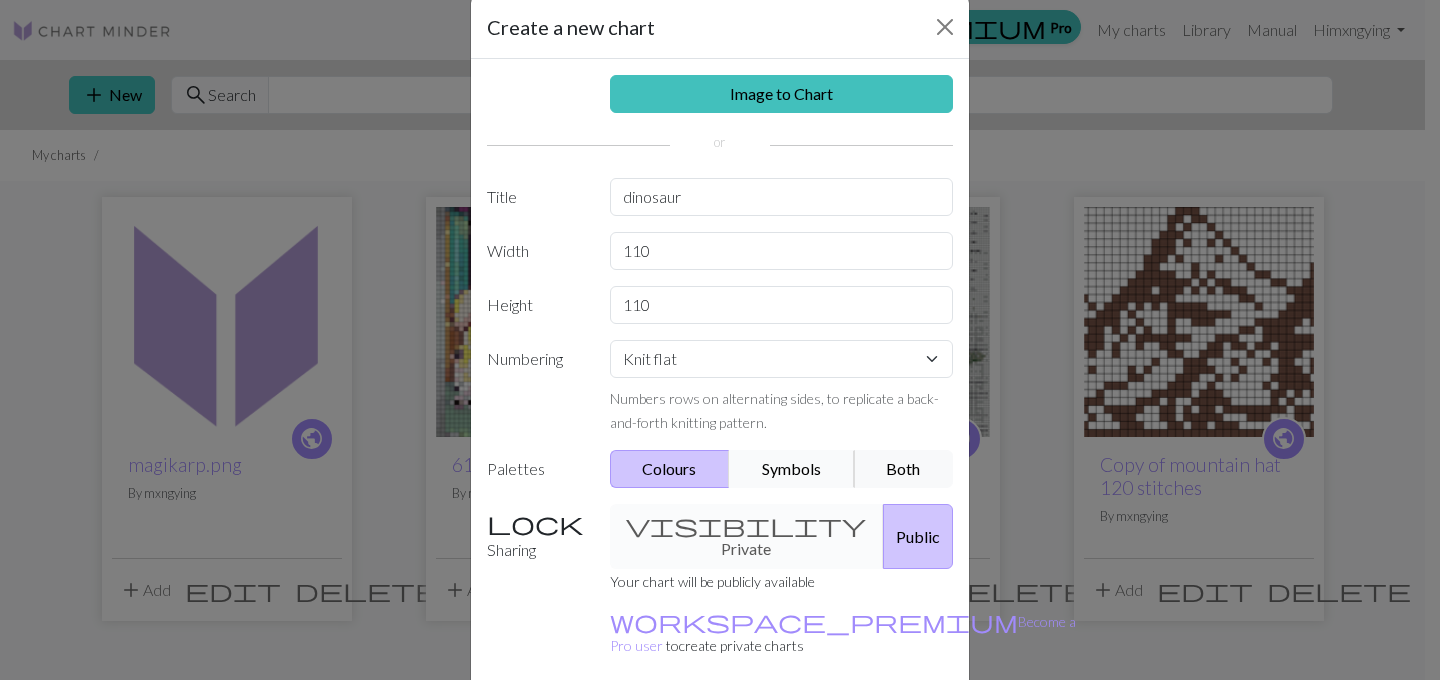 scroll, scrollTop: 41, scrollLeft: 0, axis: vertical 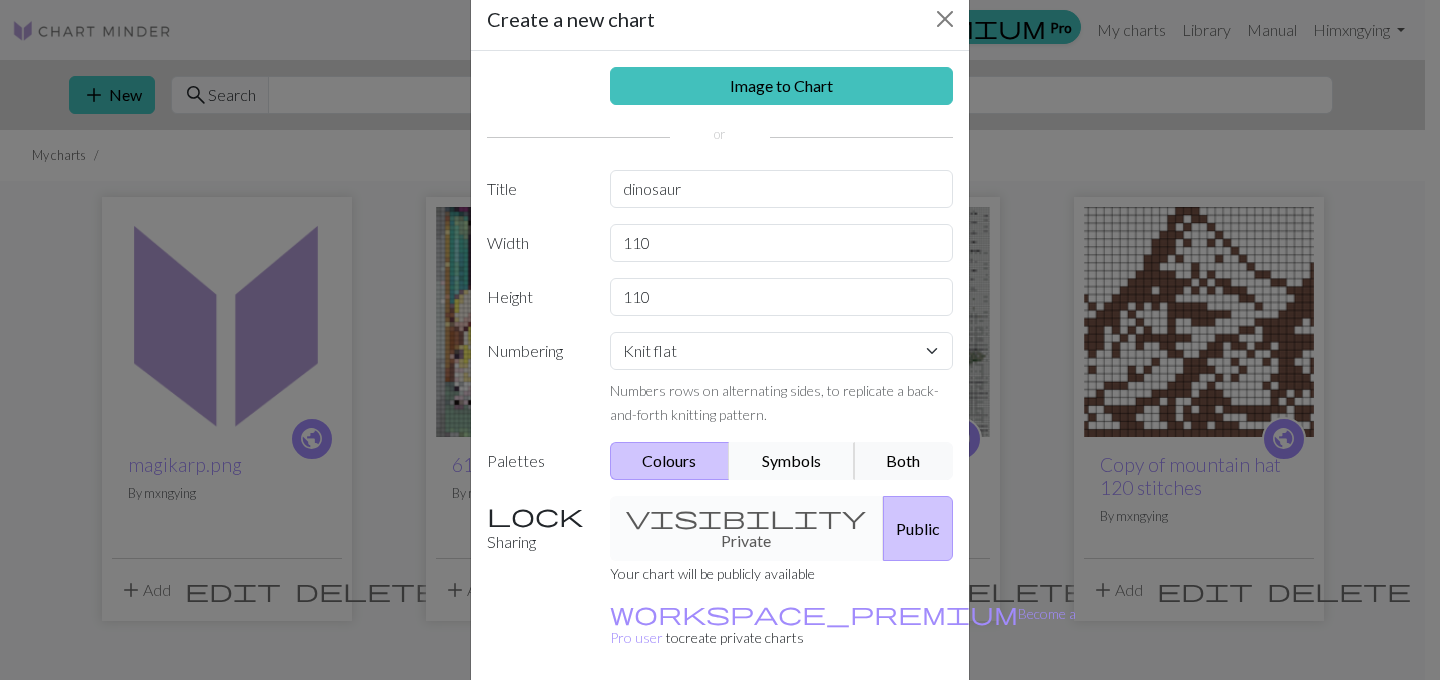 click on "Symbols" at bounding box center [792, 461] 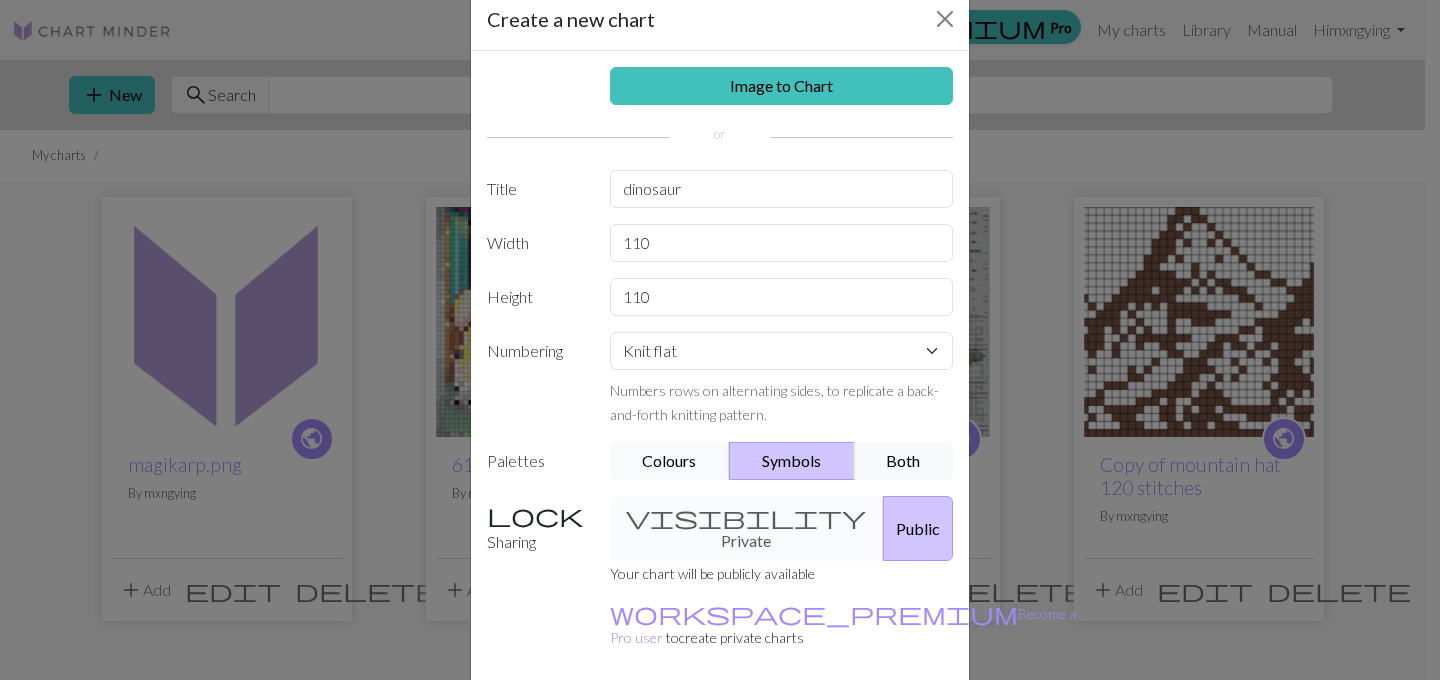 click on "Colours" at bounding box center (670, 461) 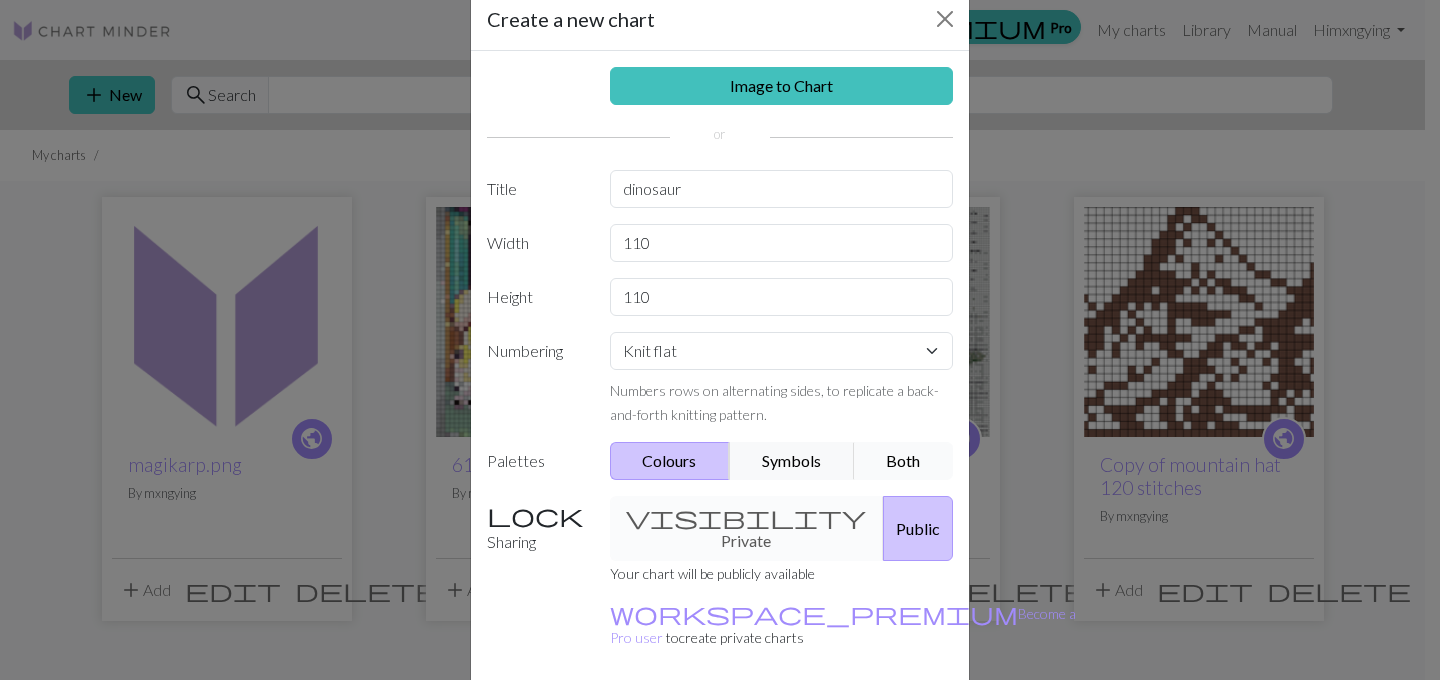click on "Both" at bounding box center (904, 461) 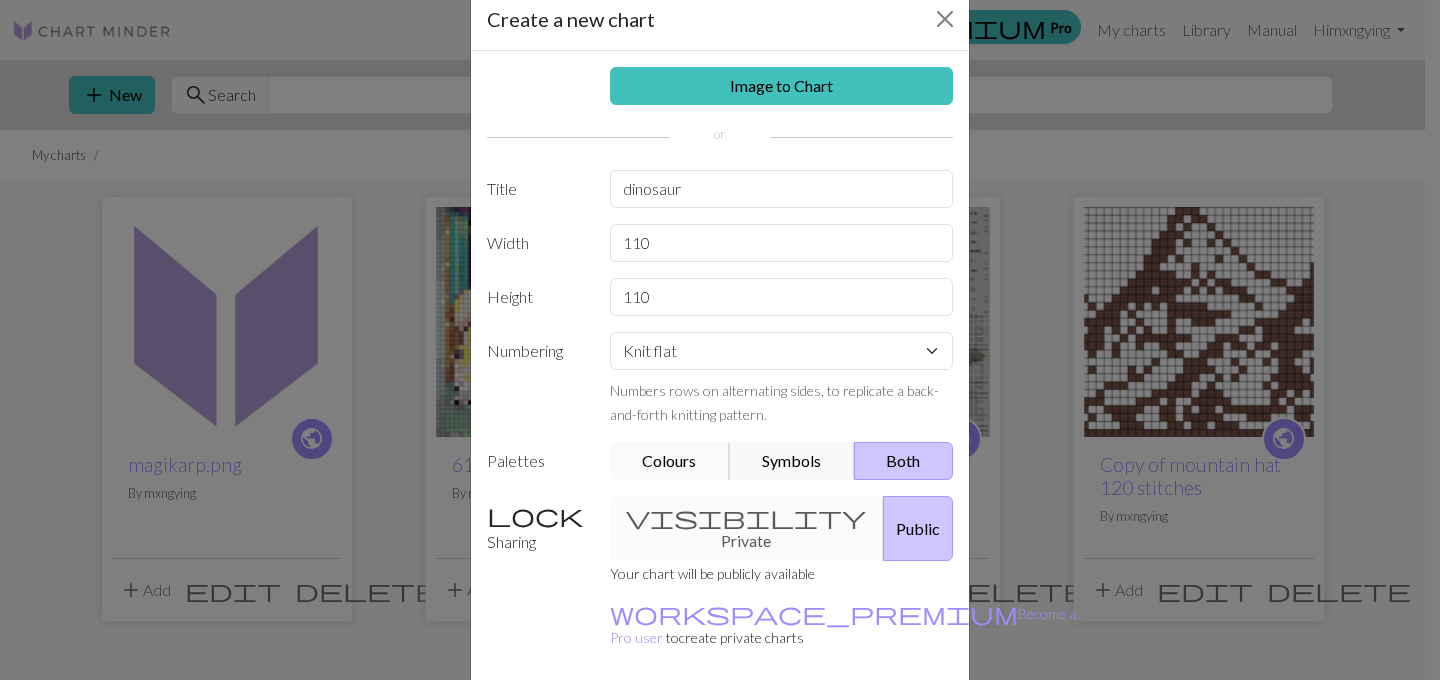 click on "Colours" at bounding box center (670, 461) 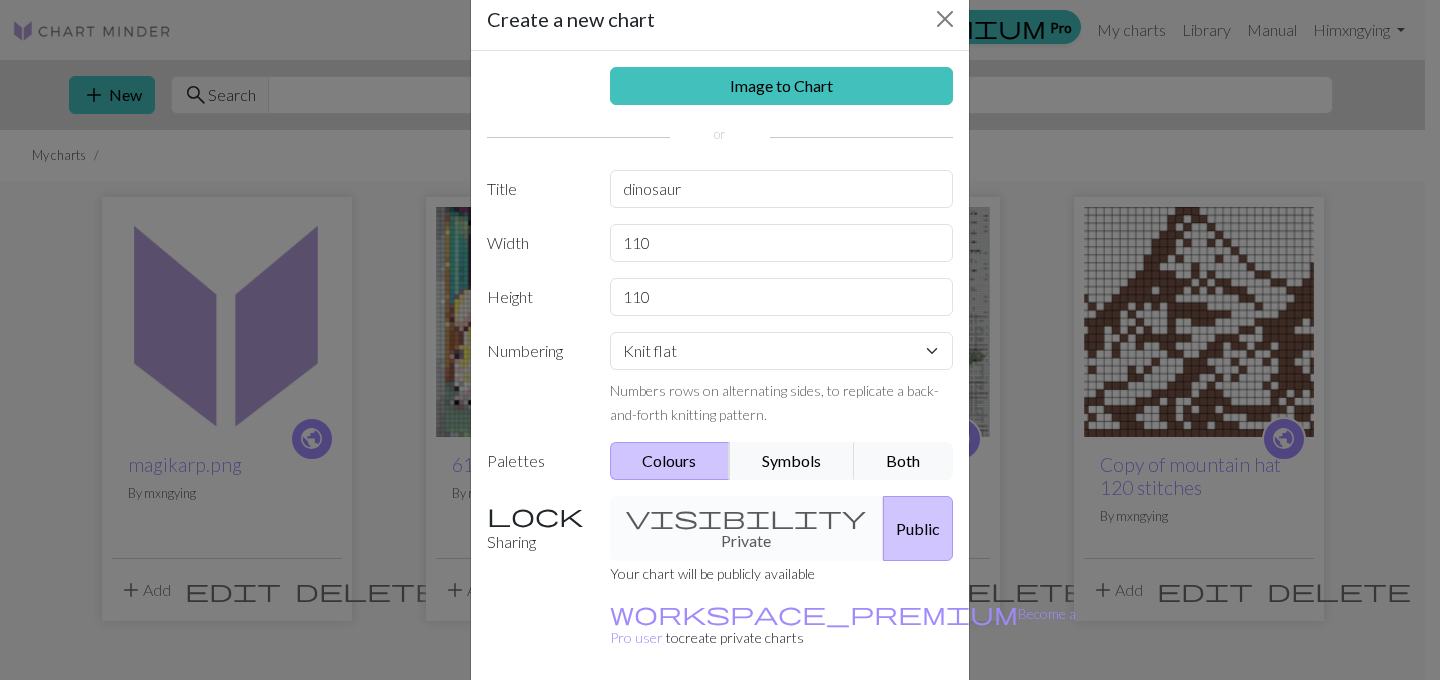 scroll, scrollTop: 109, scrollLeft: 0, axis: vertical 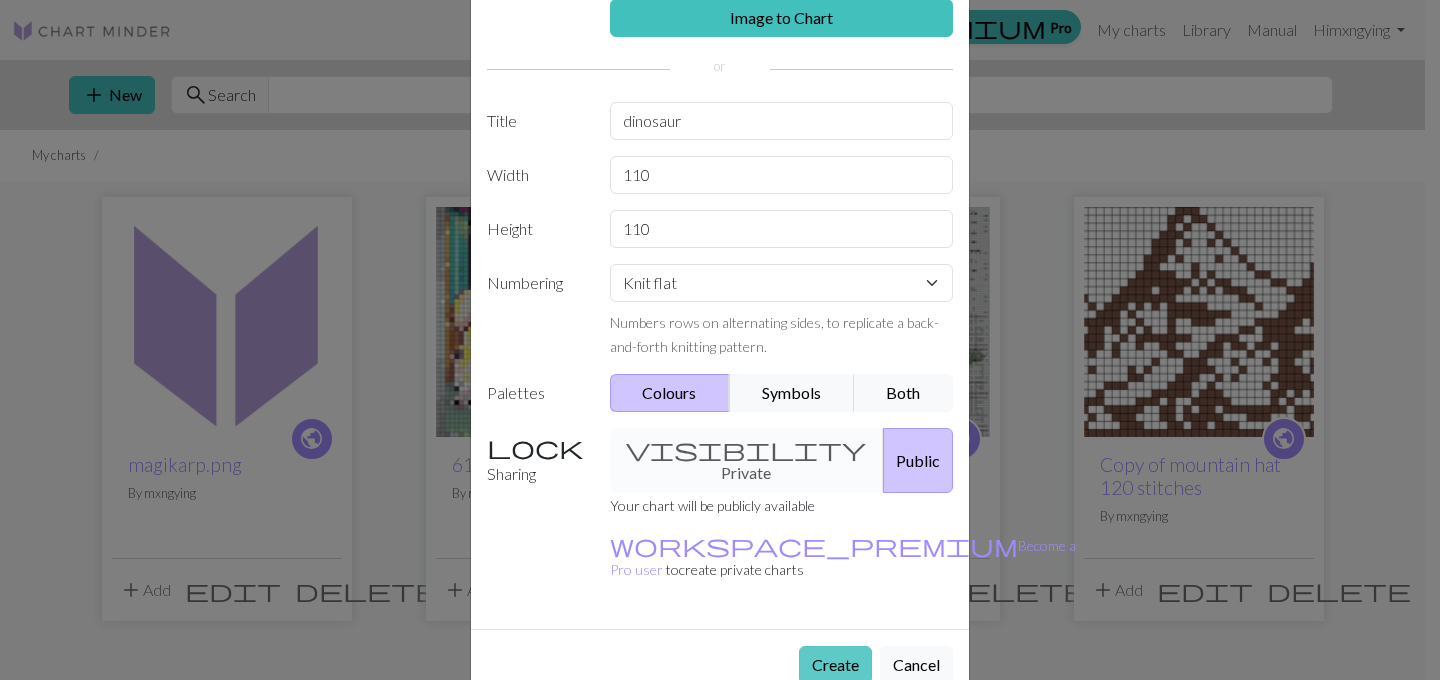 click on "Create" at bounding box center [835, 665] 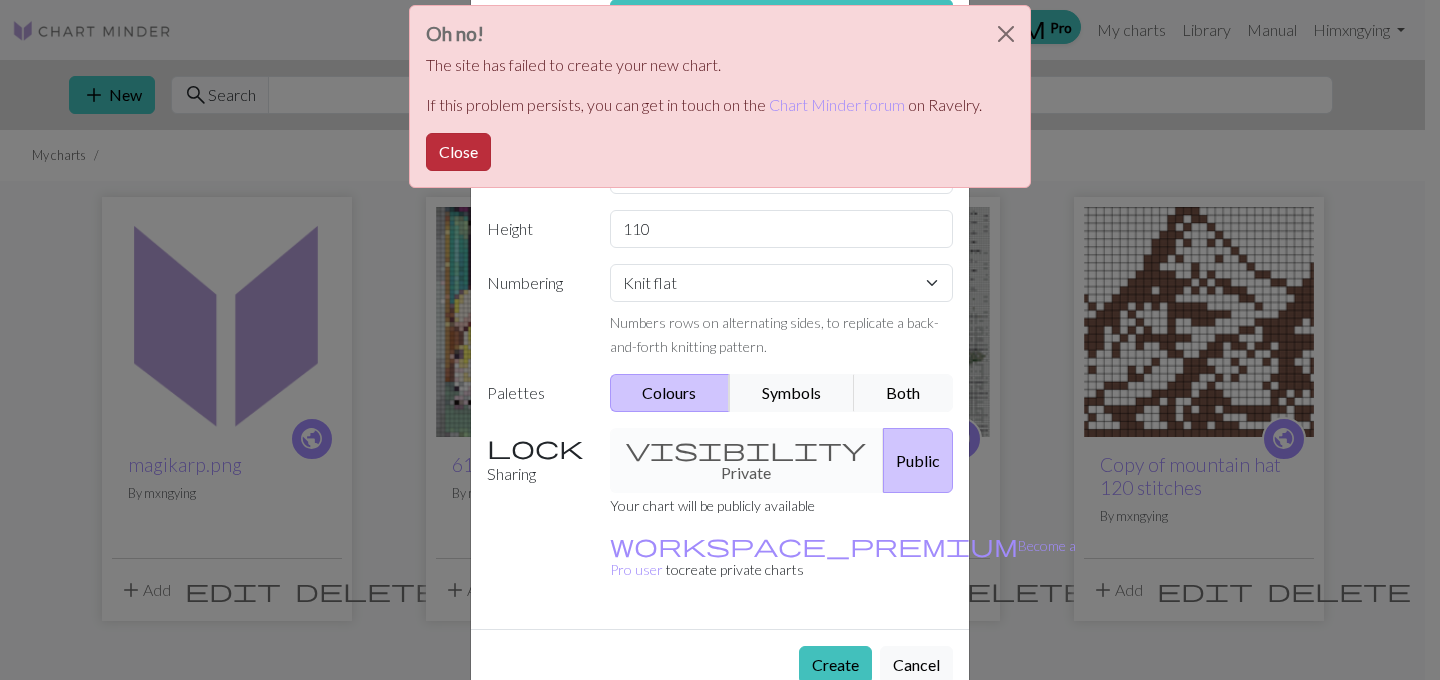 click on "Close" at bounding box center (458, 152) 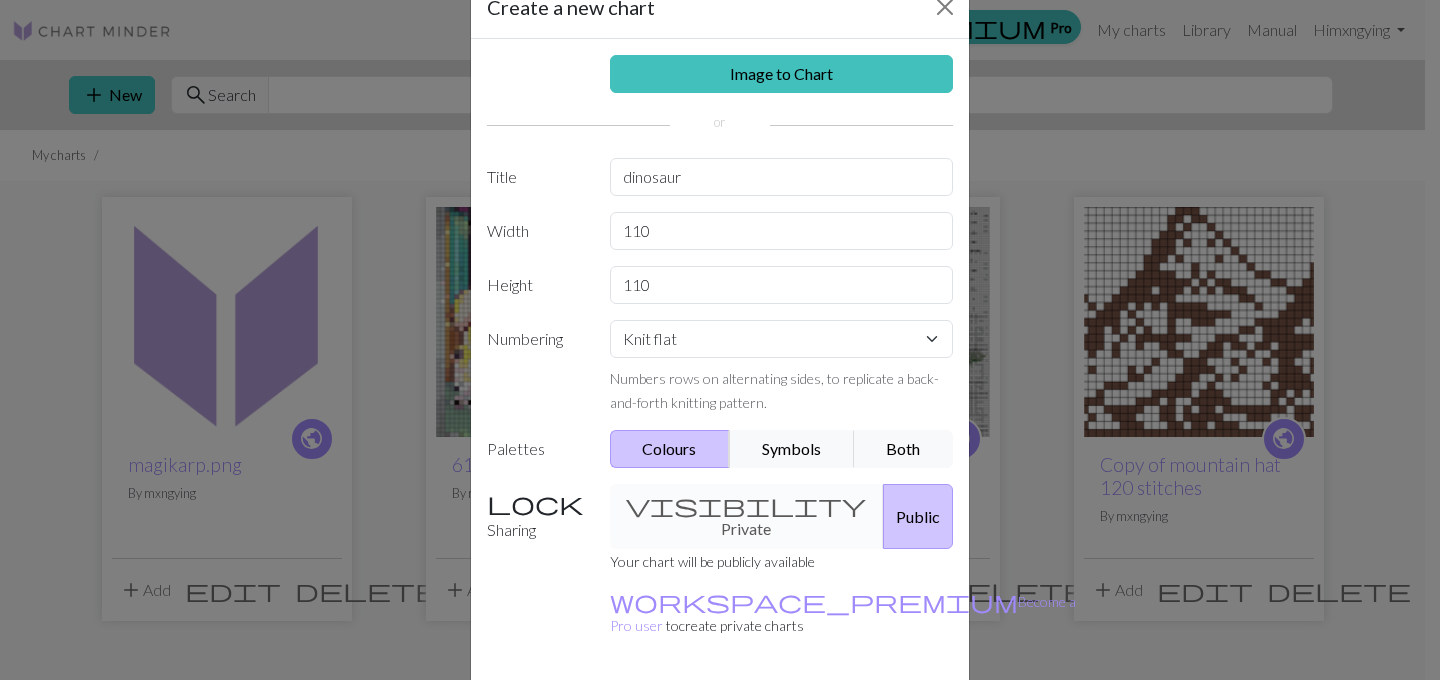 scroll, scrollTop: 109, scrollLeft: 0, axis: vertical 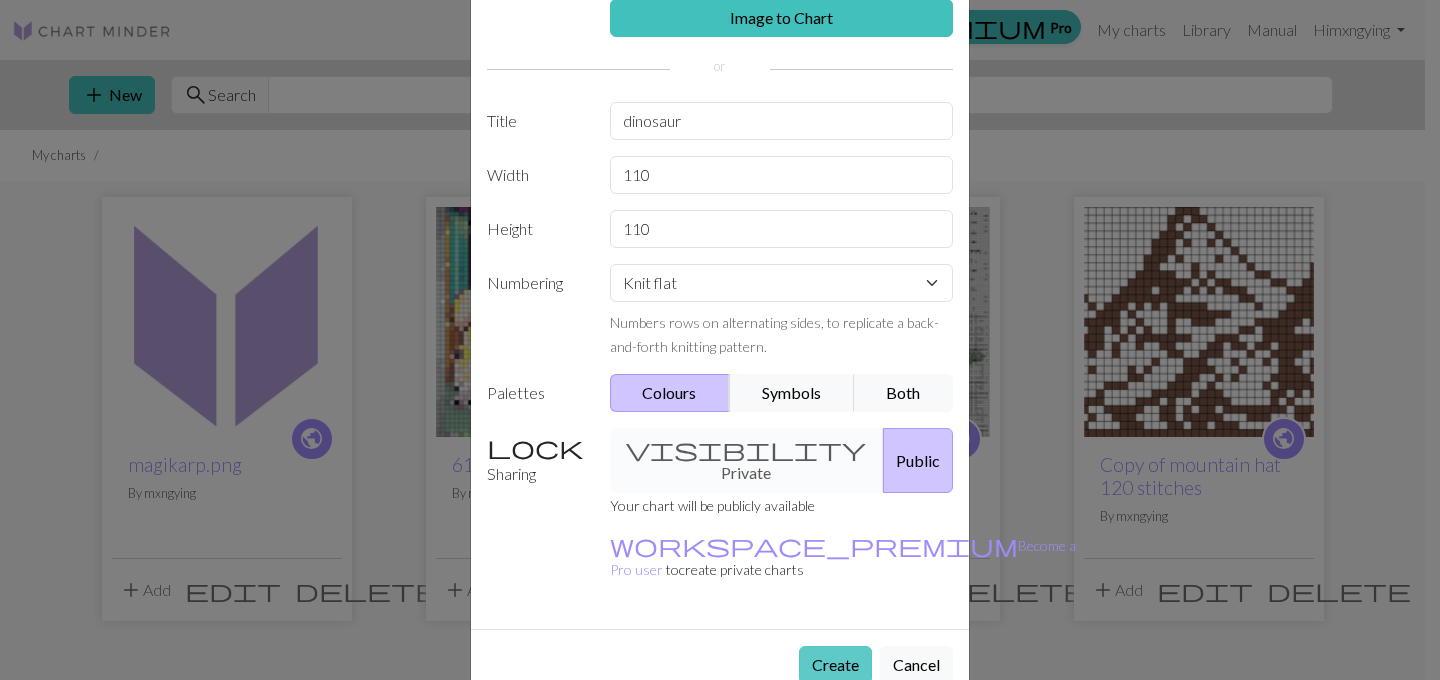 click on "Create" at bounding box center (835, 665) 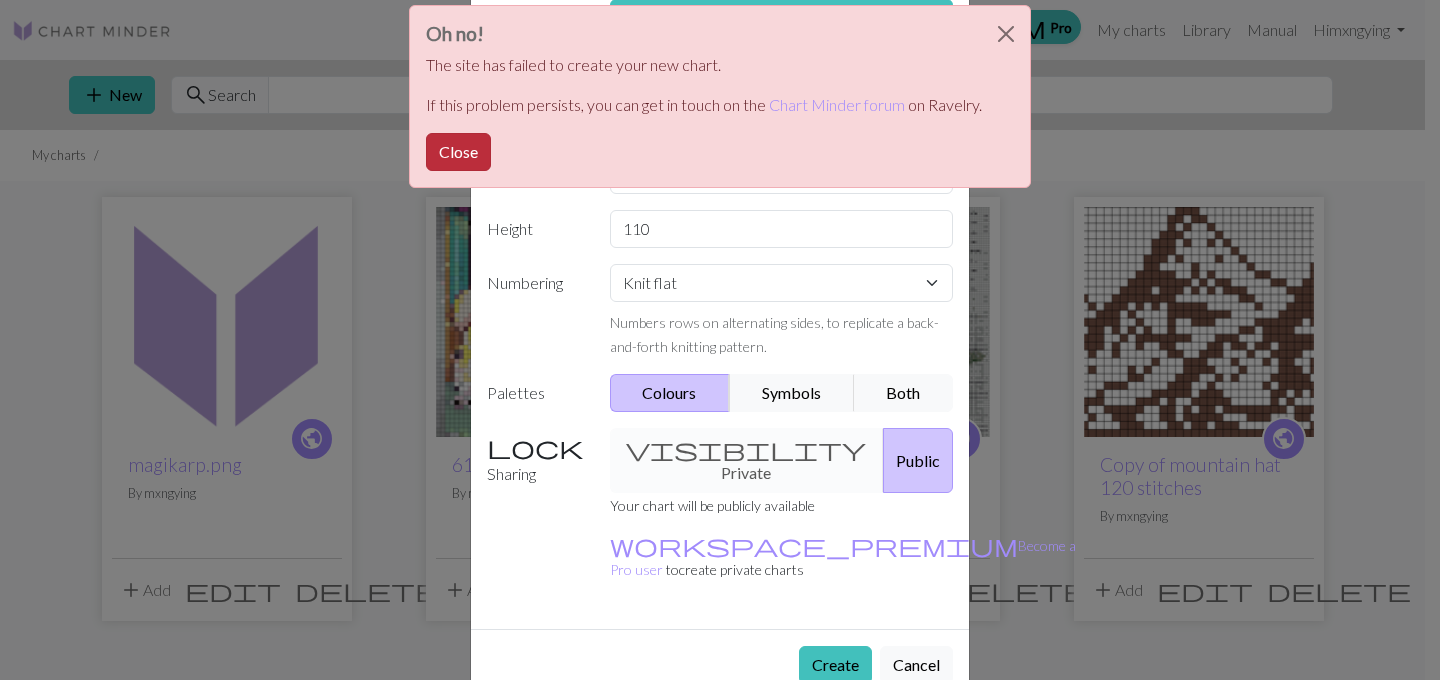 click on "Close" at bounding box center (458, 152) 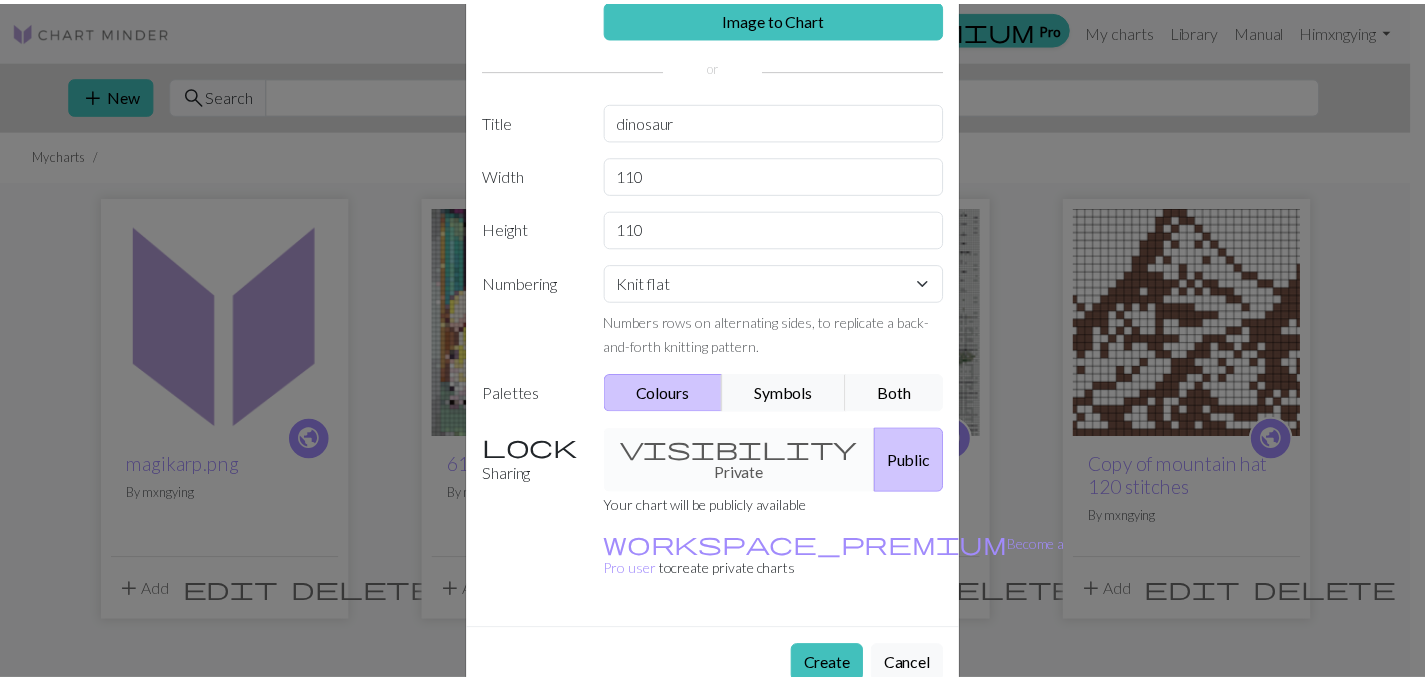 scroll, scrollTop: 0, scrollLeft: 0, axis: both 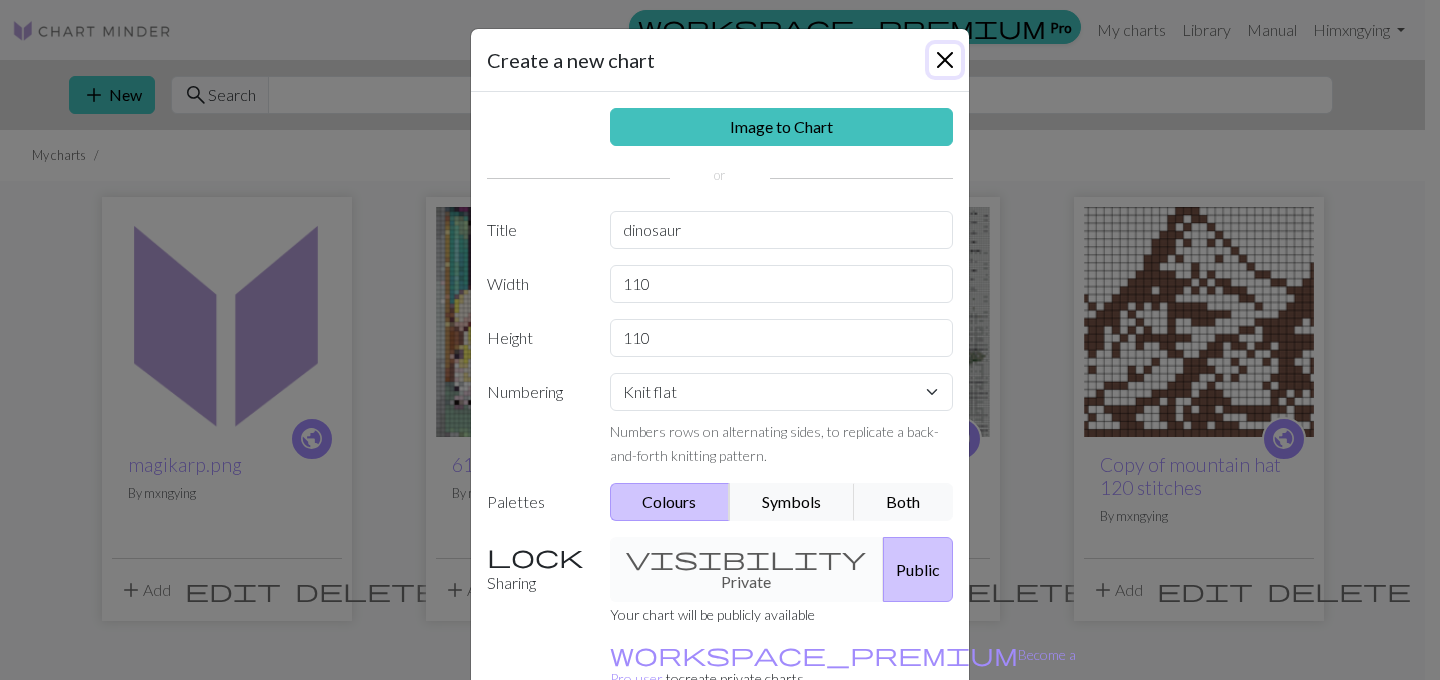 click at bounding box center (945, 60) 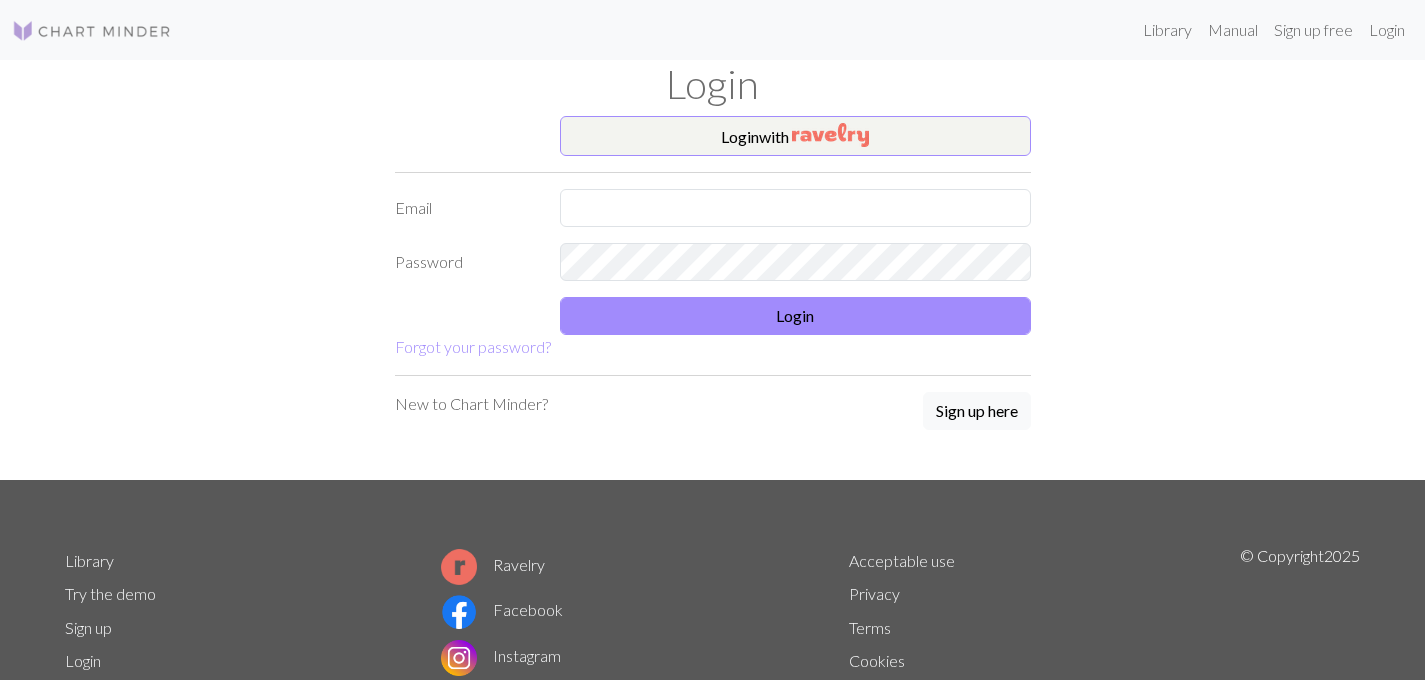 scroll, scrollTop: 0, scrollLeft: 0, axis: both 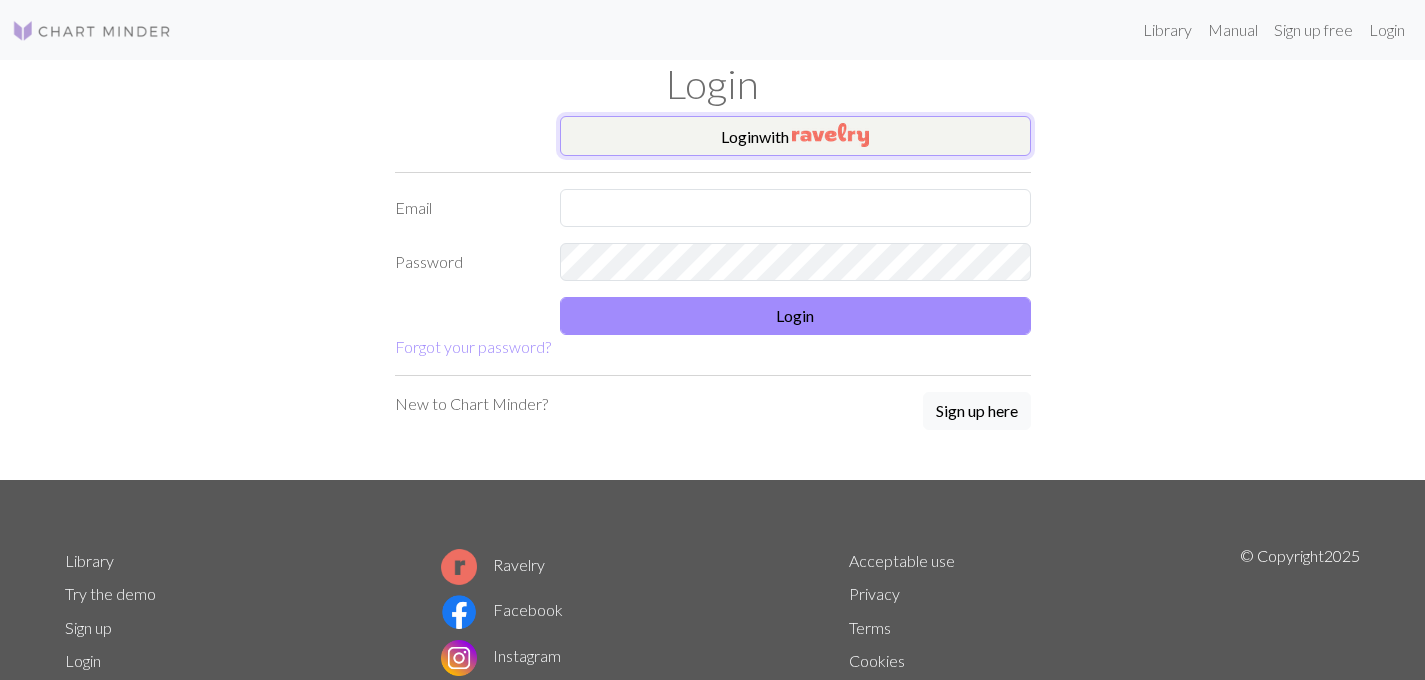 click at bounding box center [830, 135] 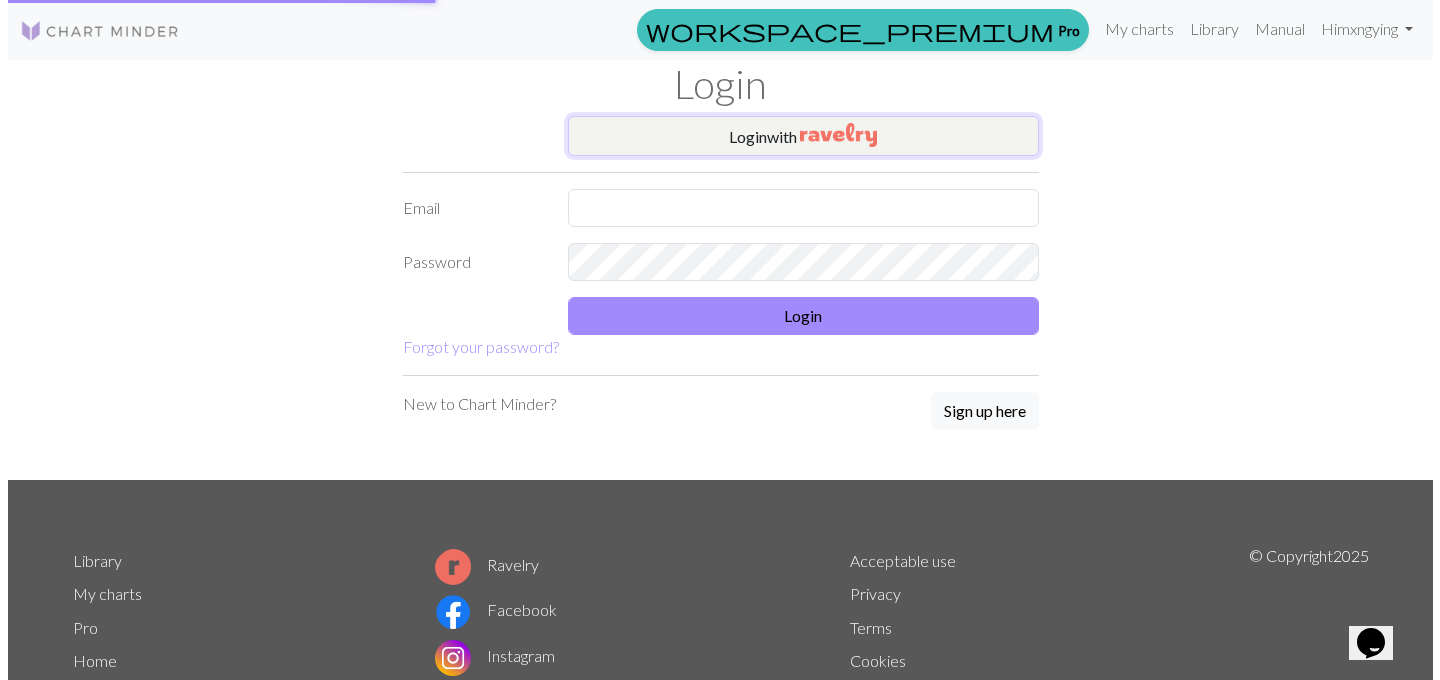 scroll, scrollTop: 0, scrollLeft: 0, axis: both 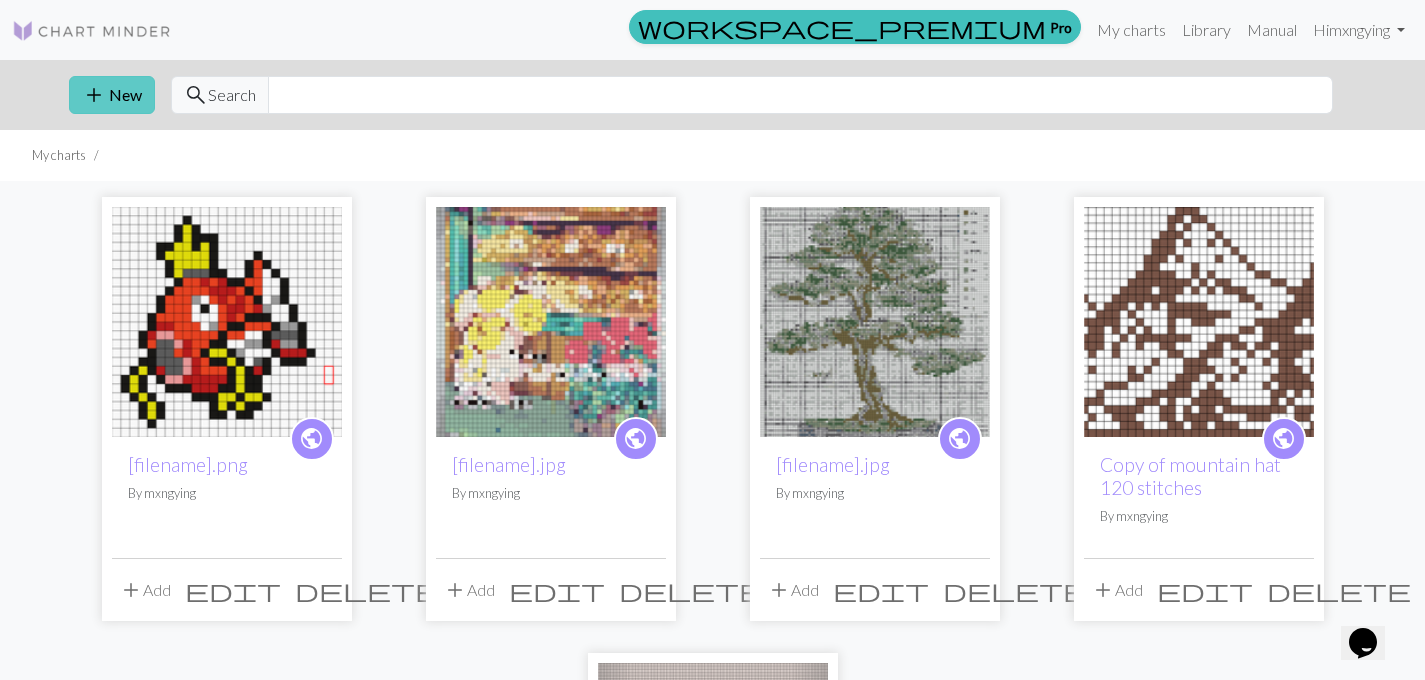 click on "add   New" at bounding box center [112, 95] 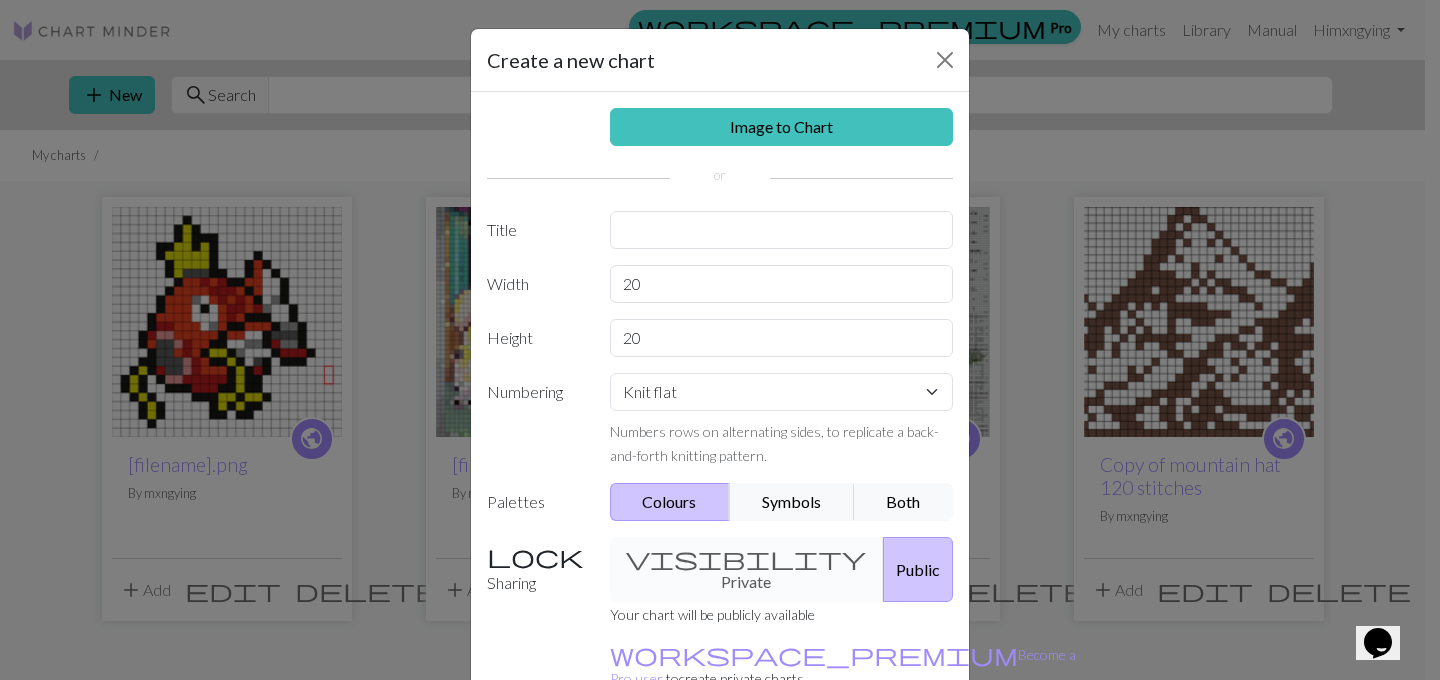 click on "Image to Chart Title Width 20 Height 20 Numbering Knit flat Knit in the round Lace knitting Cross stitch Numbers rows on alternating sides, to replicate a back-and-forth knitting pattern. Palettes Colours Symbols Both Sharing visibility  Private Public Your chart will be publicly available workspace_premium Become a Pro user   to  create private charts" at bounding box center [720, 415] 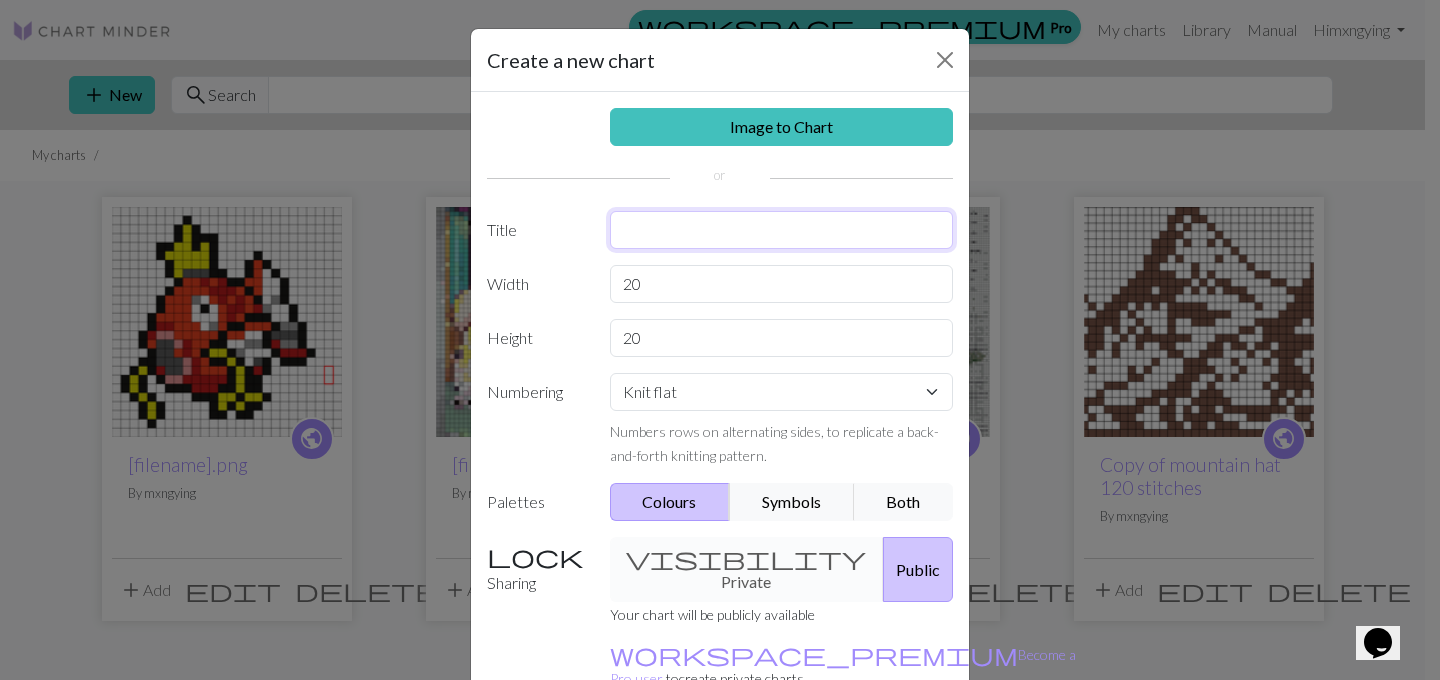 click at bounding box center (782, 230) 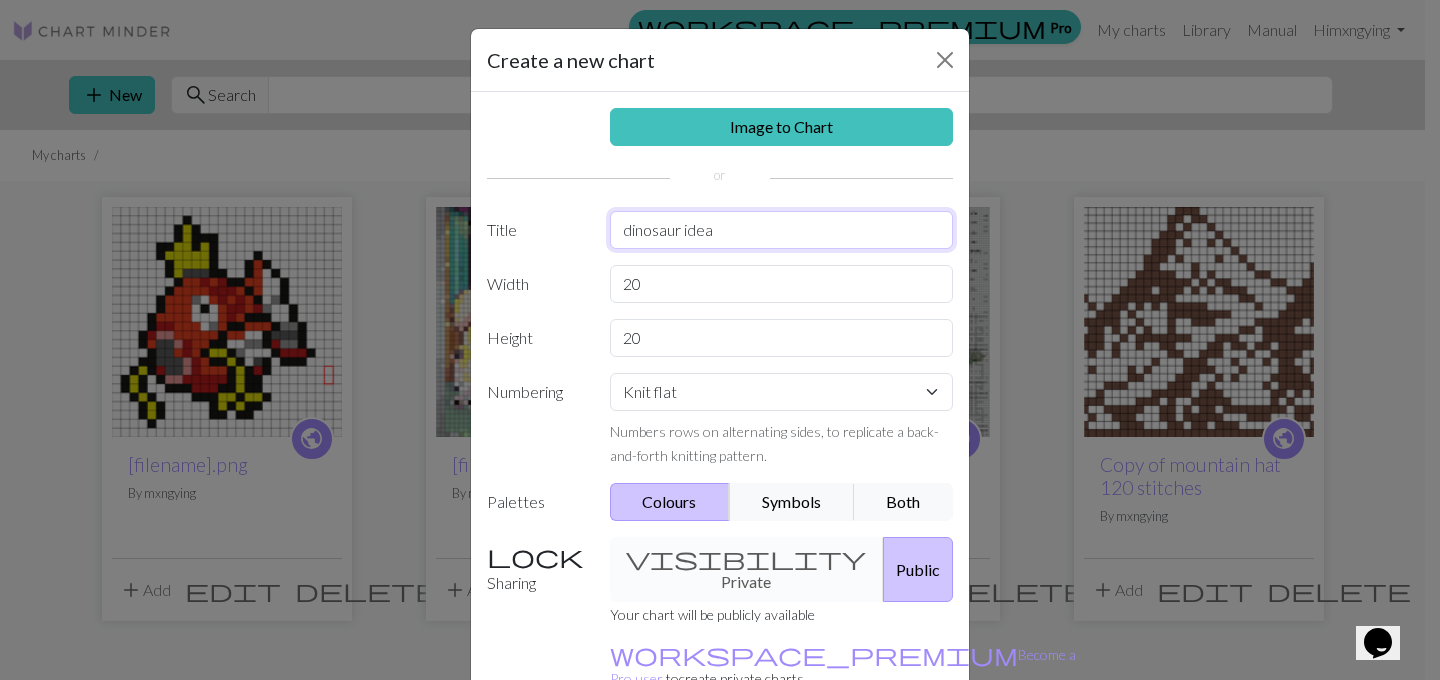 type on "dinosaur idea" 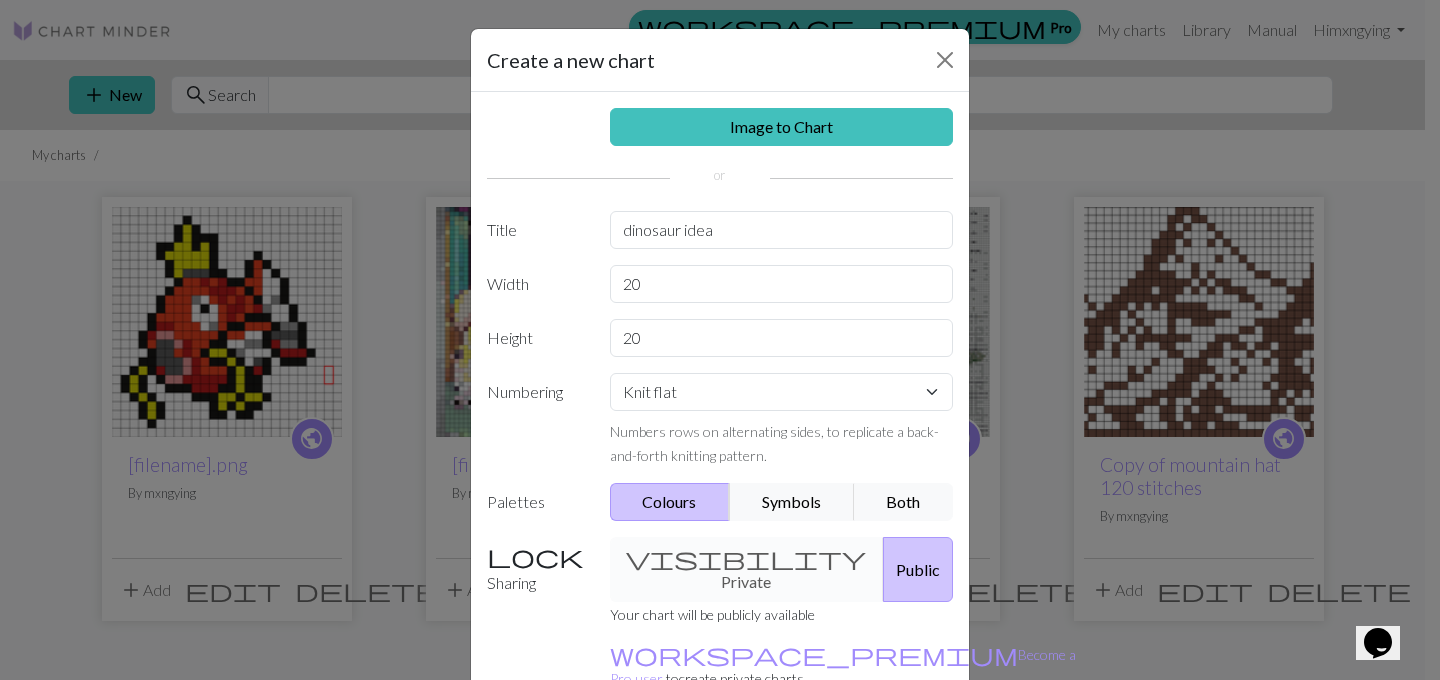 click on "Image to Chart Title dinosaur idea Width 20 Height 20 Numbering Knit flat Knit in the round Lace knitting Cross stitch Numbers rows on alternating sides, to replicate a back-and-forth knitting pattern. Palettes Colours Symbols Both Sharing visibility  Private Public Your chart will be publicly available workspace_premium Become a Pro user   to  create private charts" at bounding box center [720, 415] 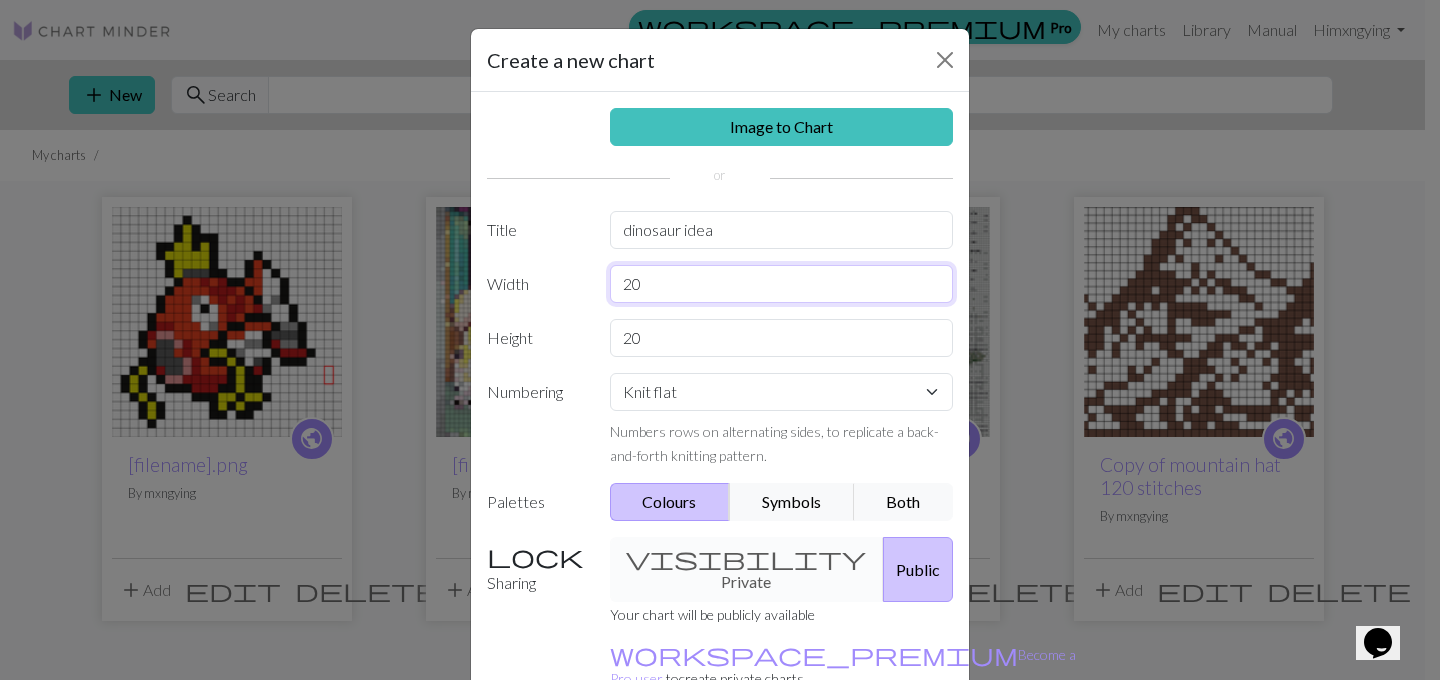 click on "20" at bounding box center [782, 284] 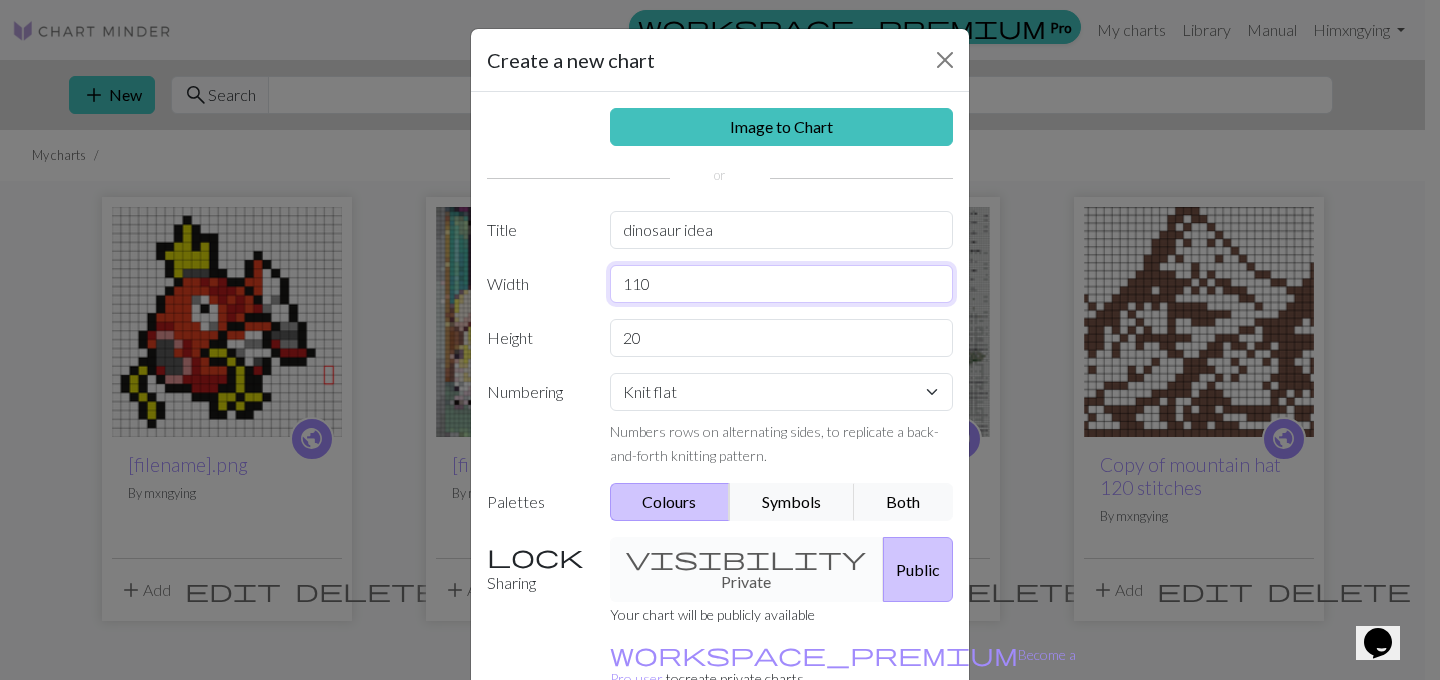 type on "110" 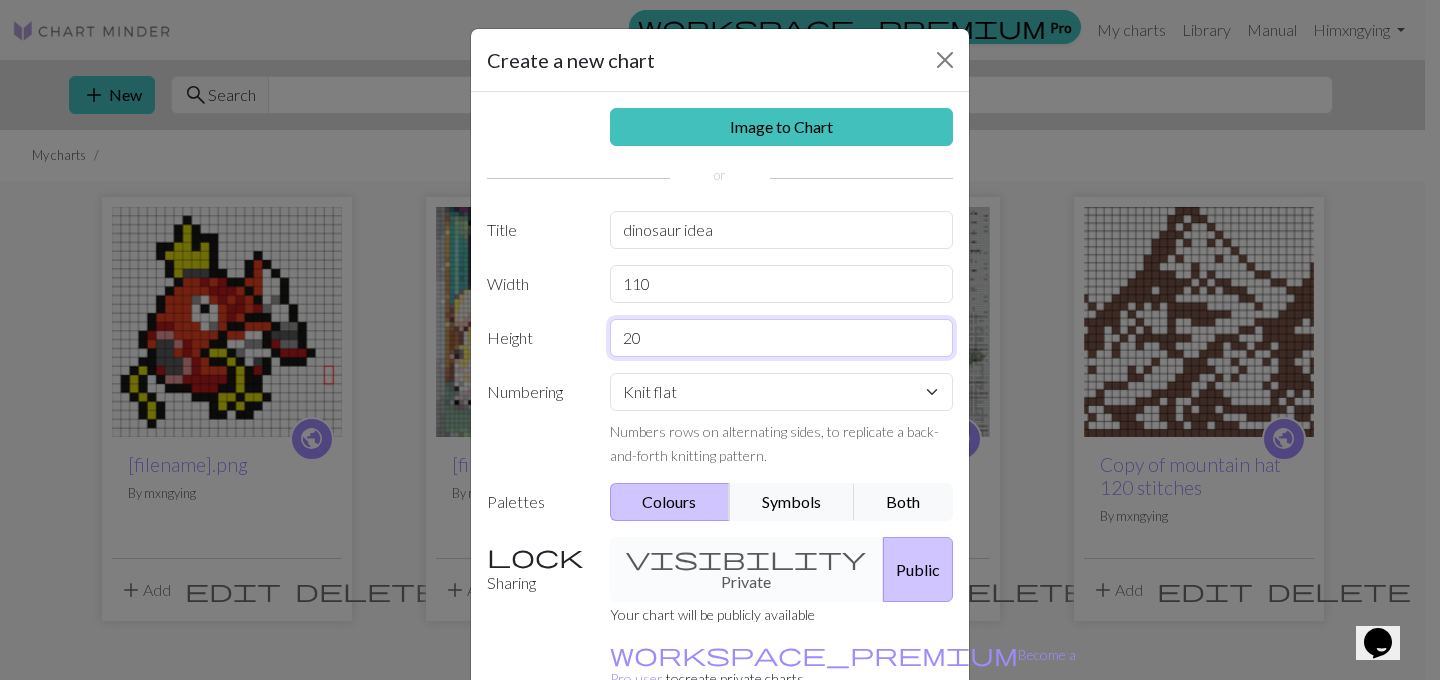 click on "20" at bounding box center [782, 338] 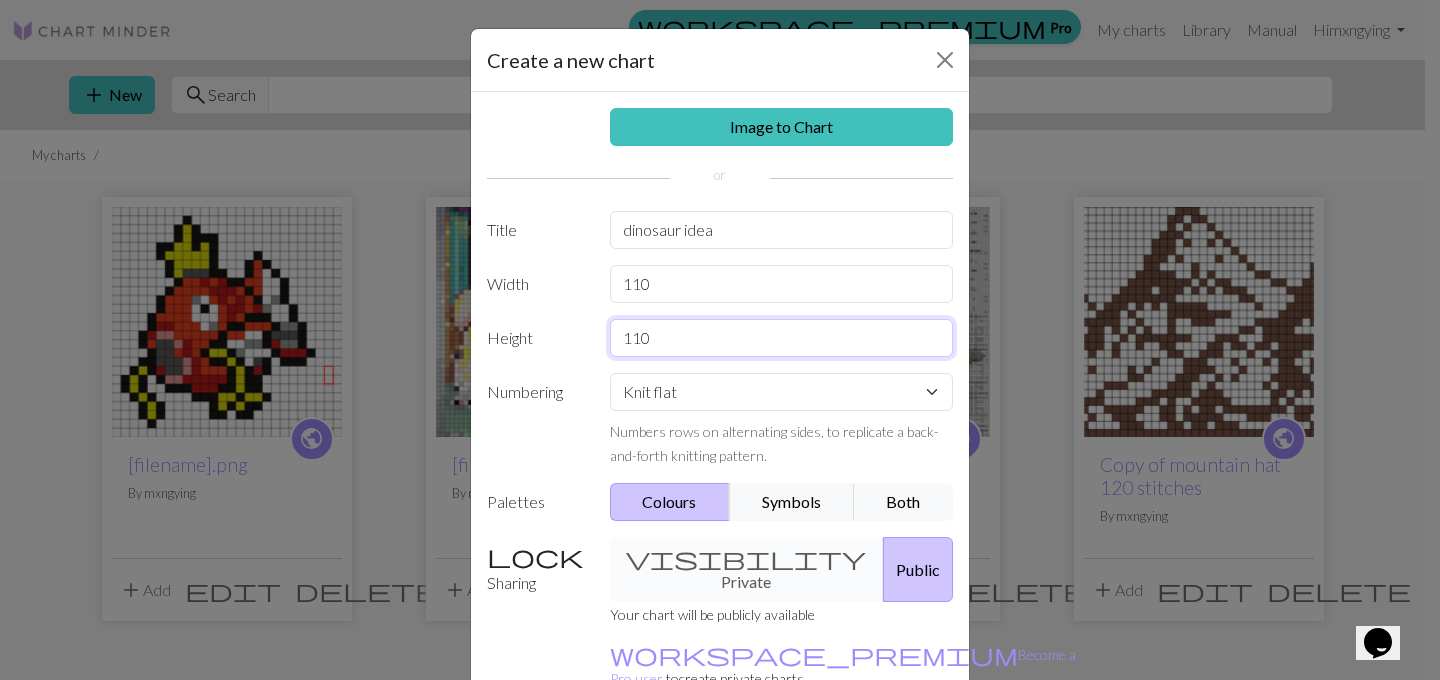 type on "110" 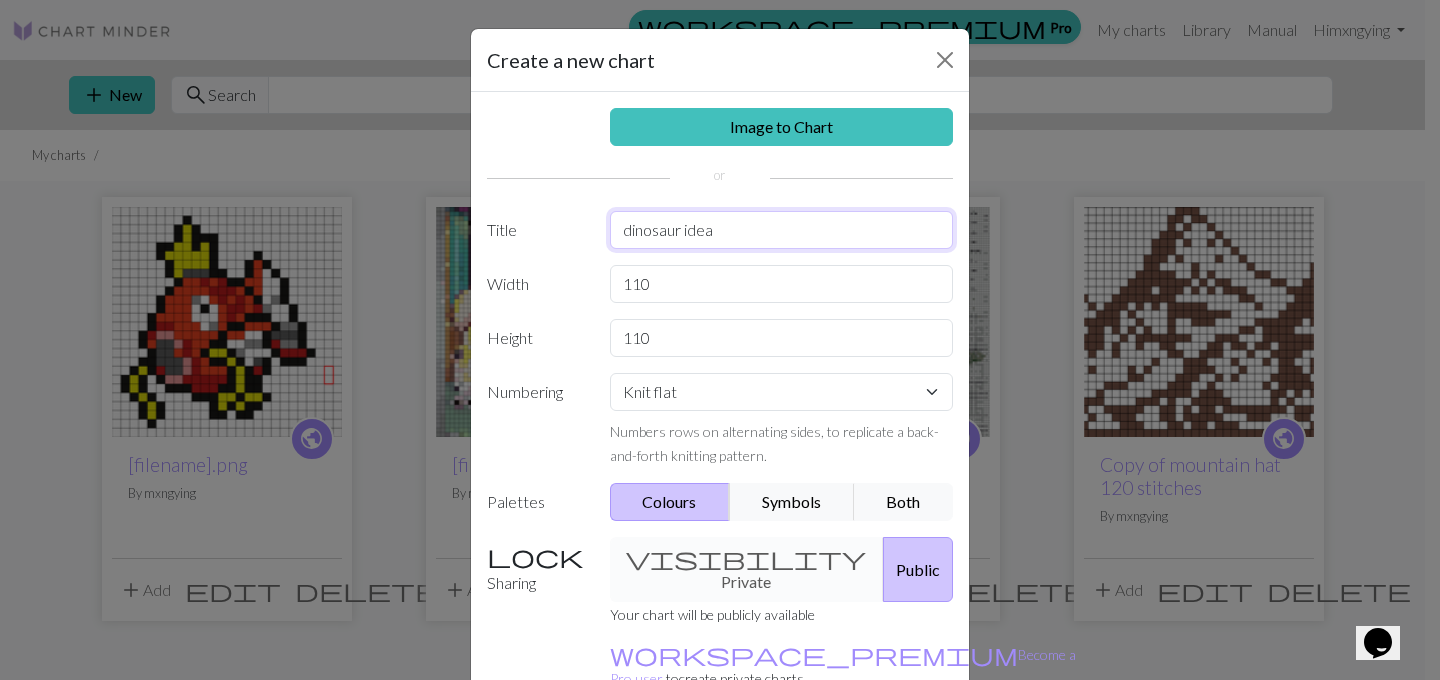 click on "dinosaur idea" at bounding box center [782, 230] 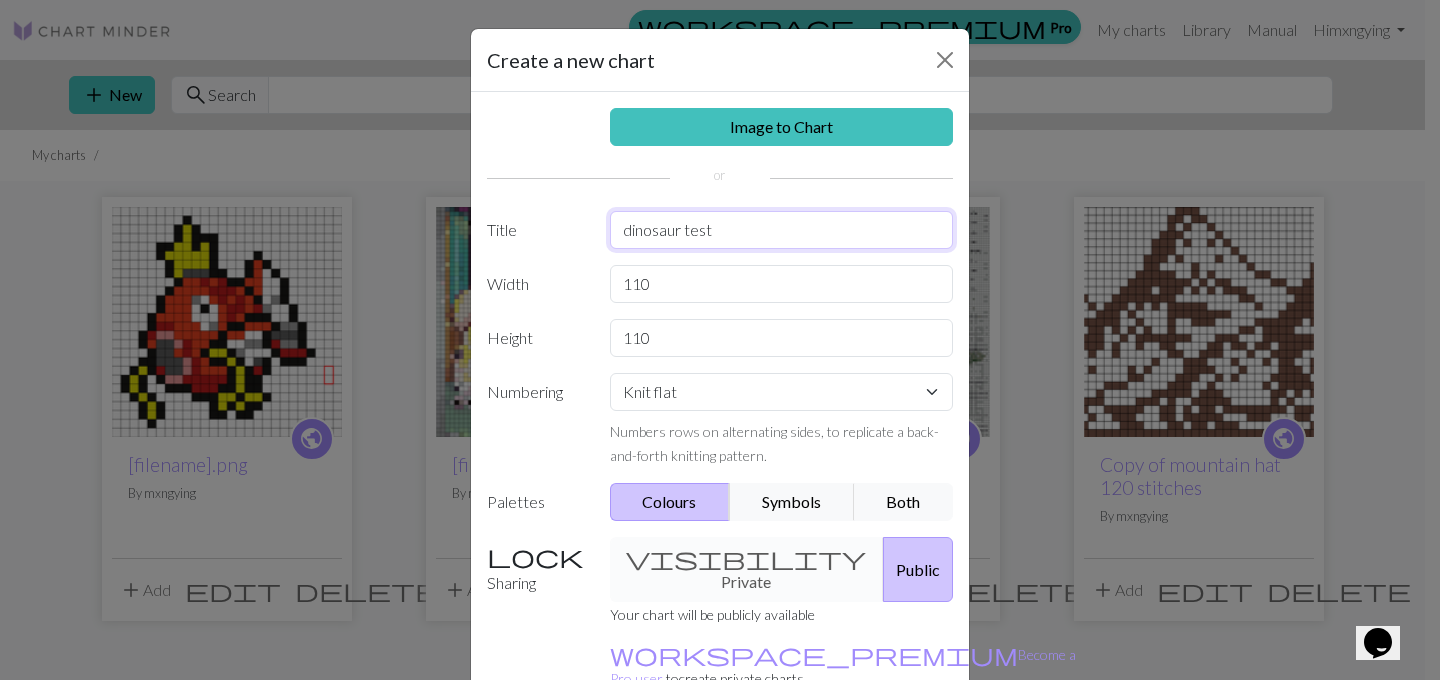 scroll, scrollTop: 109, scrollLeft: 0, axis: vertical 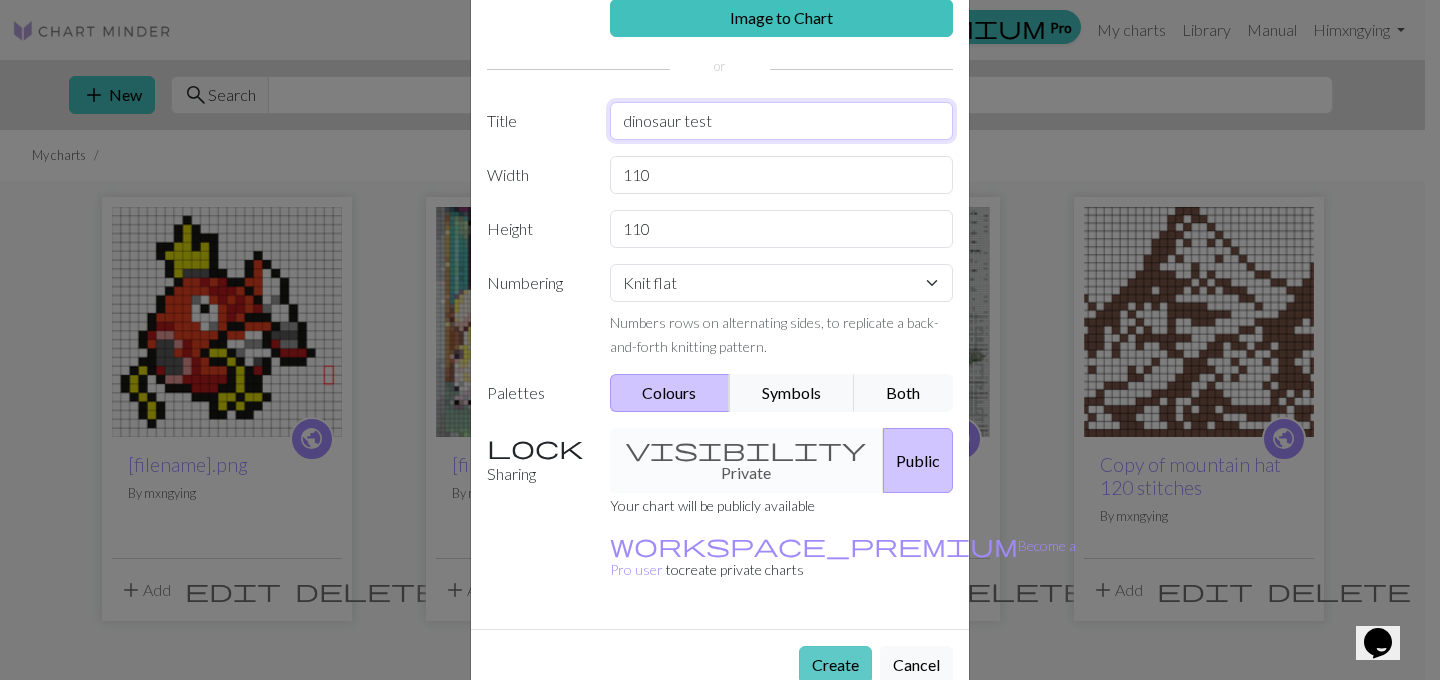 type on "dinosaur test" 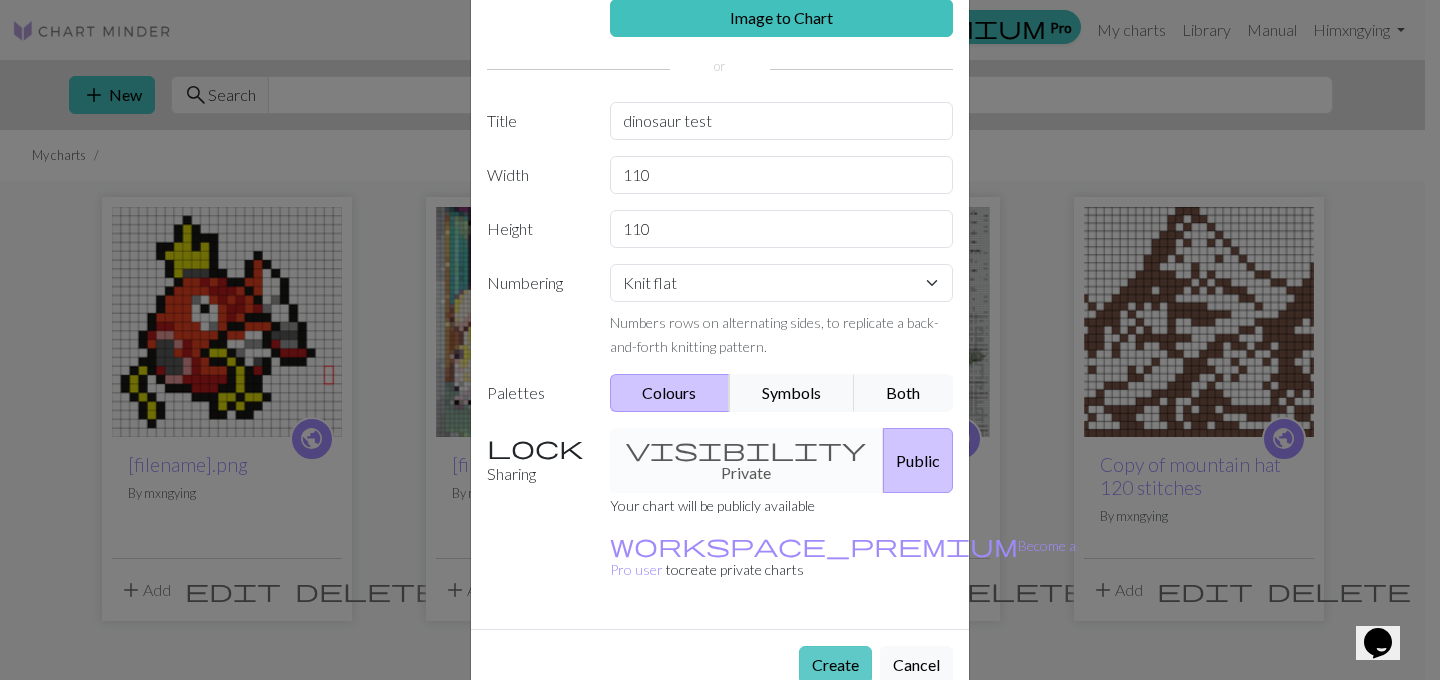 click on "Create" at bounding box center [835, 665] 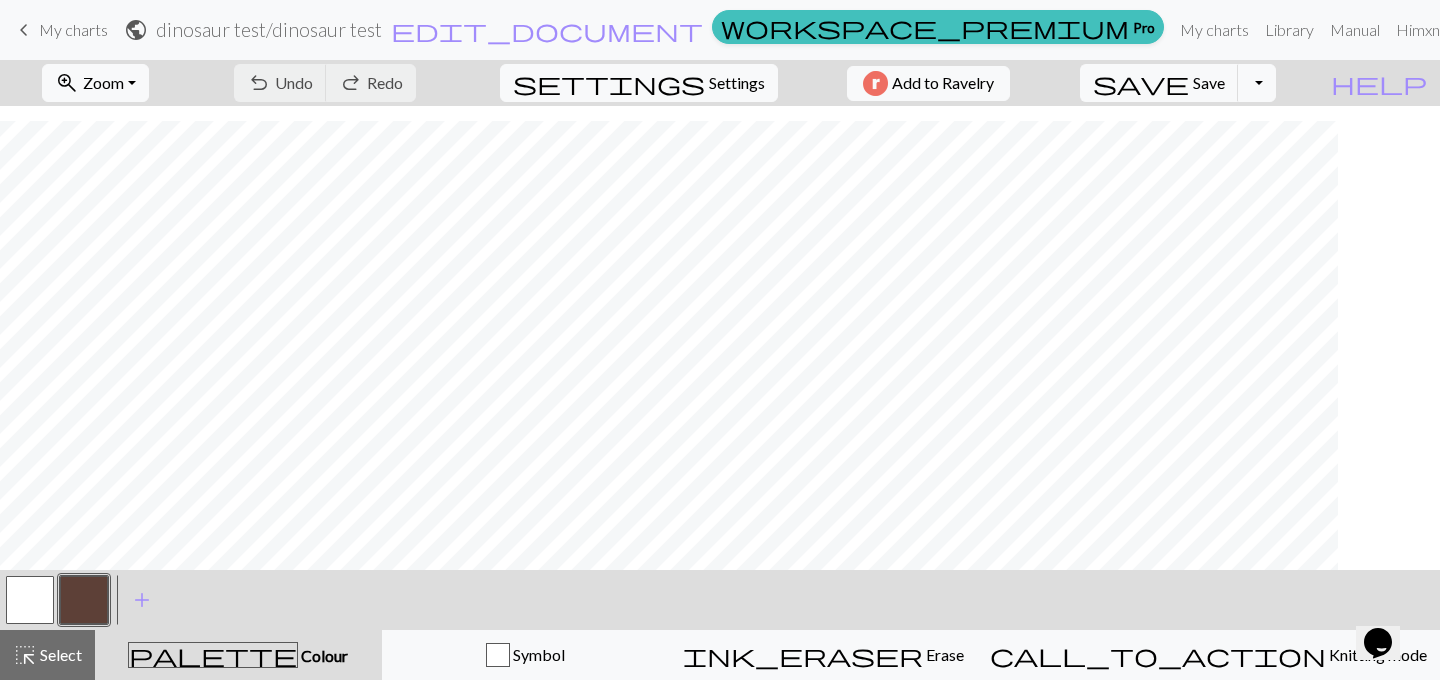 scroll, scrollTop: 833, scrollLeft: 0, axis: vertical 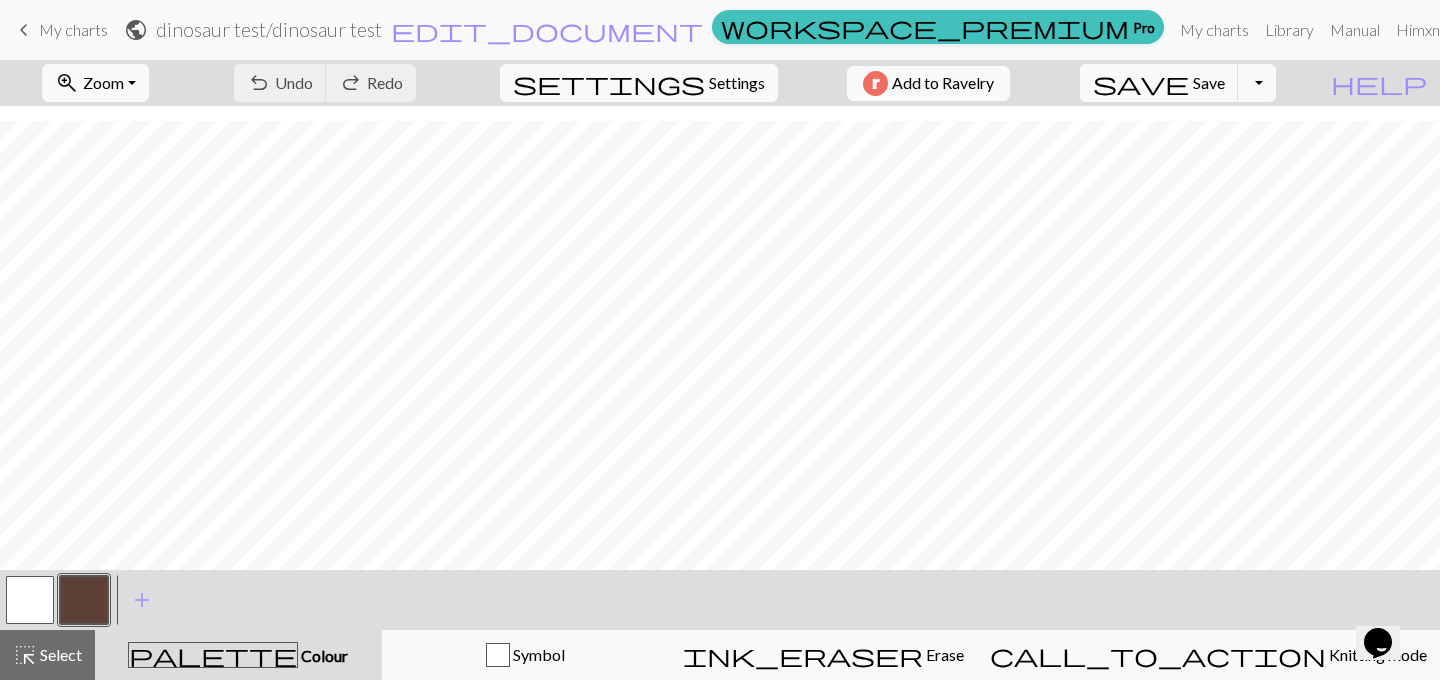 click at bounding box center (30, 600) 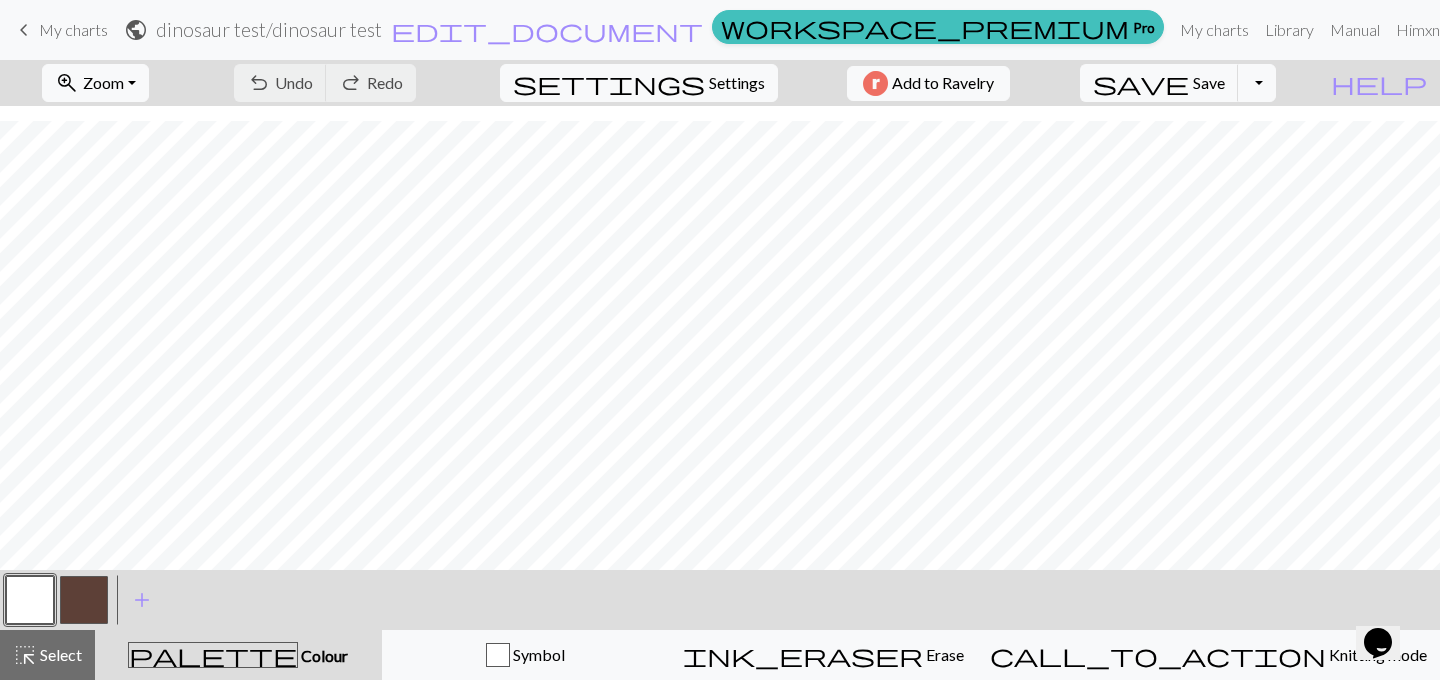 click at bounding box center (30, 600) 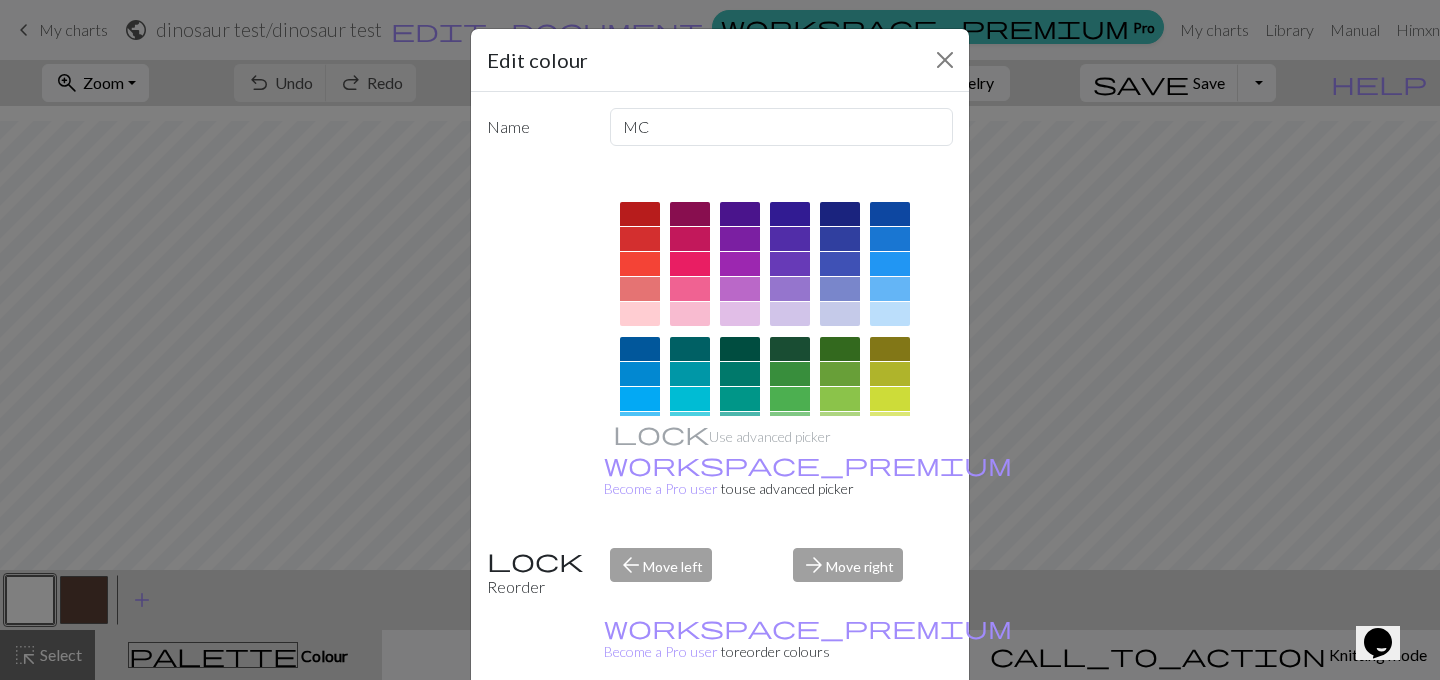 click on "Edit colour Name MC Use advanced picker workspace_premium Become a Pro user   to  use advanced picker Reorder arrow_back Move left arrow_forward Move right workspace_premium Become a Pro user   to  reorder colours Delete Done Cancel" at bounding box center (720, 340) 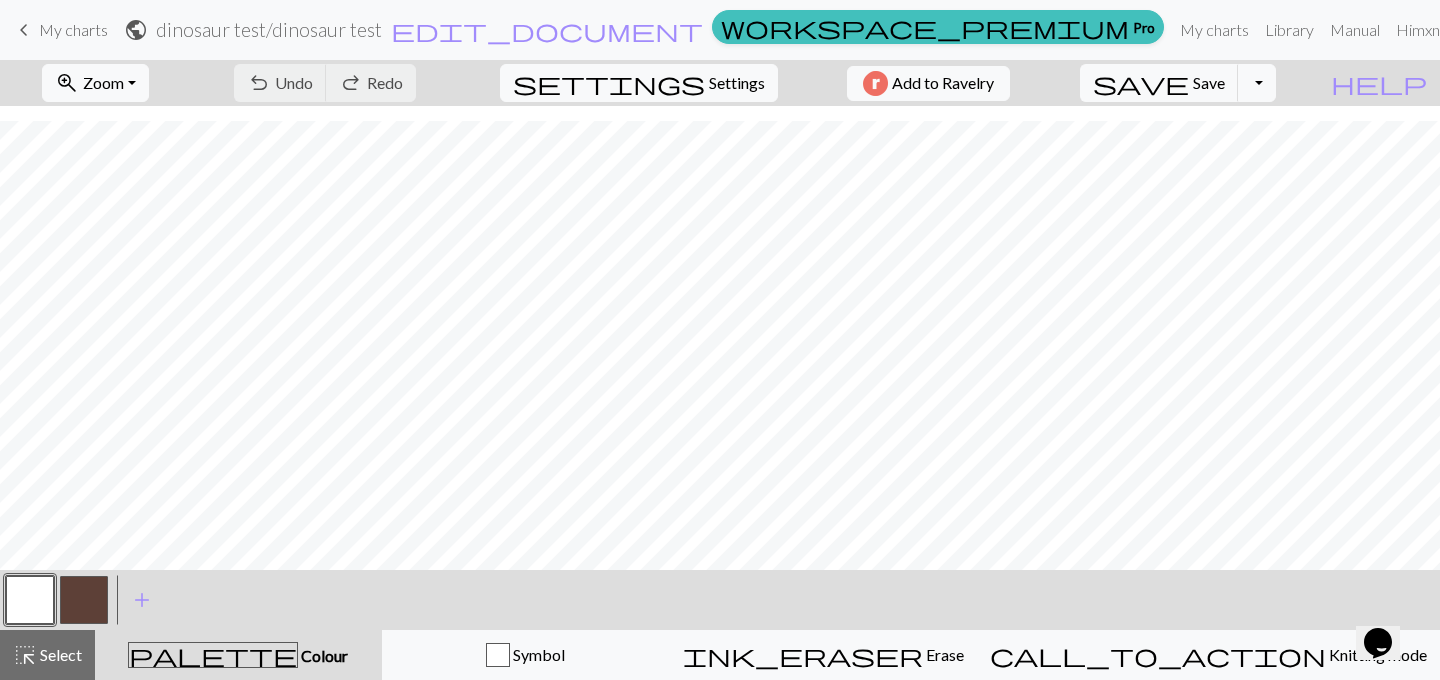 click at bounding box center (84, 600) 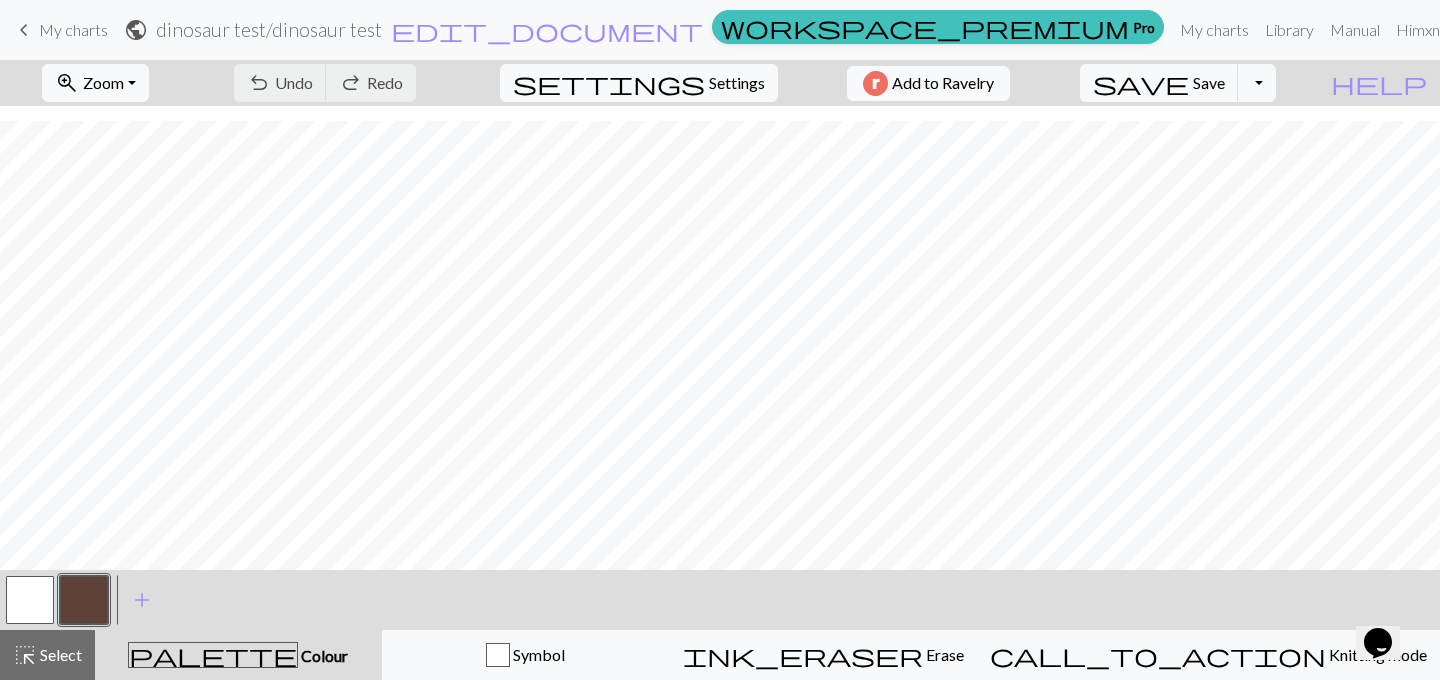 click at bounding box center (84, 600) 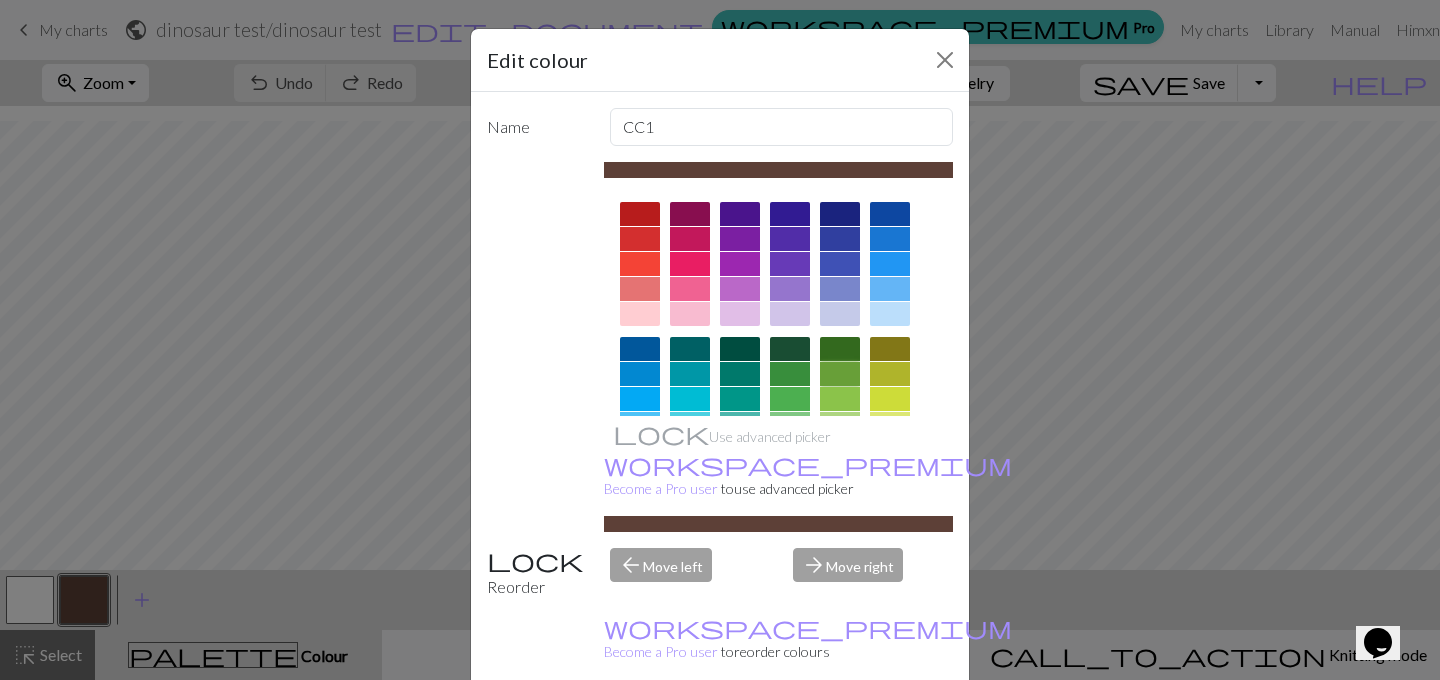 click at bounding box center [840, 374] 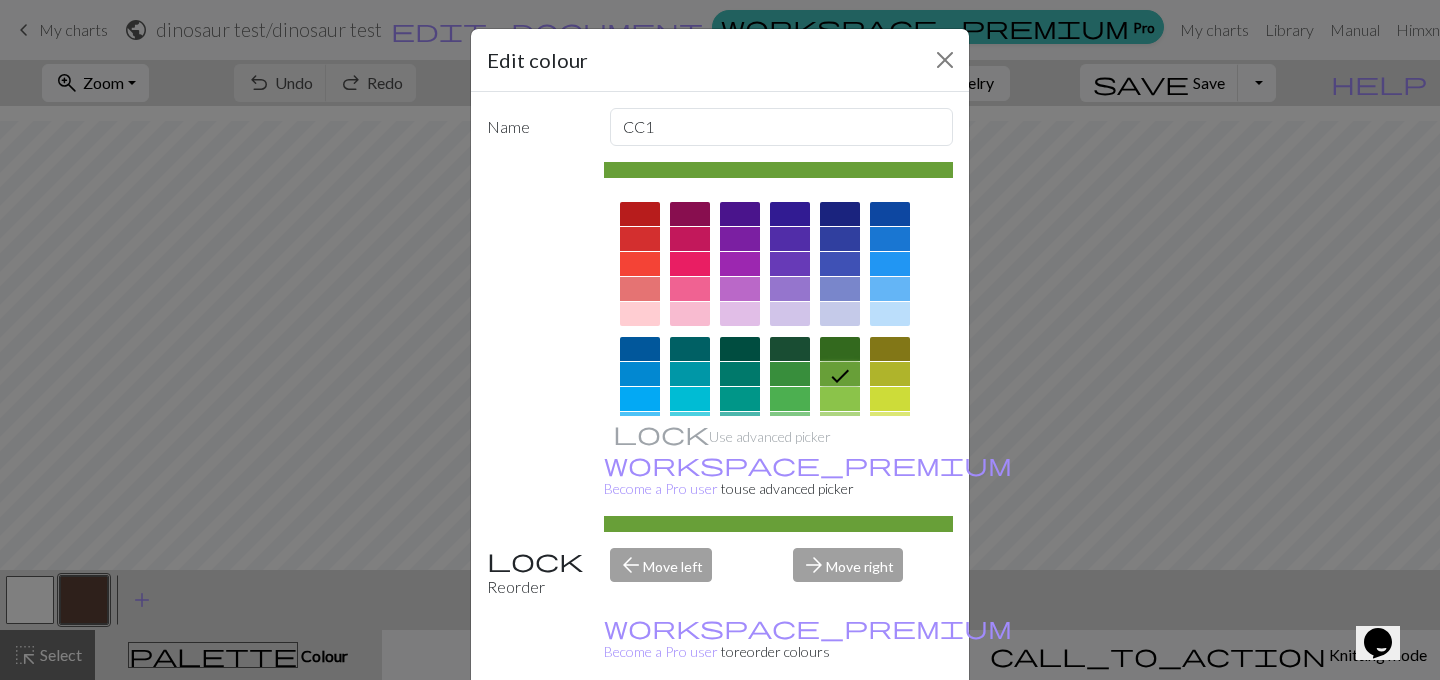 click on "Done" at bounding box center (840, 731) 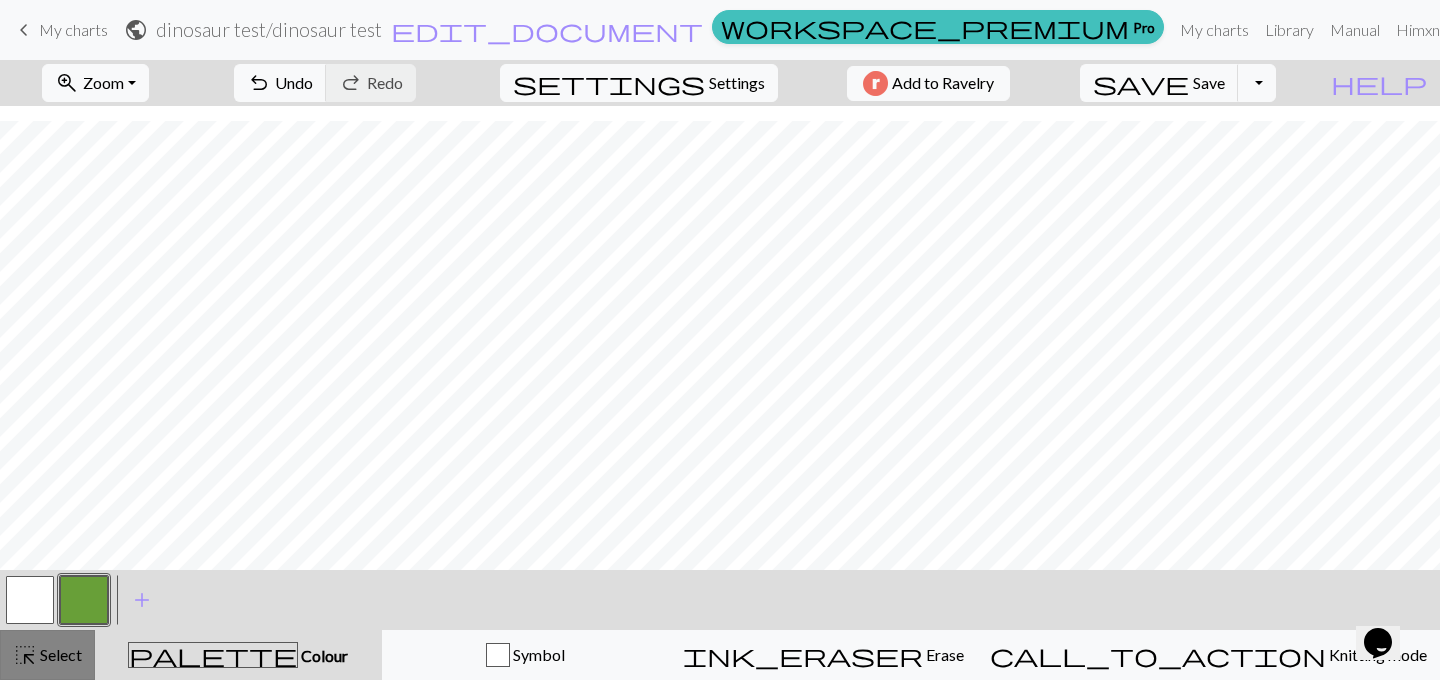 click on "Select" at bounding box center [59, 654] 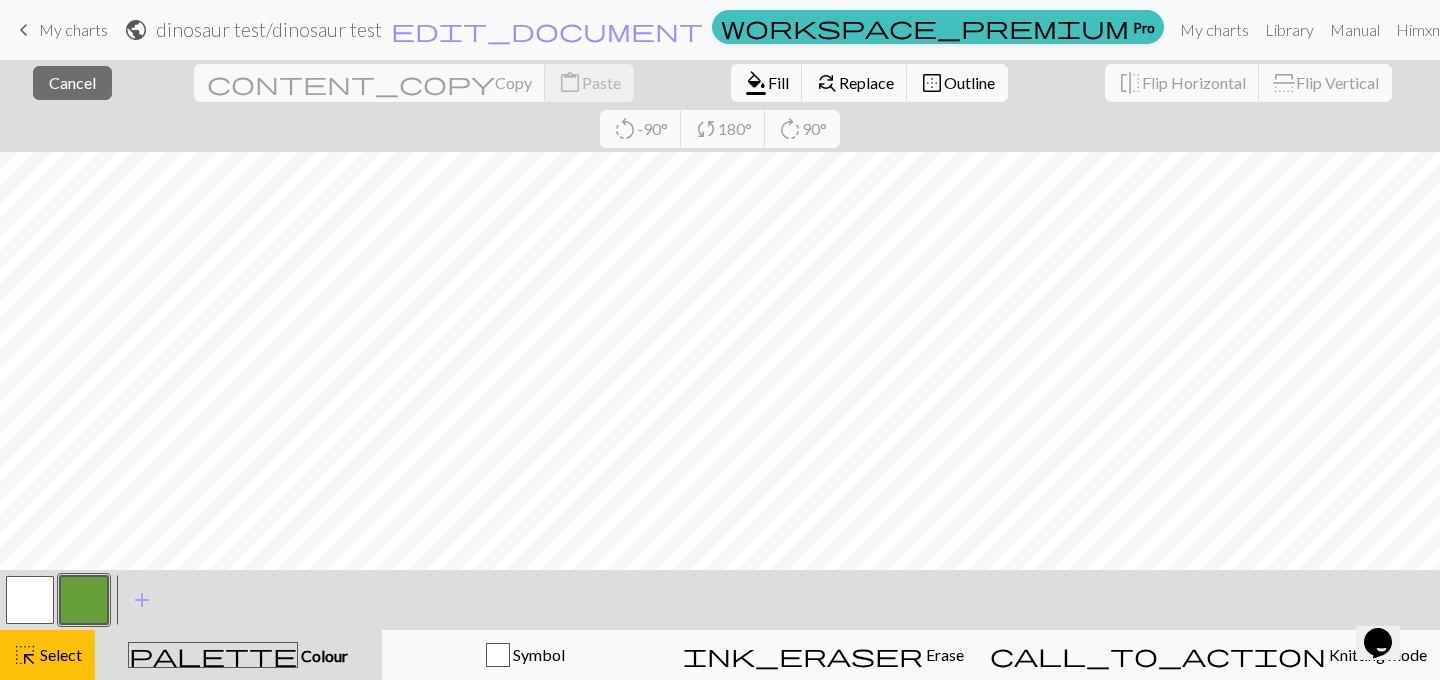 click at bounding box center (84, 600) 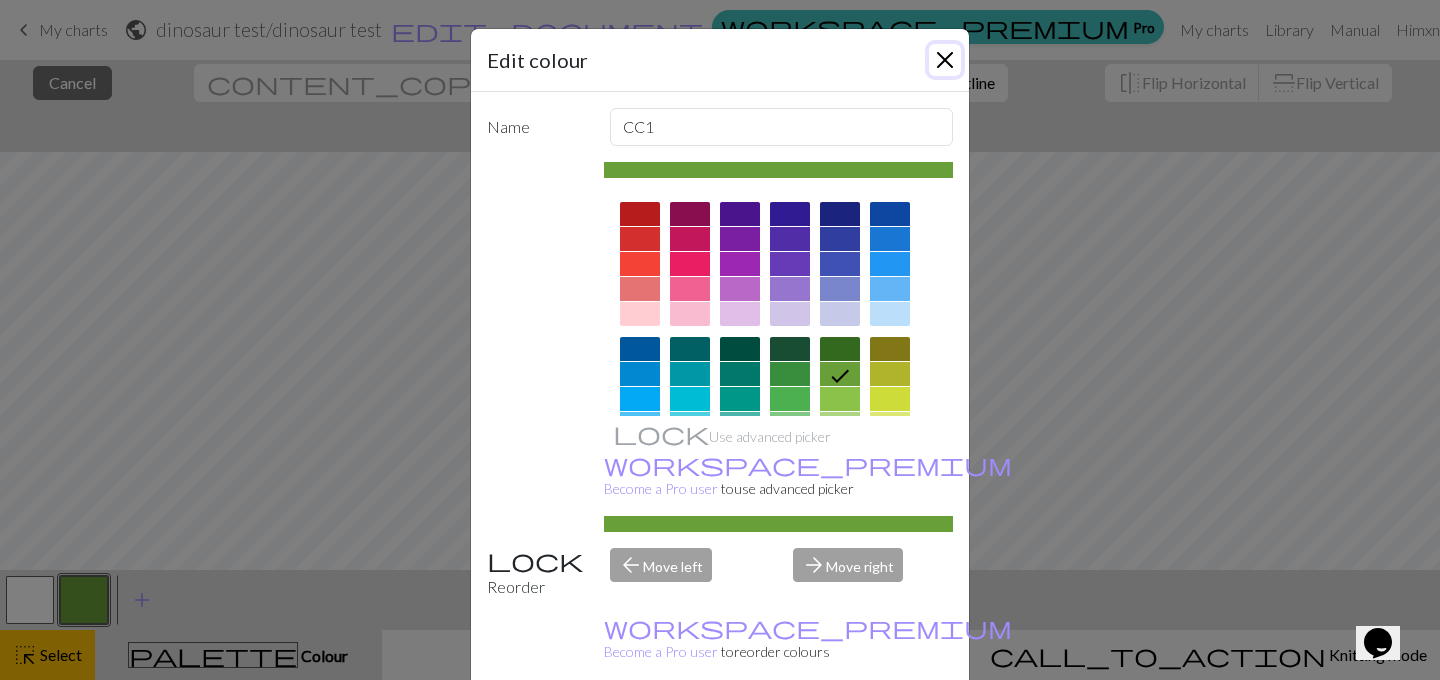 click at bounding box center (945, 60) 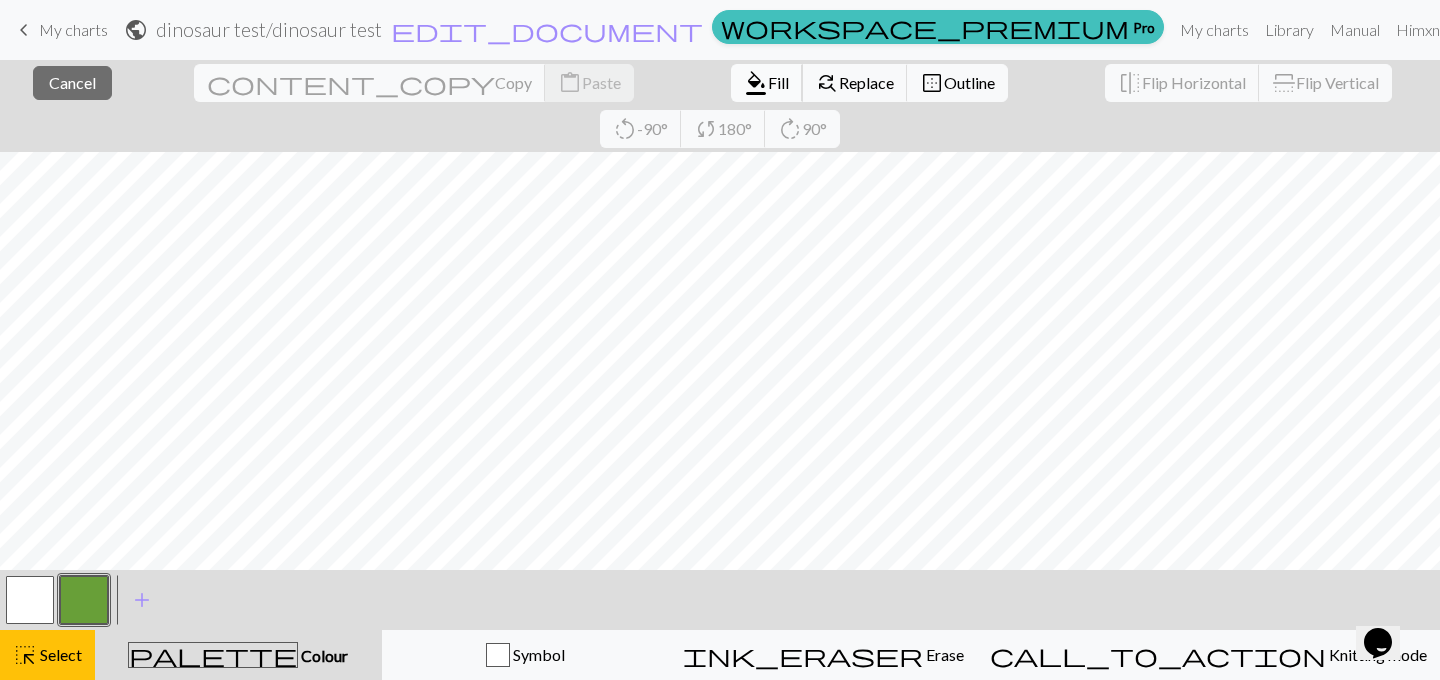 click on "Fill" at bounding box center [778, 82] 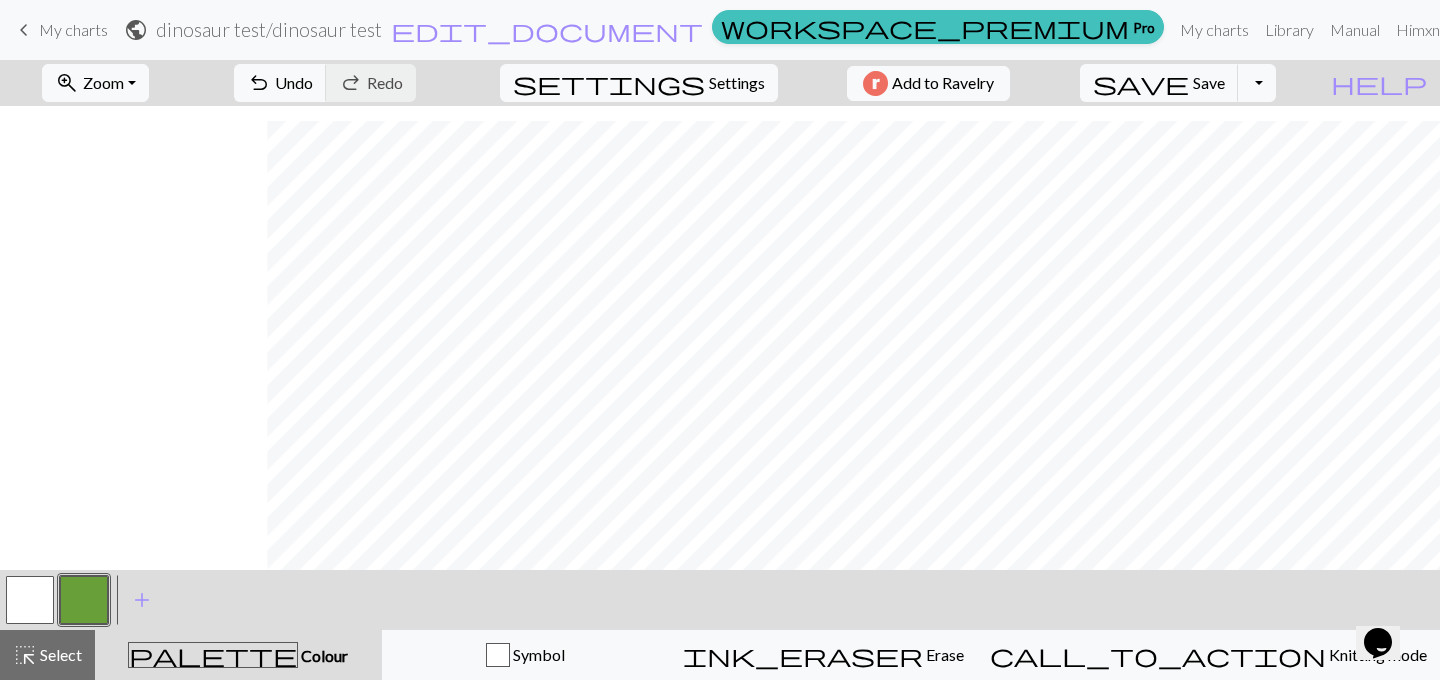 scroll, scrollTop: 833, scrollLeft: 267, axis: both 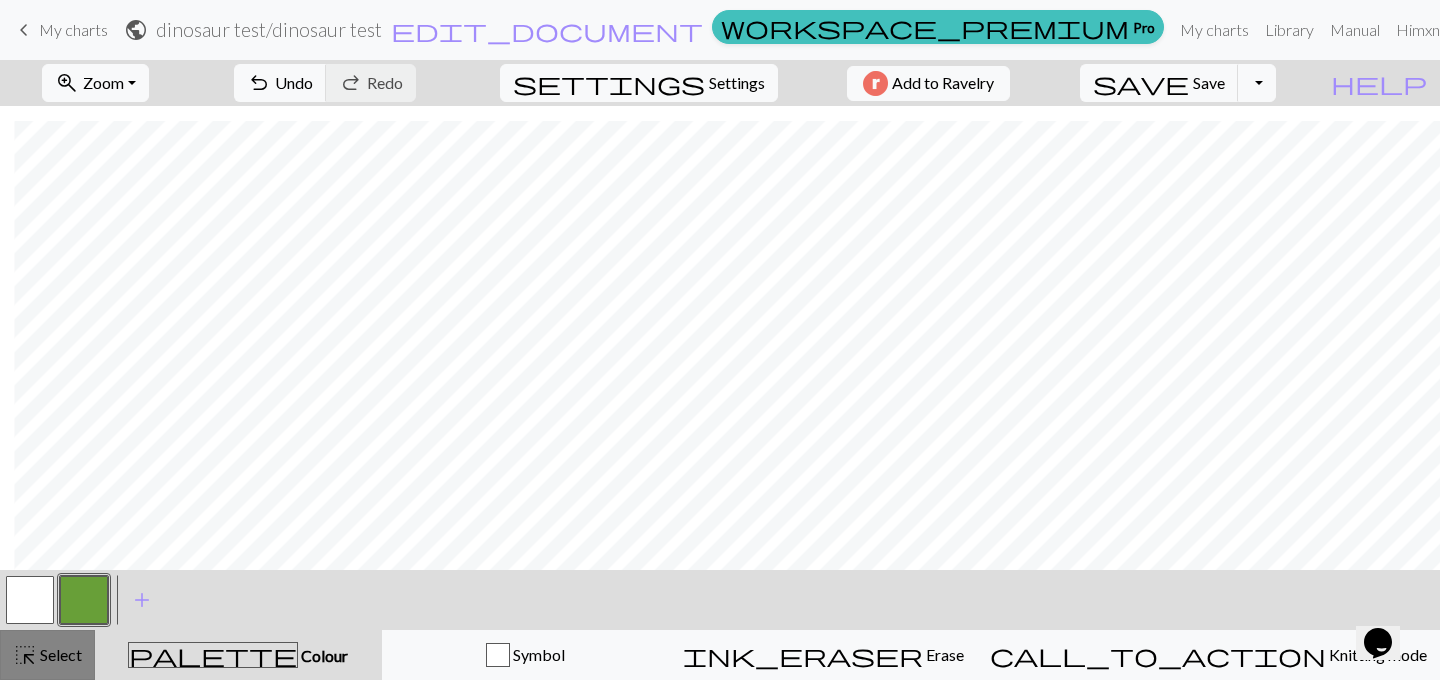 click on "Select" at bounding box center (59, 654) 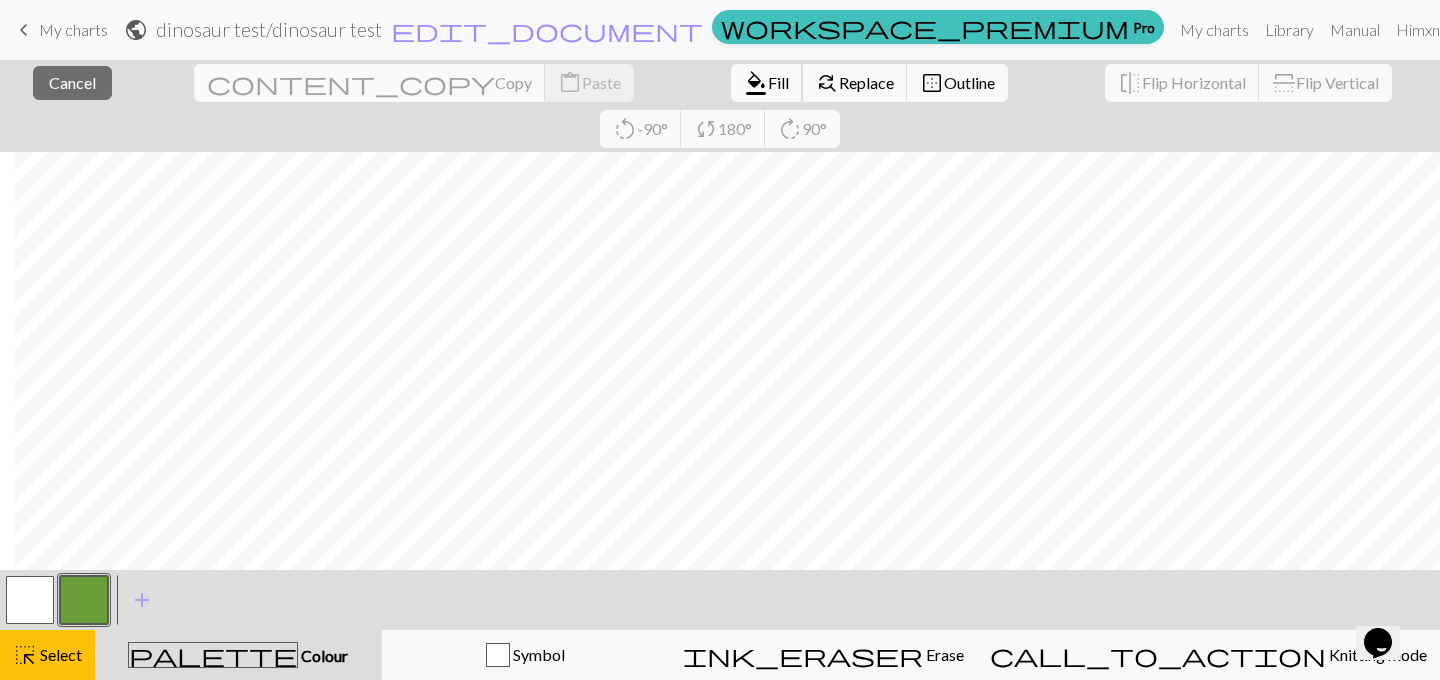 click on "Fill" at bounding box center [778, 82] 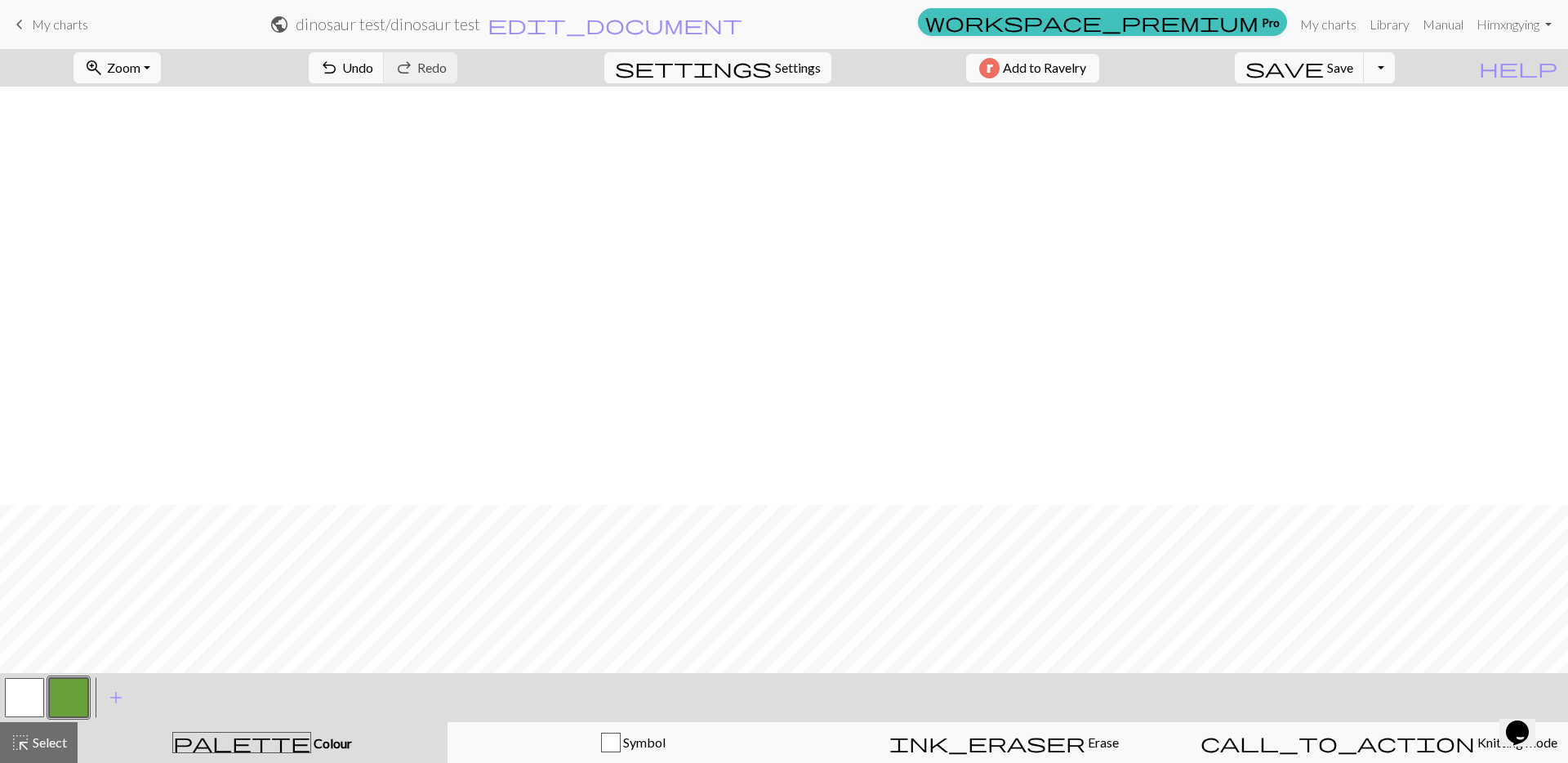 scroll, scrollTop: 418, scrollLeft: 0, axis: vertical 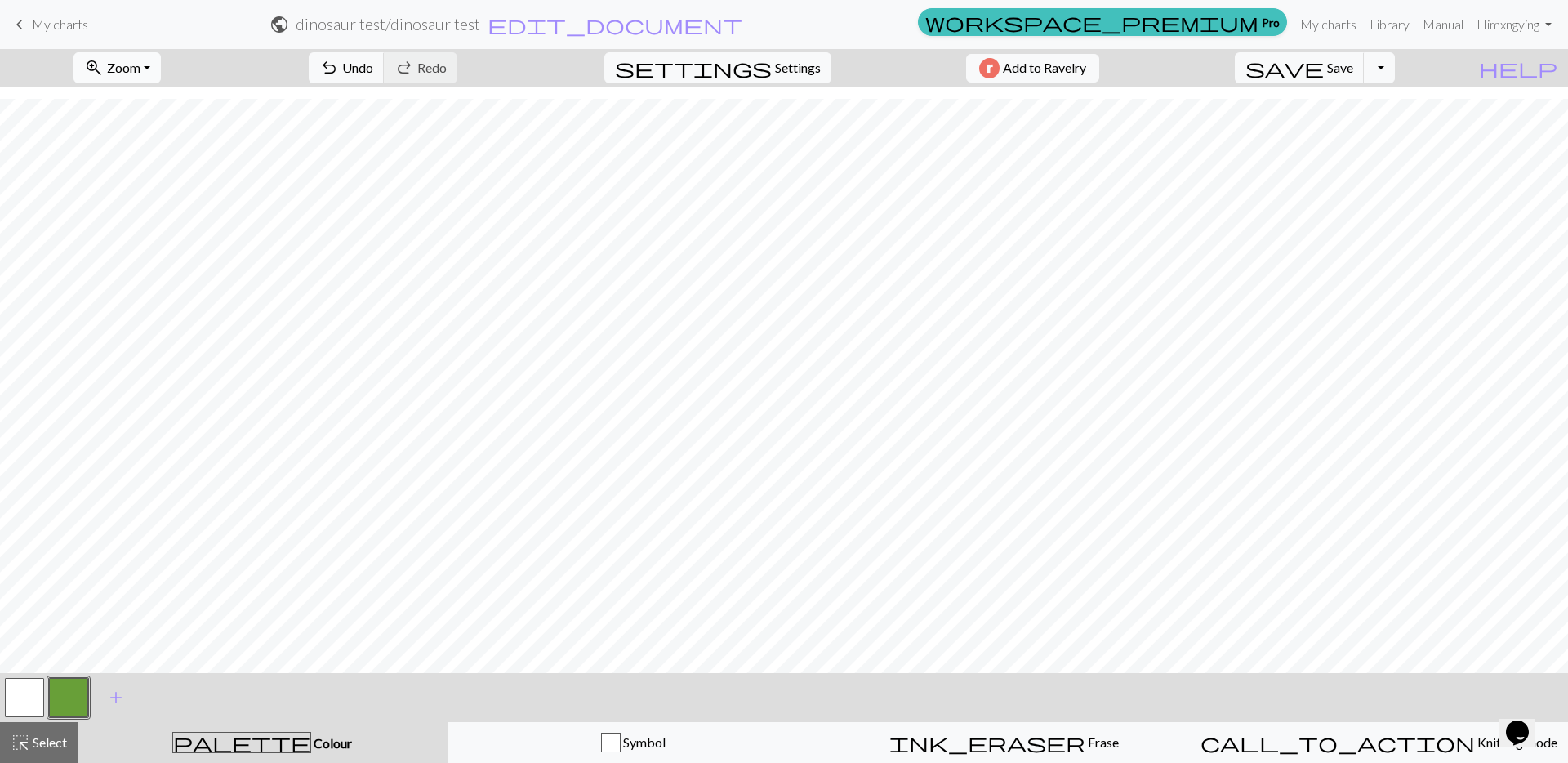 click on "zoom_in Zoom Zoom" at bounding box center [117, 68] 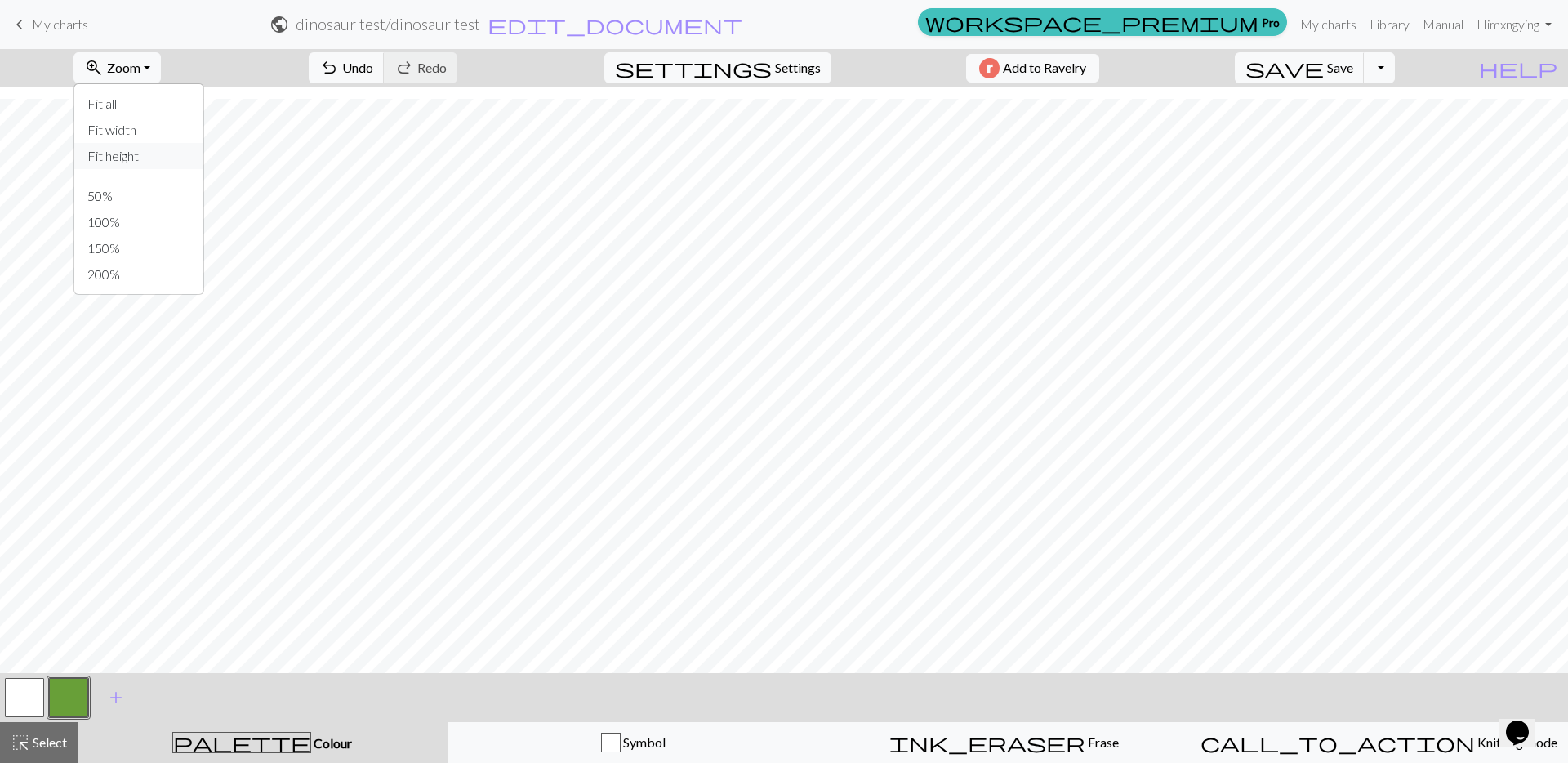 click on "Fit height" at bounding box center [139, 156] 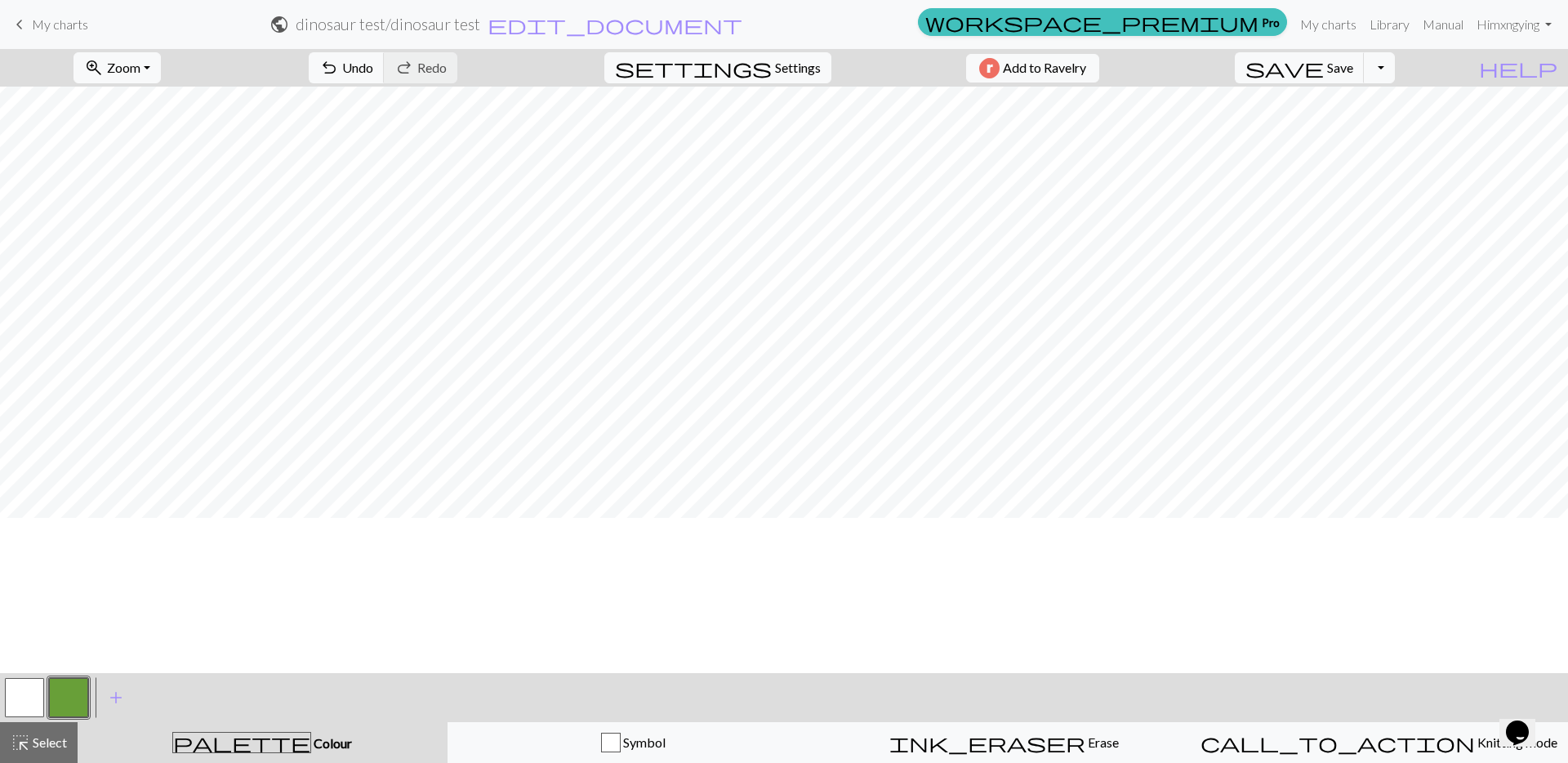 scroll, scrollTop: 191, scrollLeft: 0, axis: vertical 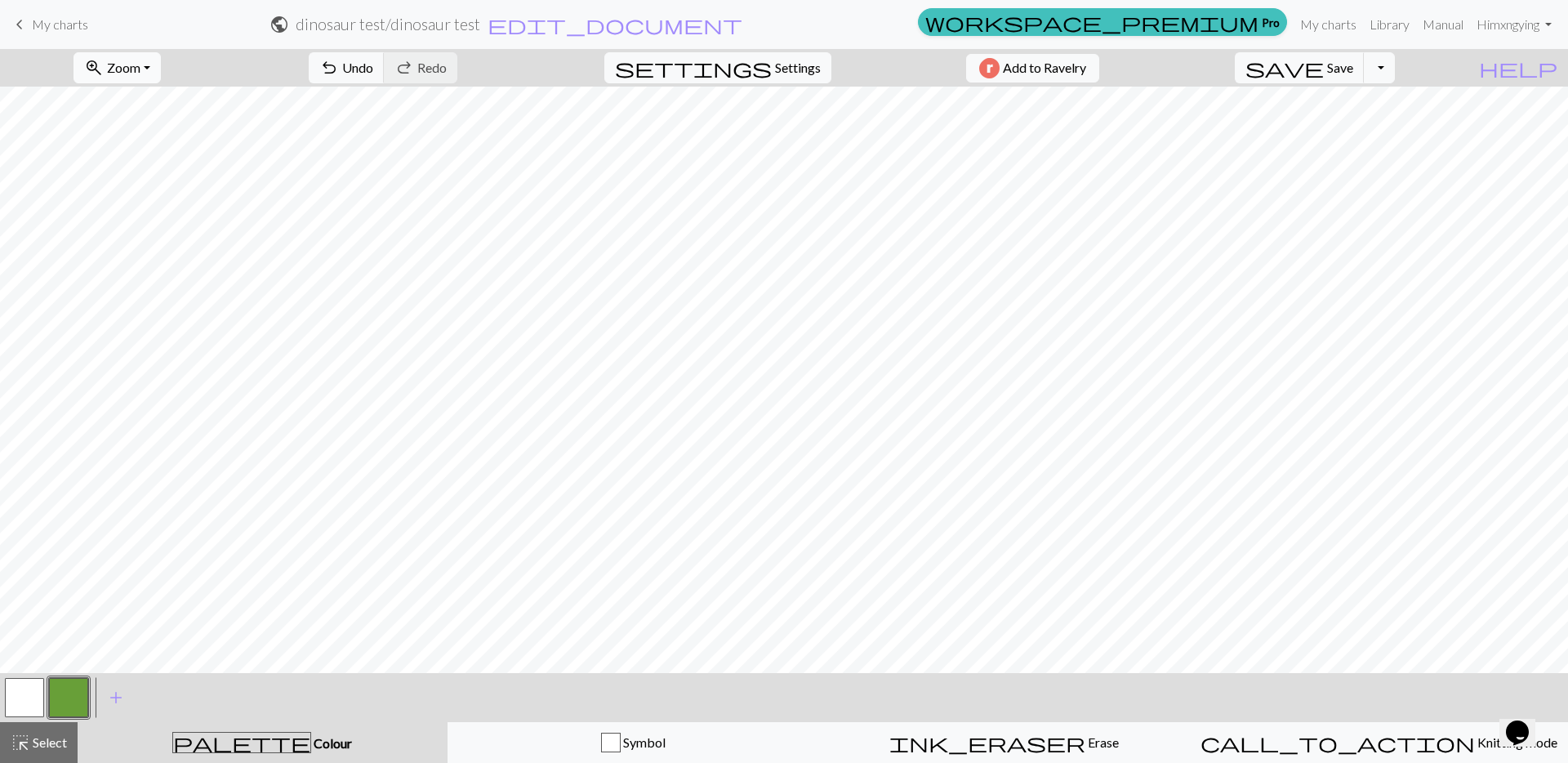 click on "zoom_in Zoom Zoom" at bounding box center [117, 68] 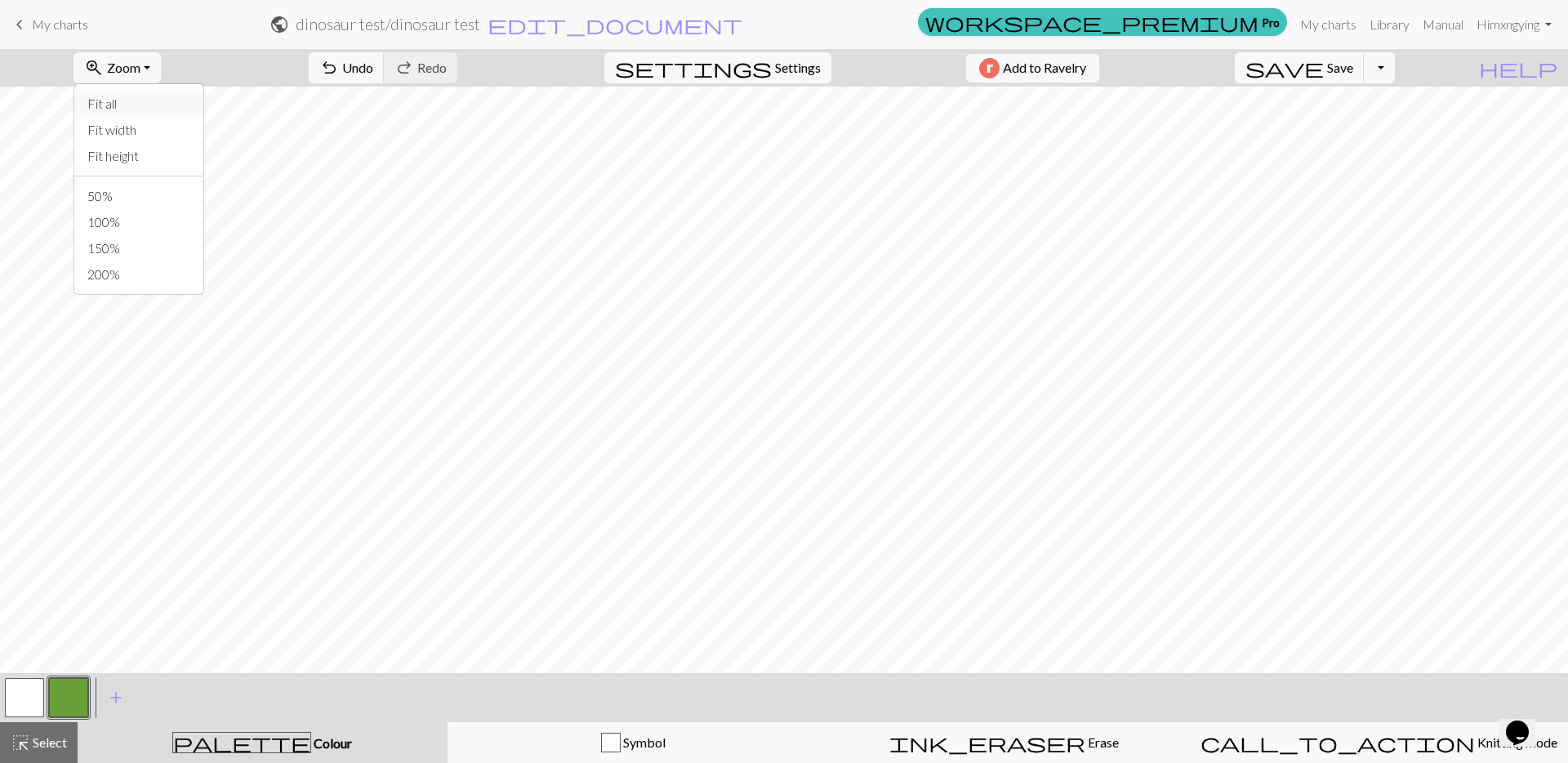 click on "Fit all" at bounding box center [139, 104] 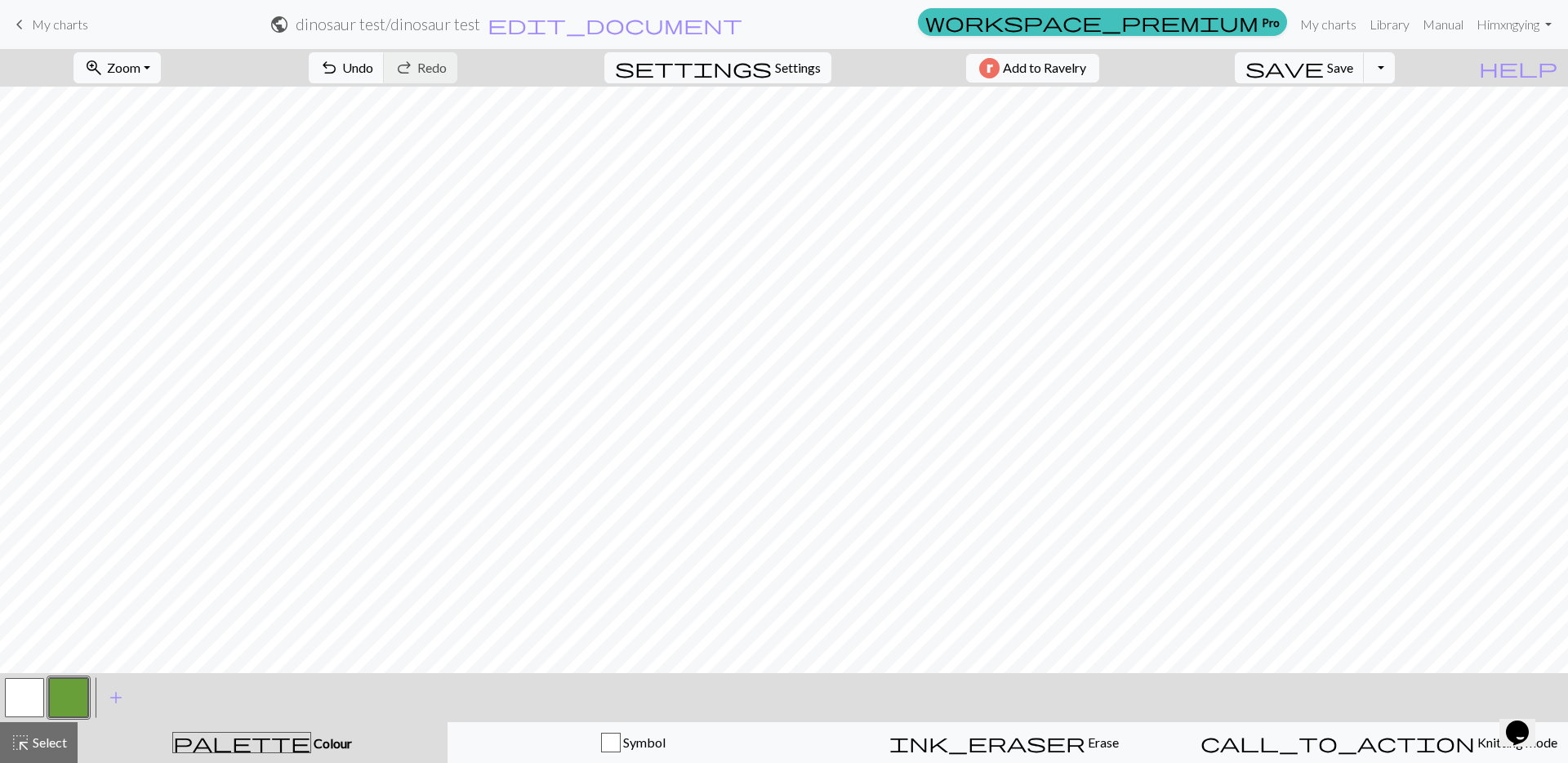 scroll, scrollTop: 373, scrollLeft: 0, axis: vertical 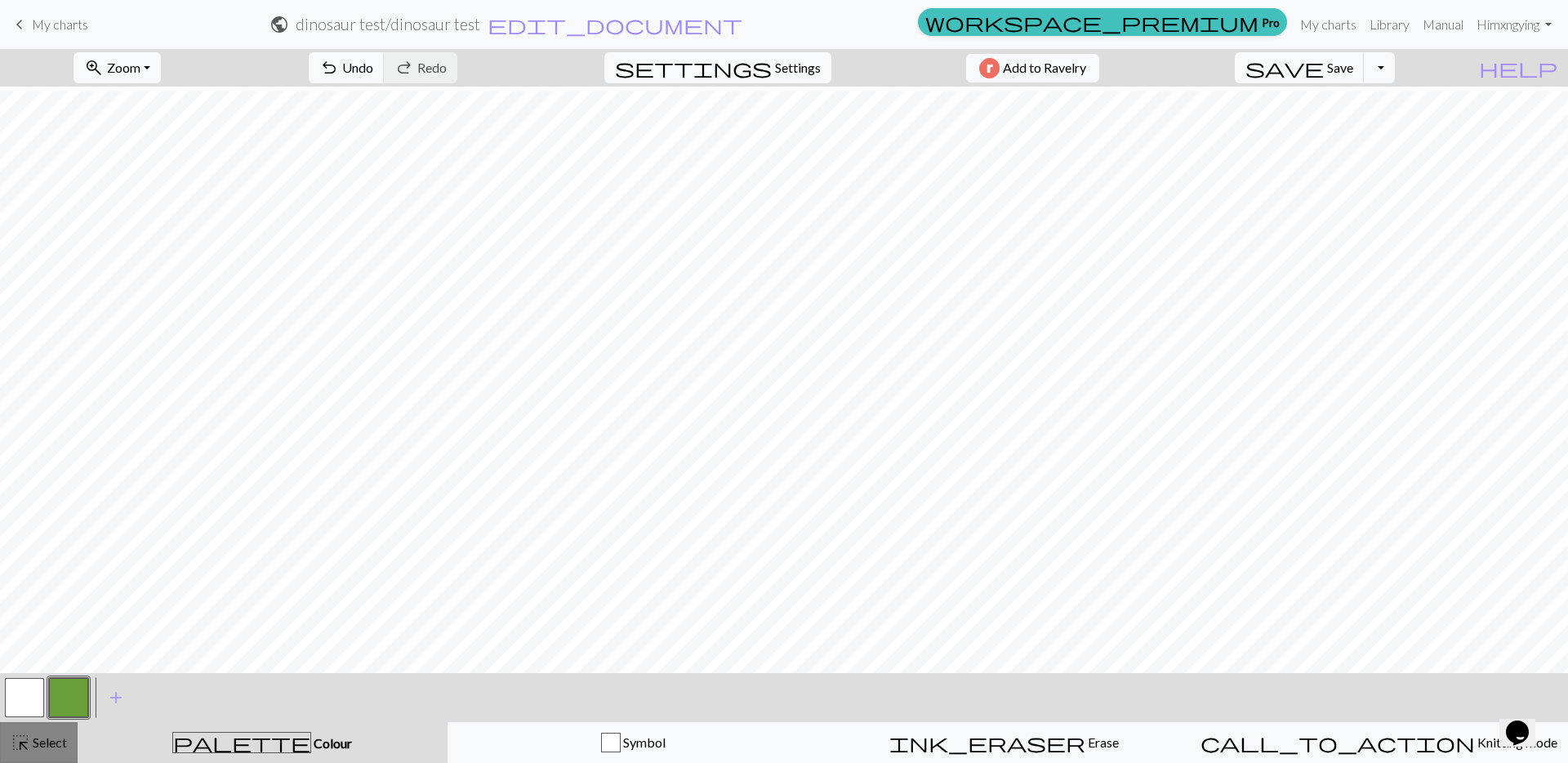 click on "Select" at bounding box center (48, 742) 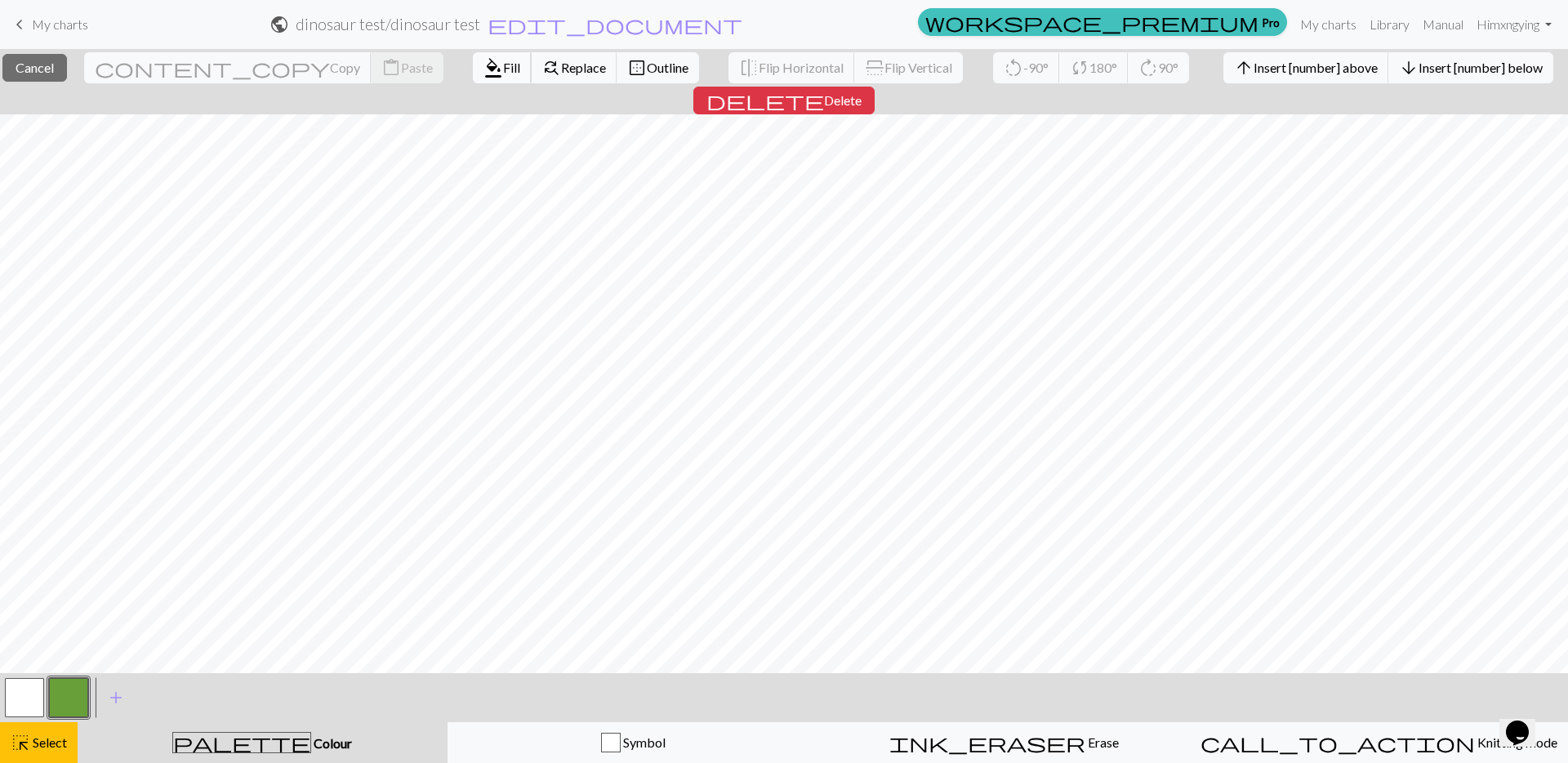 click on "format_color_fill  Fill" at bounding box center [502, 68] 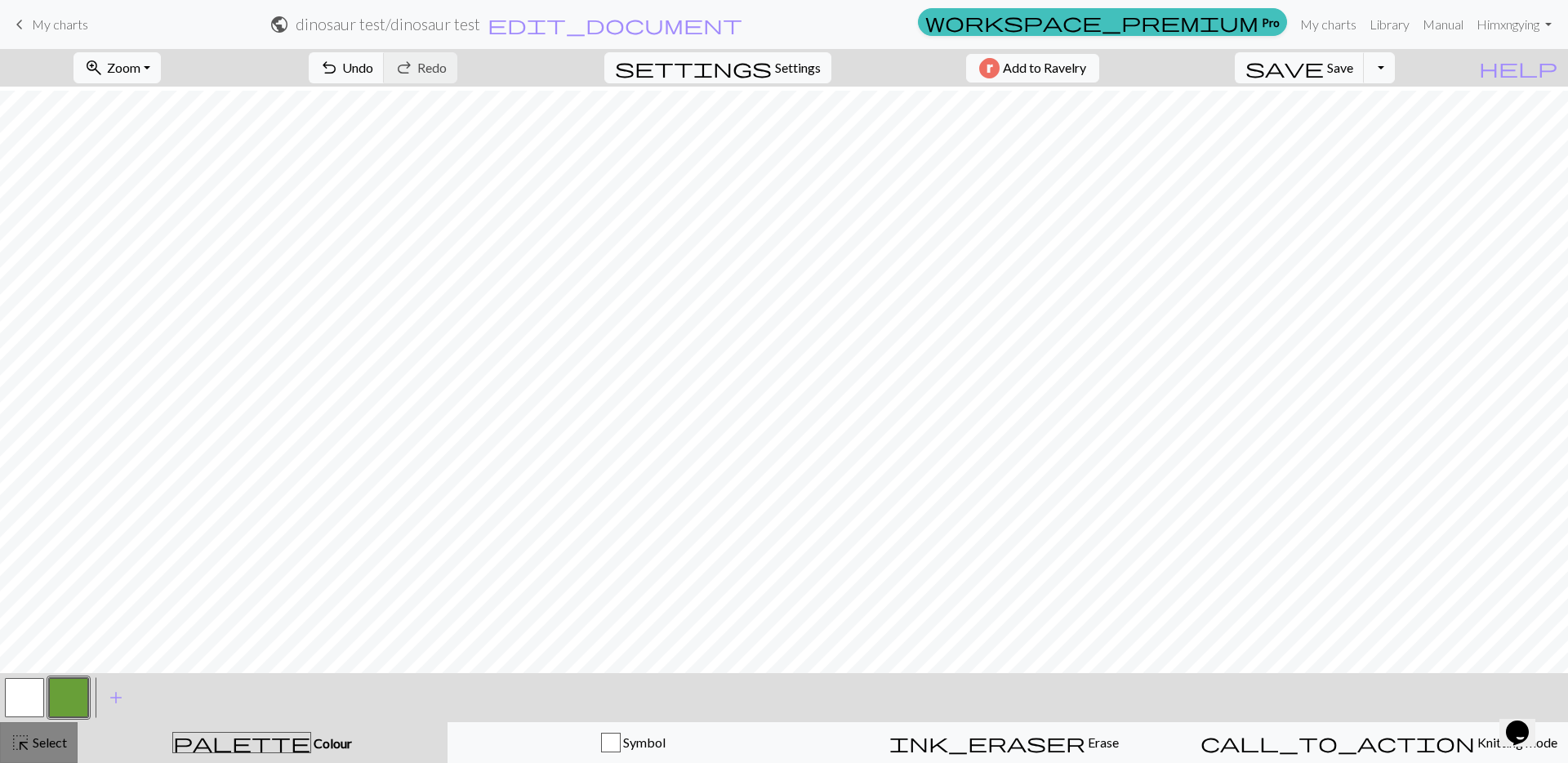 click on "highlight_alt   Select   Select" at bounding box center (38, 743) 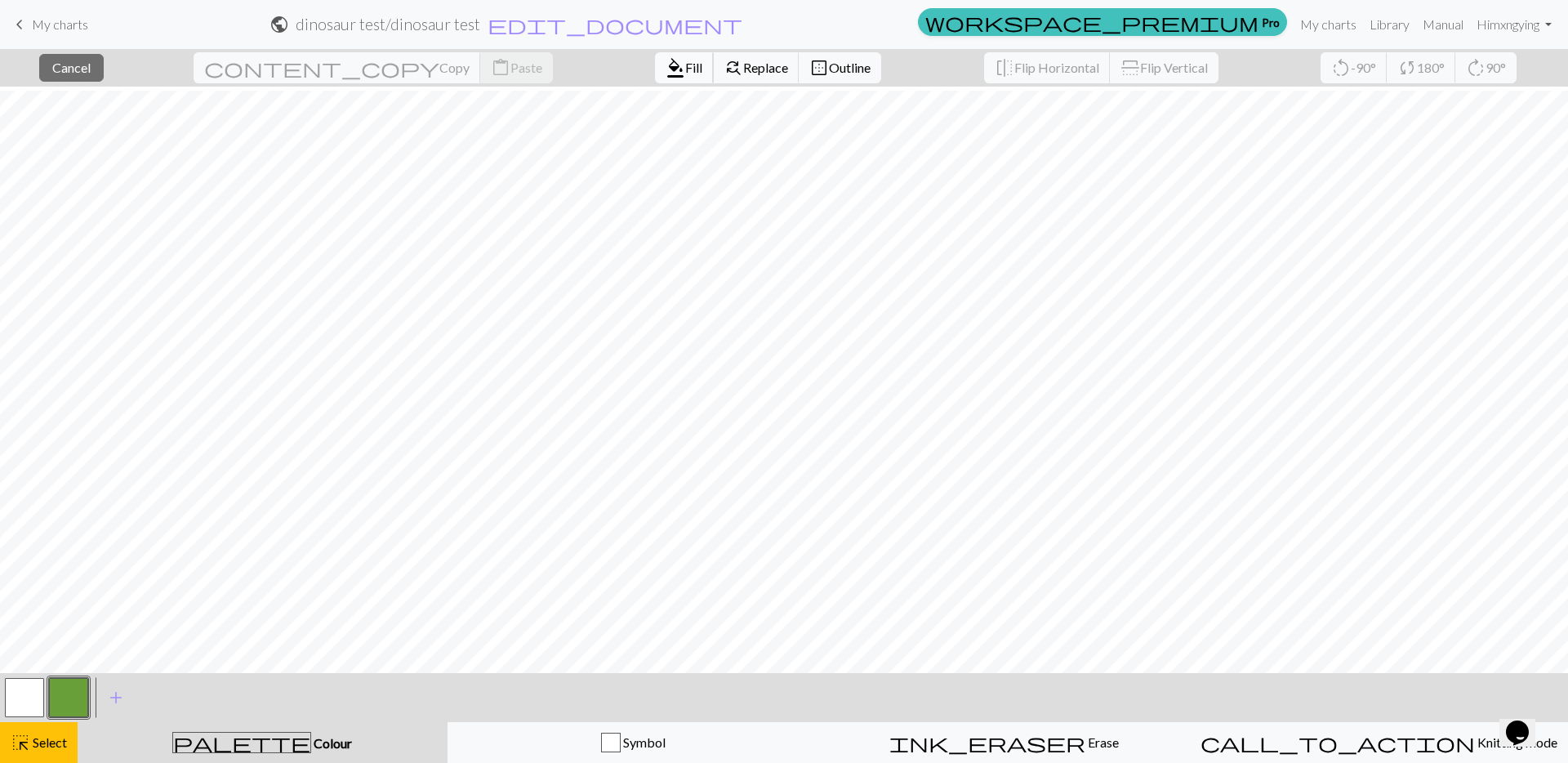 click on "Fill" at bounding box center [693, 67] 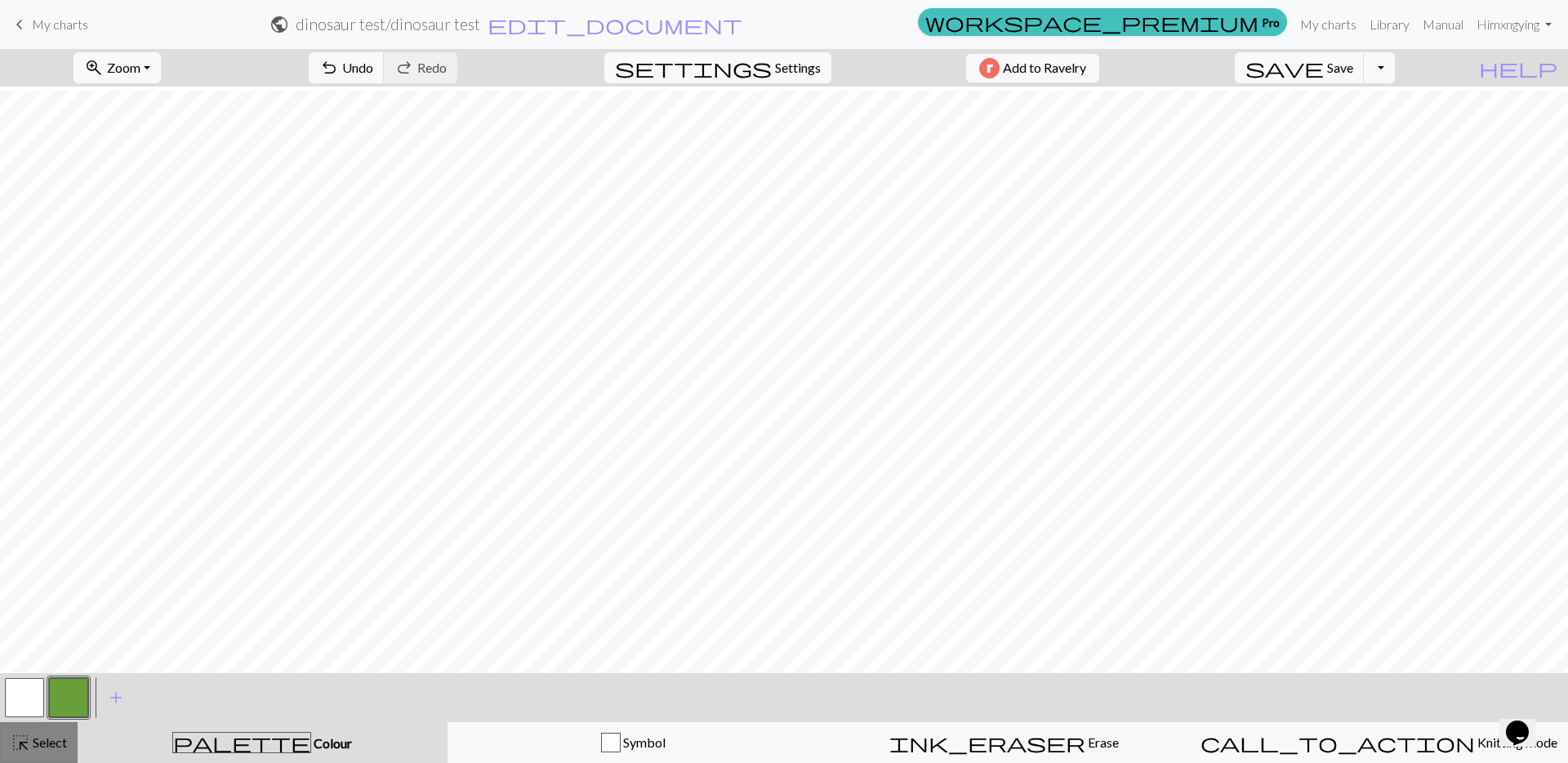 click on "Select" at bounding box center [48, 742] 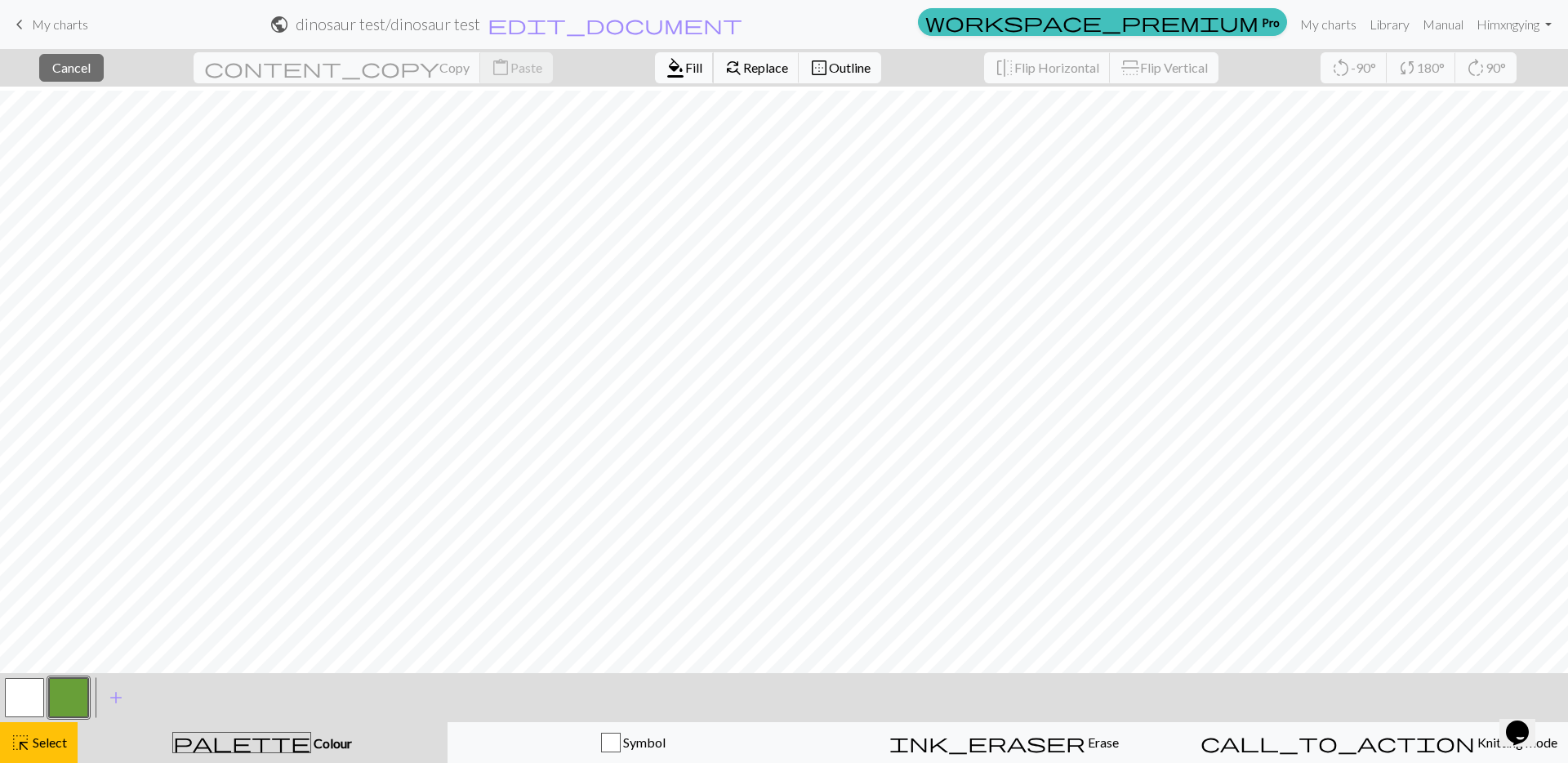click on "Fill" at bounding box center (693, 67) 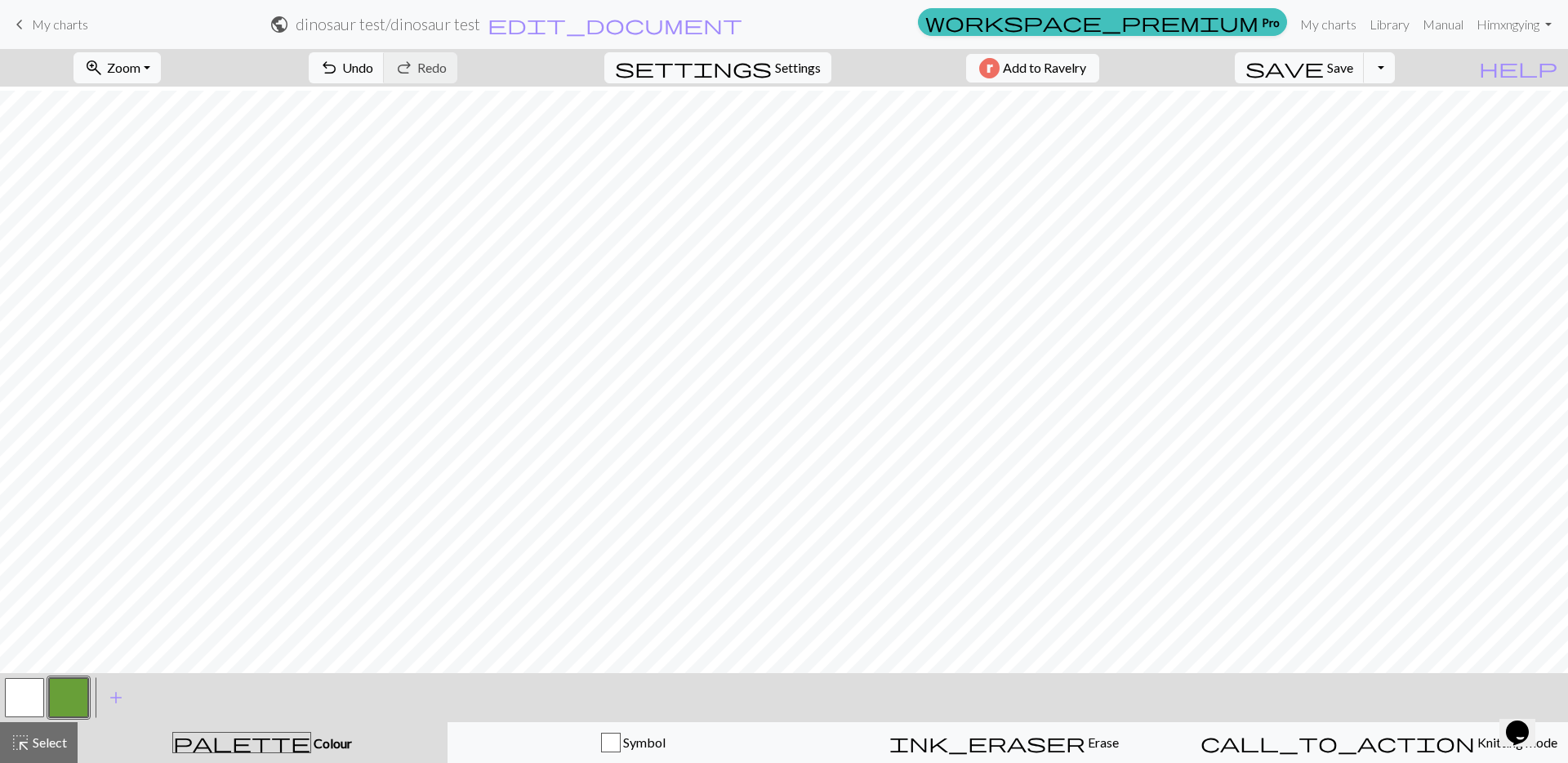 click at bounding box center (24, 698) 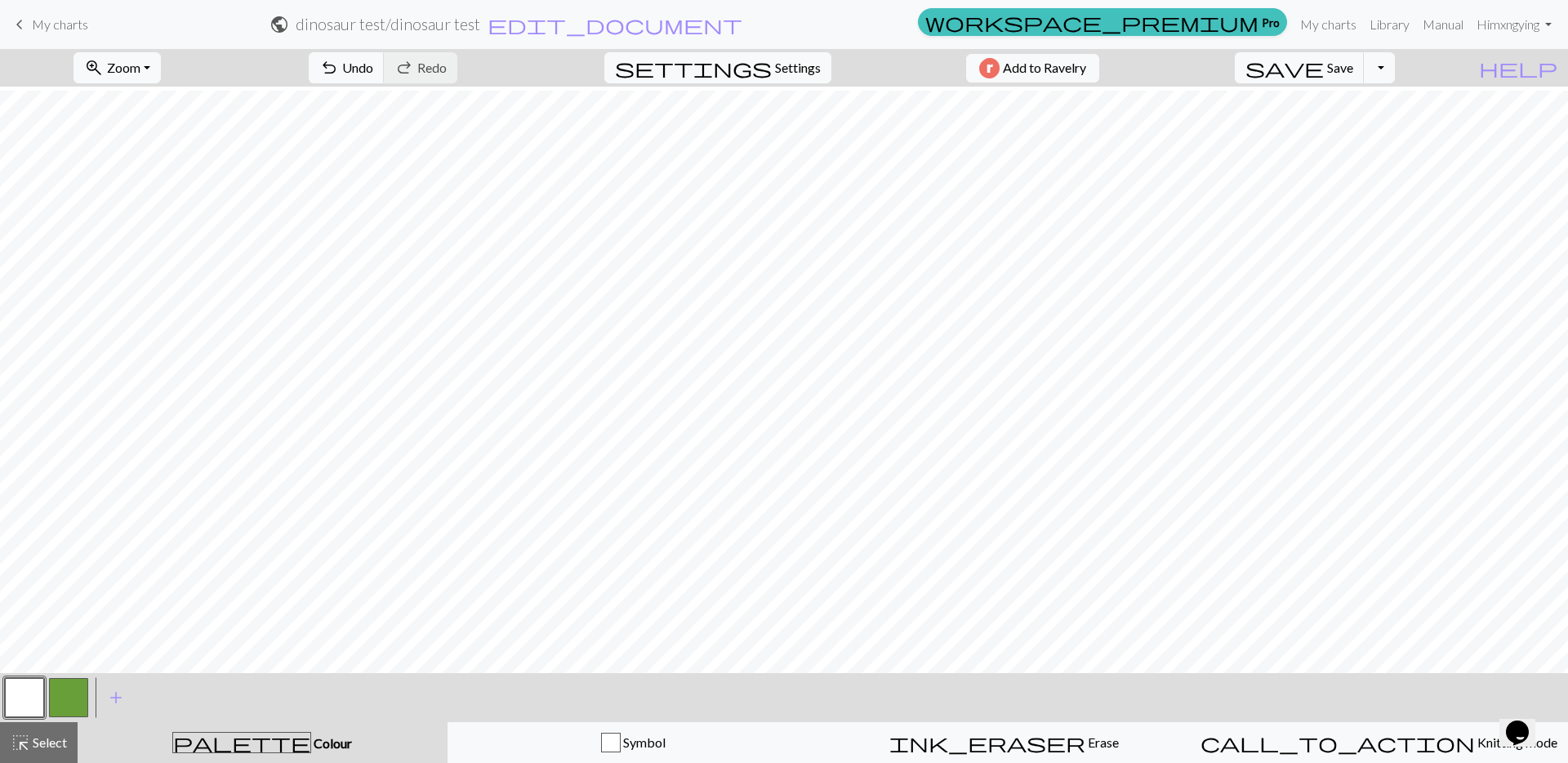click at bounding box center (69, 698) 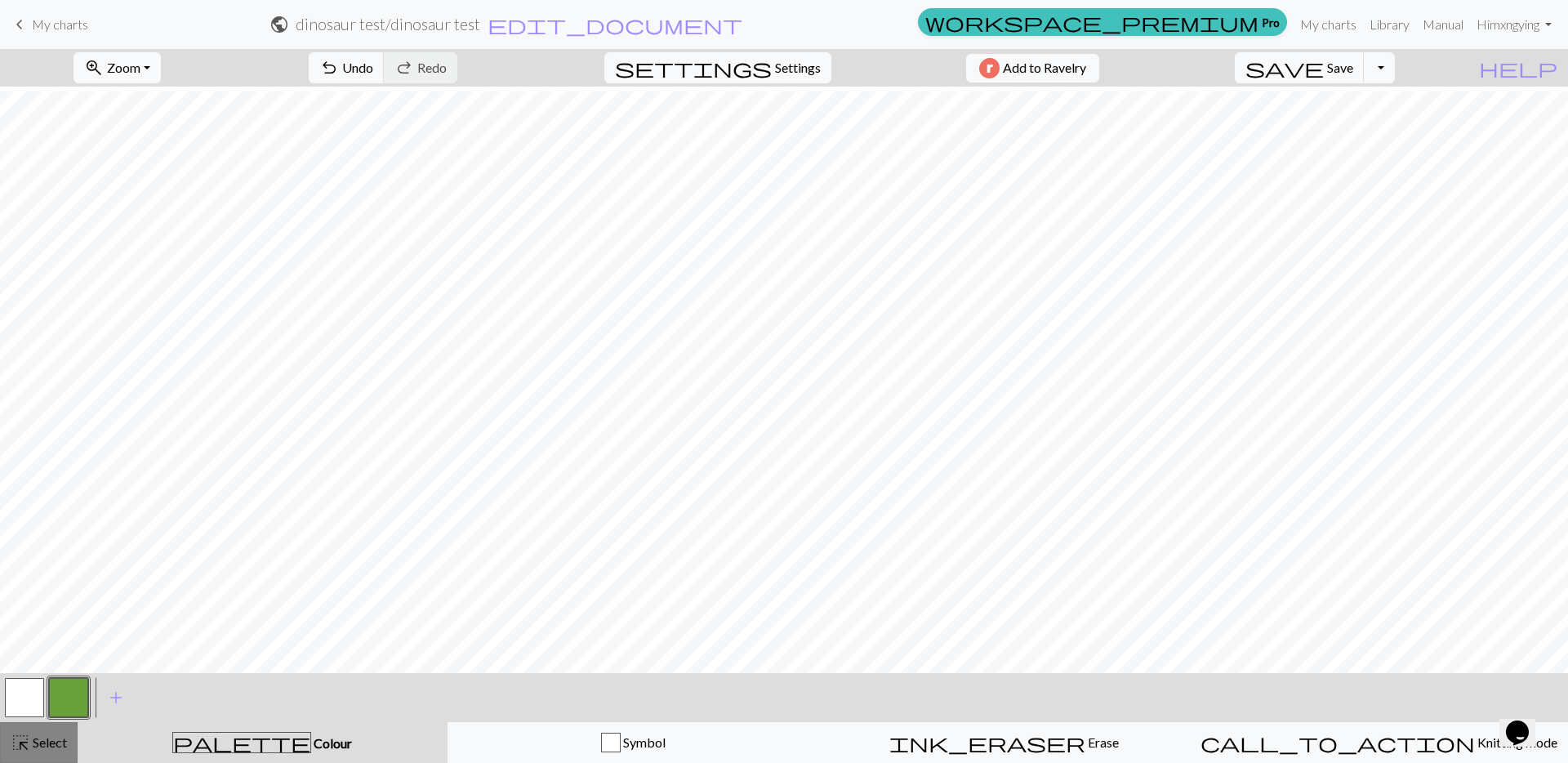 click on "Select" at bounding box center [48, 742] 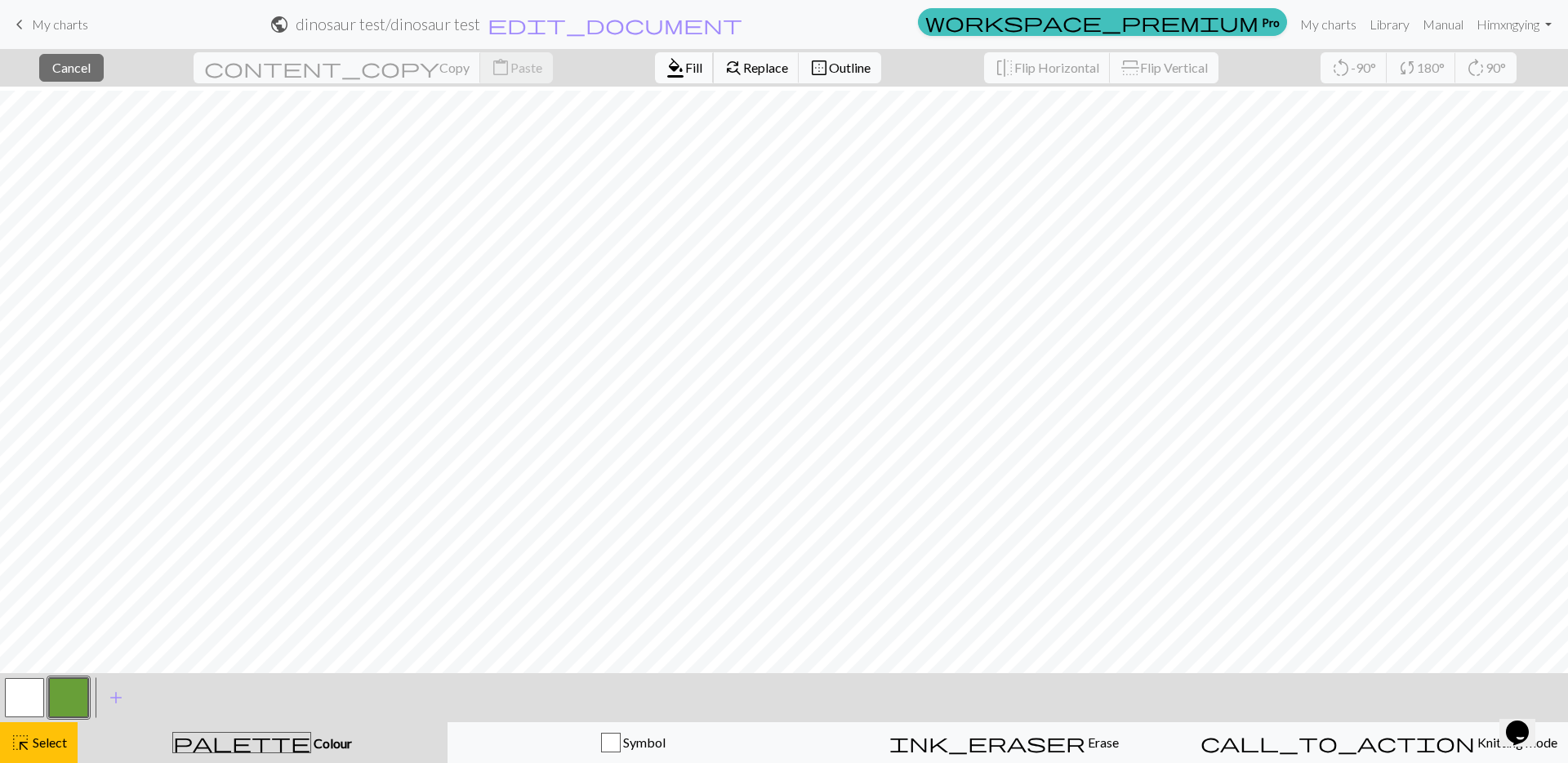 click on "format_color_fill  Fill" at bounding box center (684, 68) 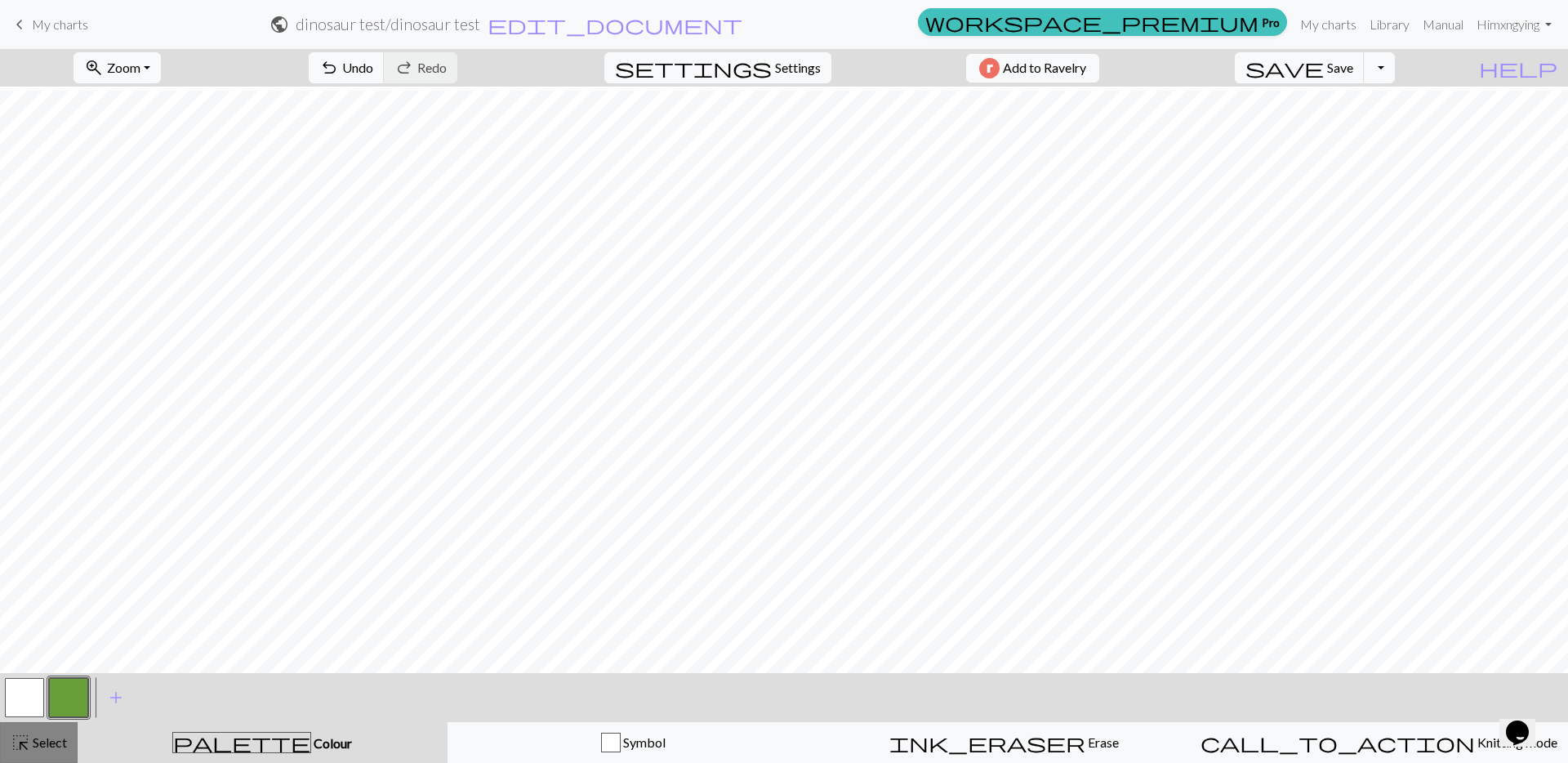 click on "Select" at bounding box center [48, 742] 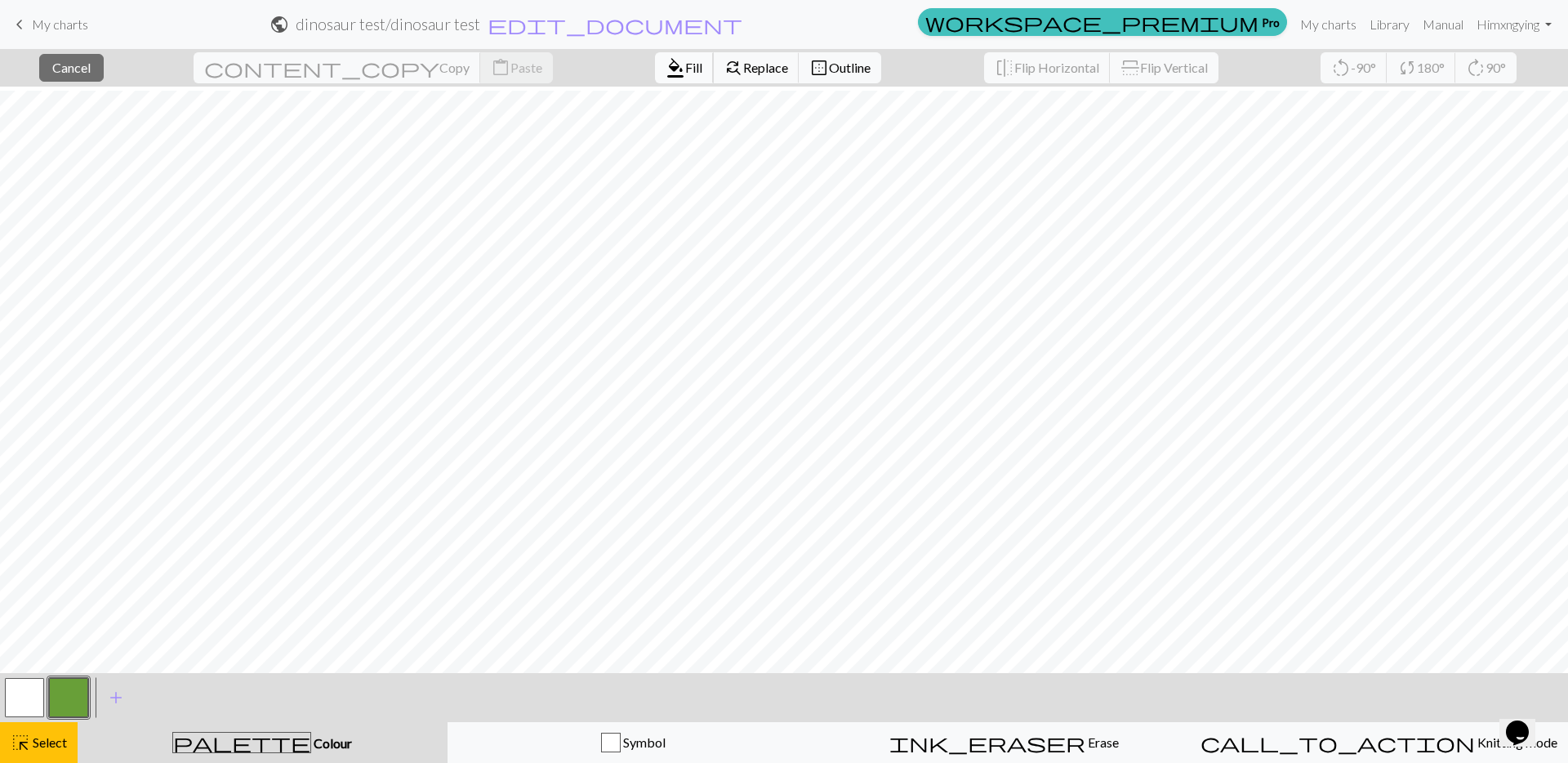 click on "format_color_fill  Fill" at bounding box center (684, 68) 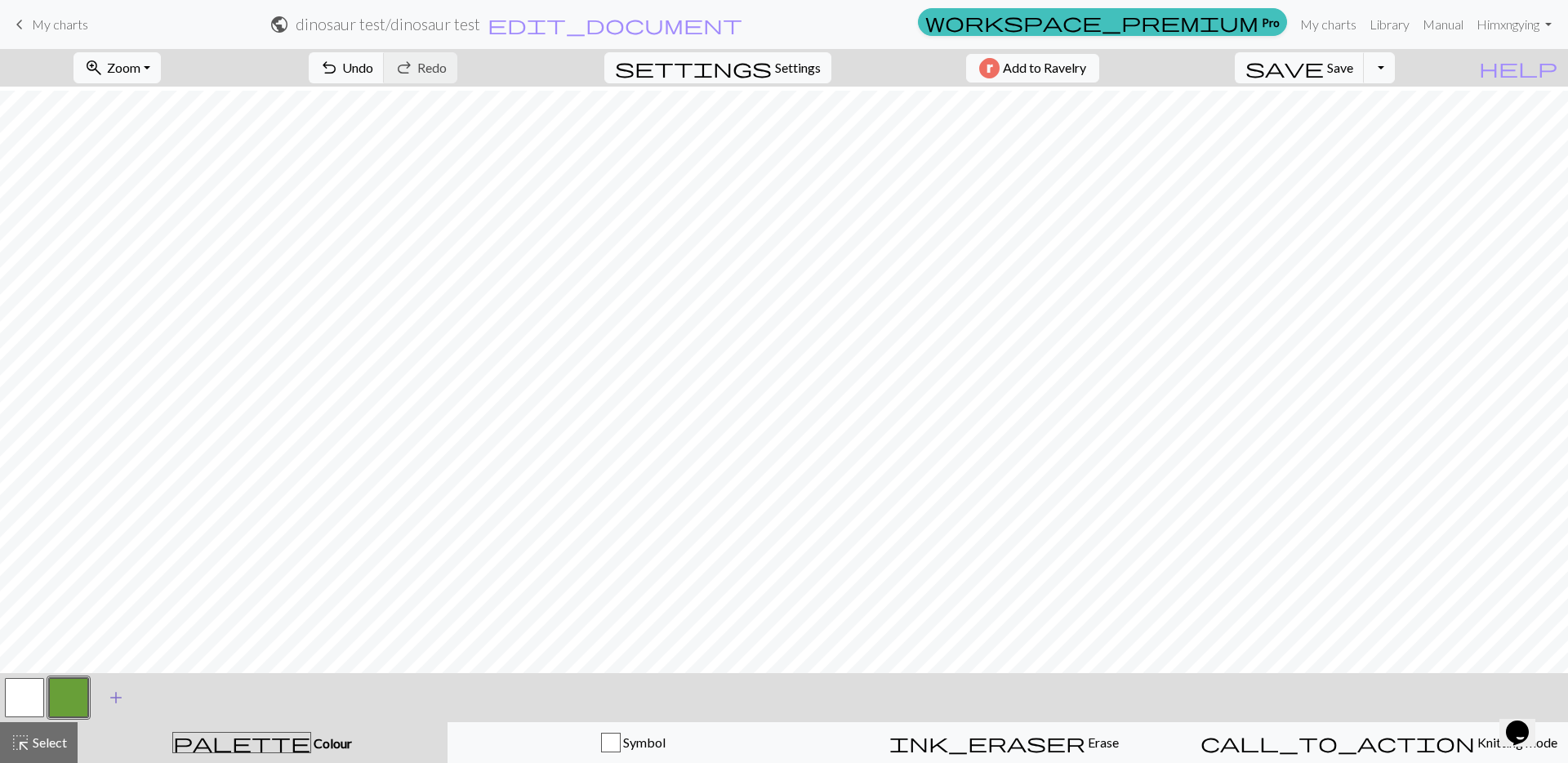 click on "add" at bounding box center (116, 698) 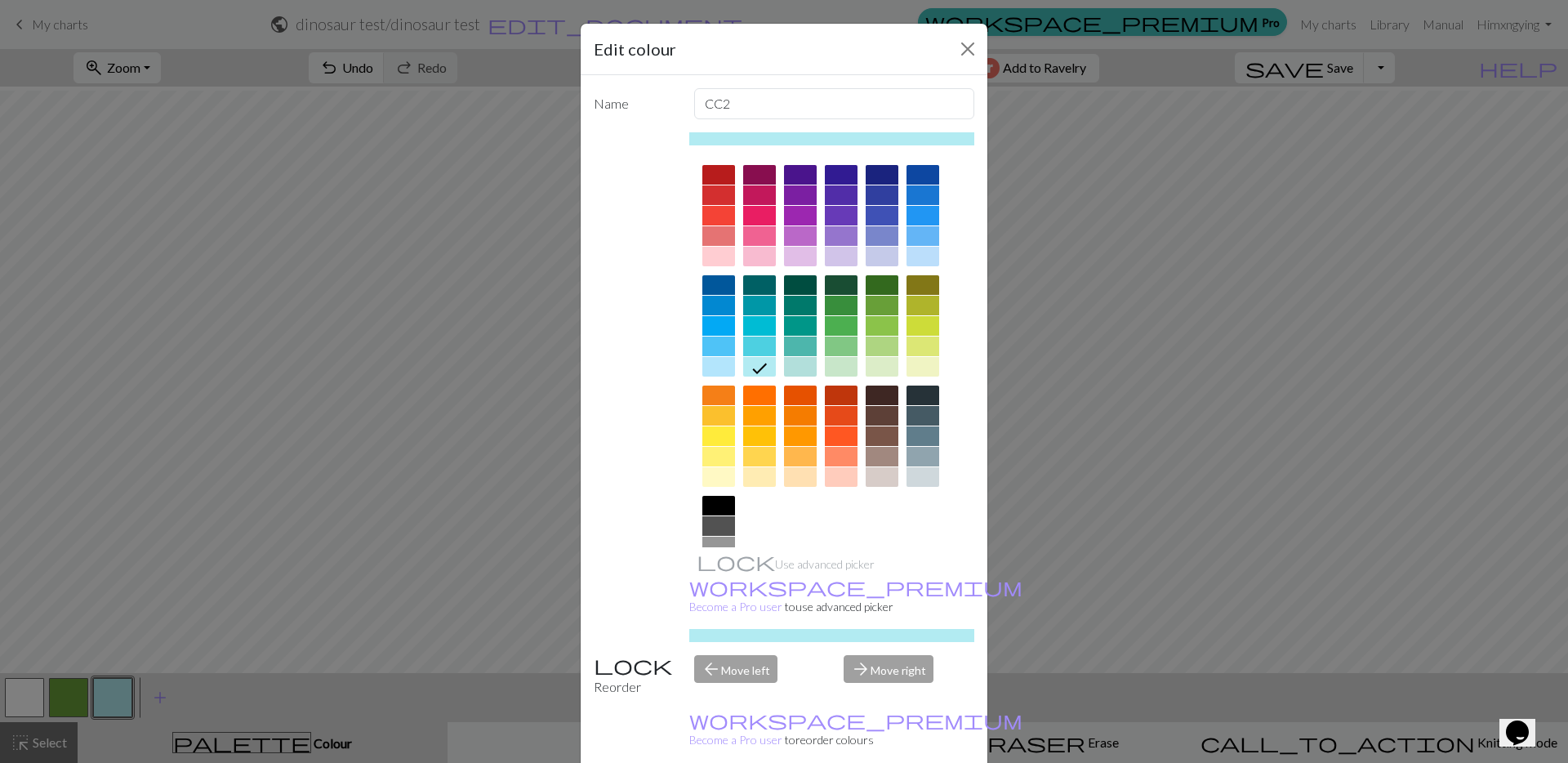 click at bounding box center [719, 506] 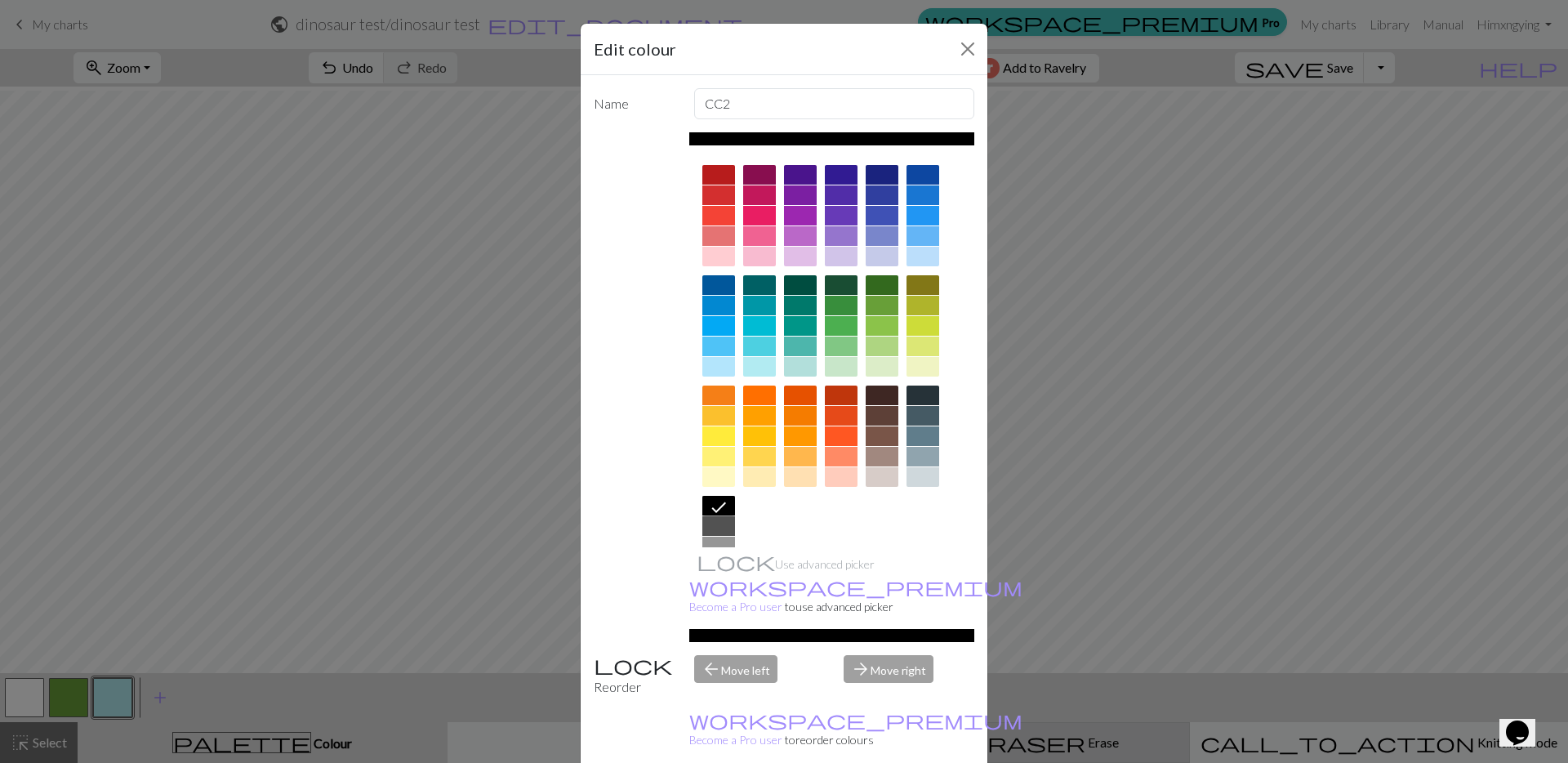 click on "Done" at bounding box center [882, 805] 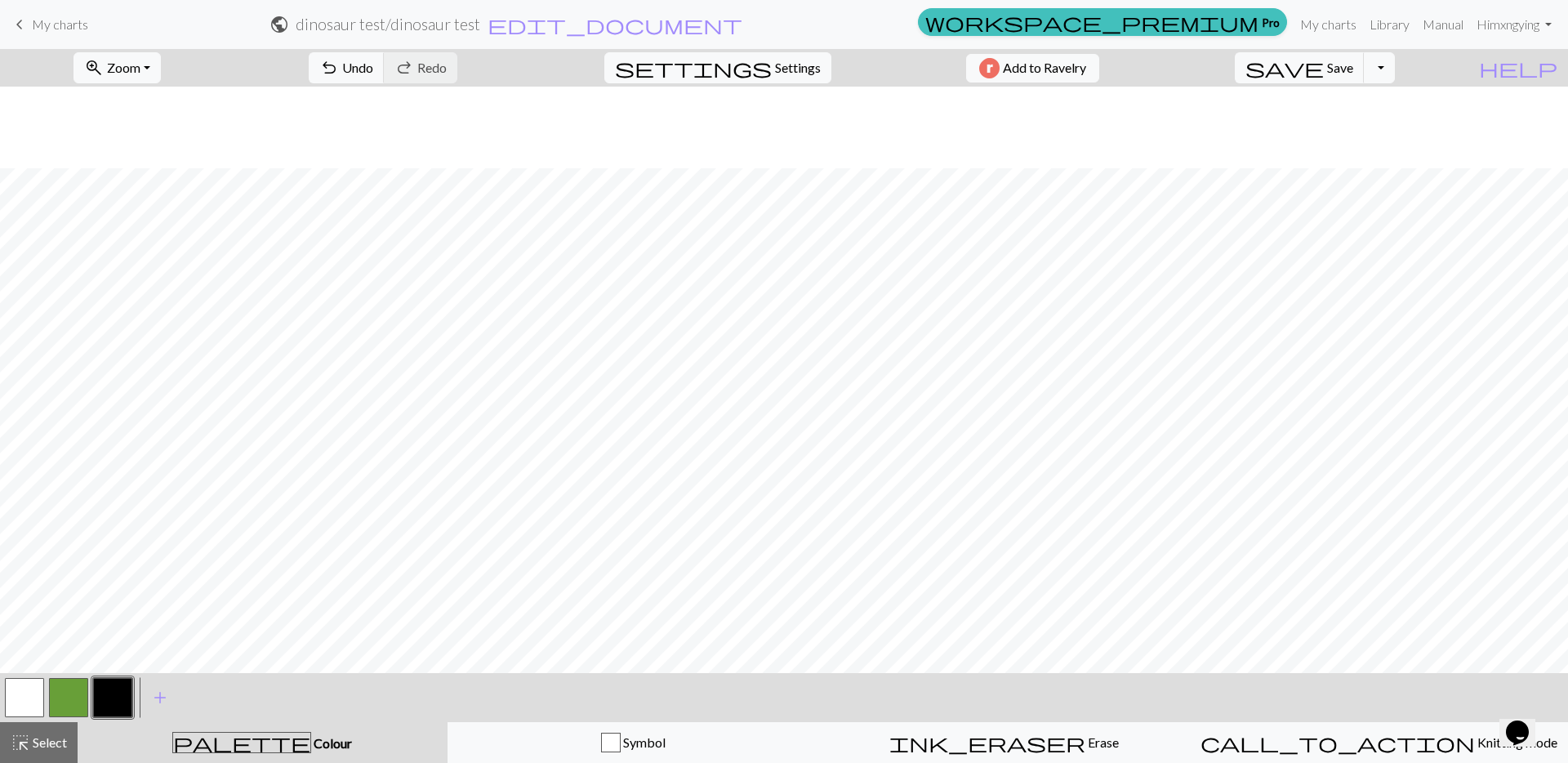 scroll, scrollTop: 382, scrollLeft: 0, axis: vertical 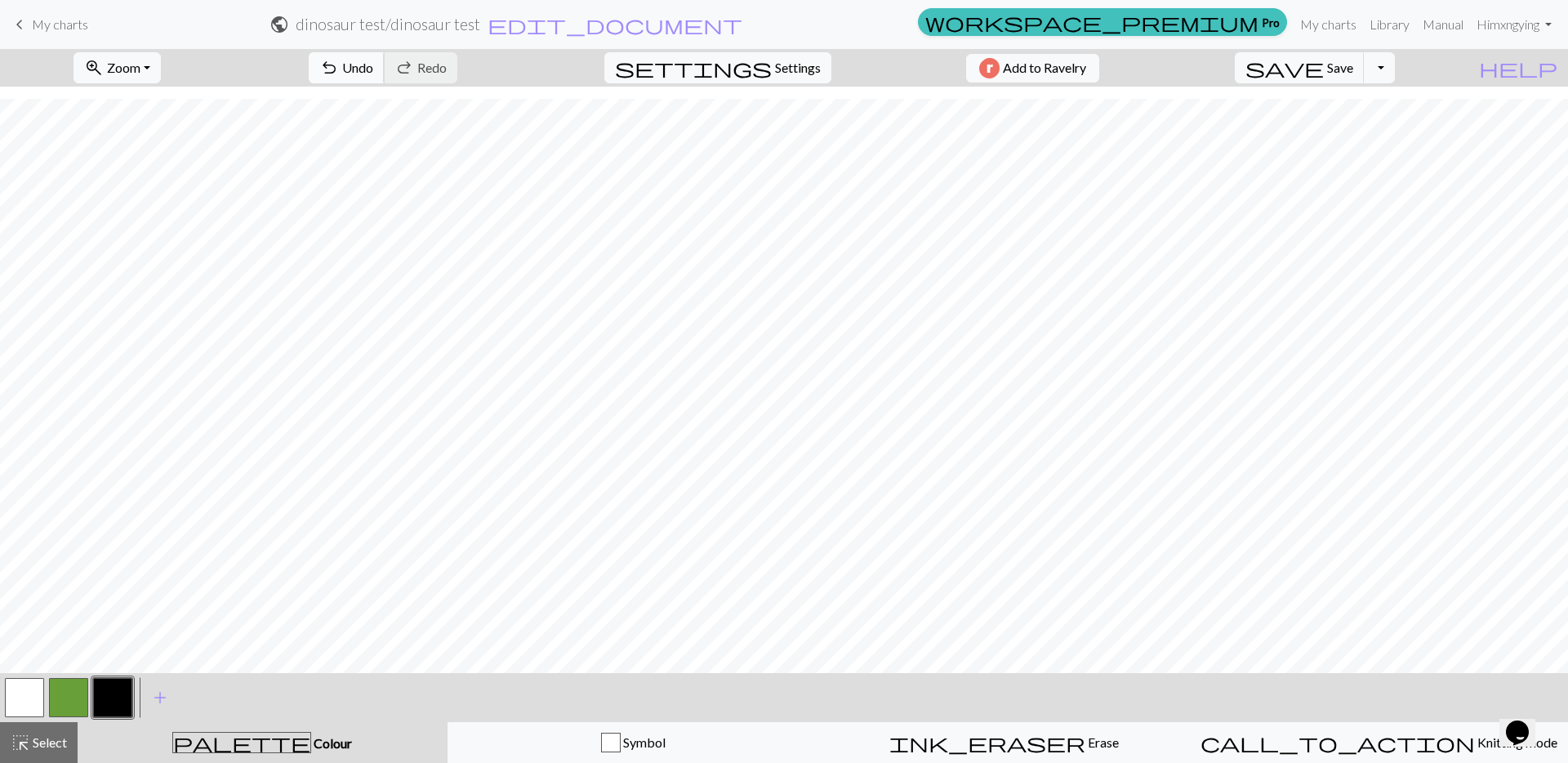 click on "undo Undo Undo" at bounding box center (346, 68) 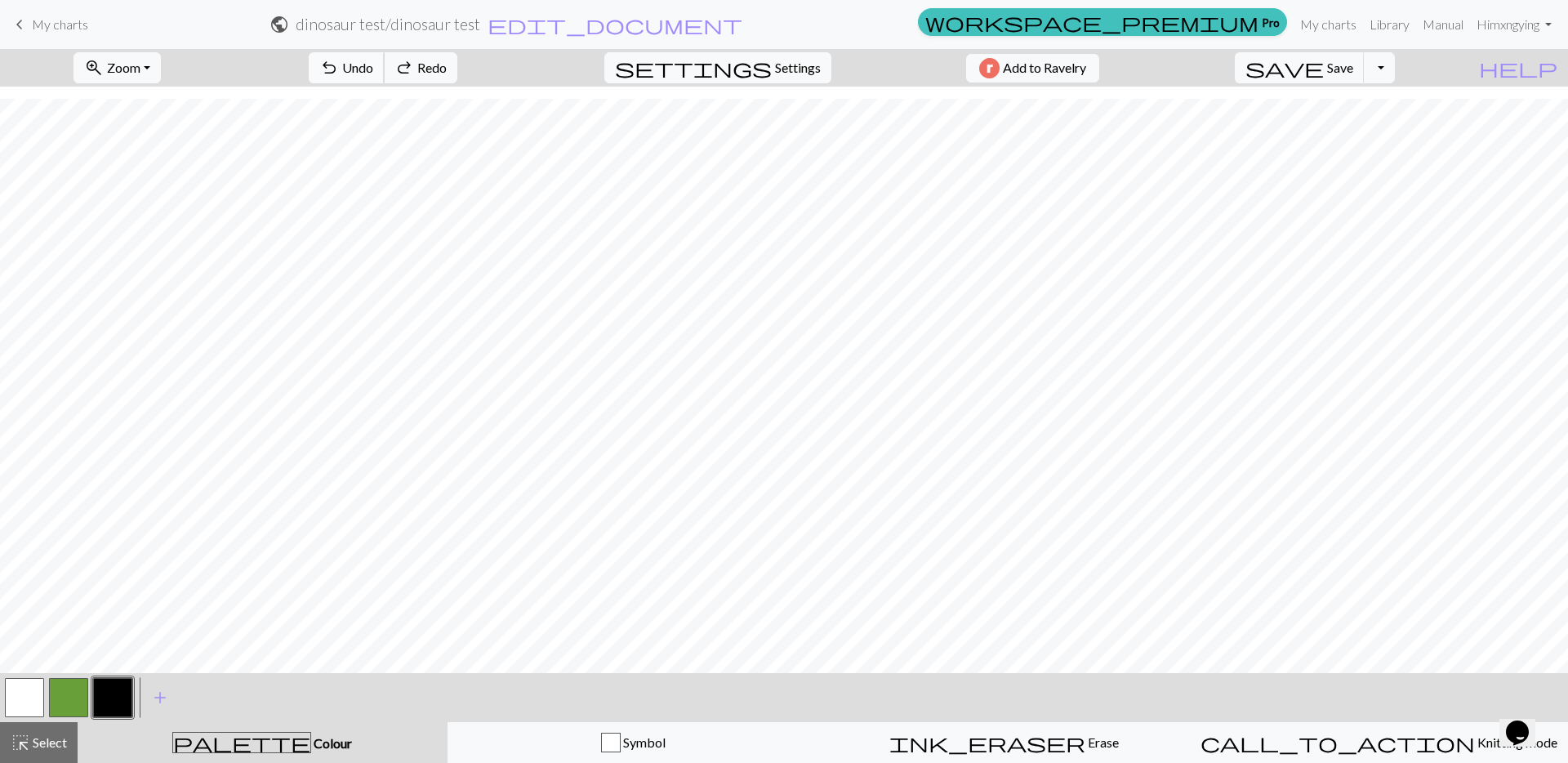 click on "undo Undo Undo" at bounding box center [346, 68] 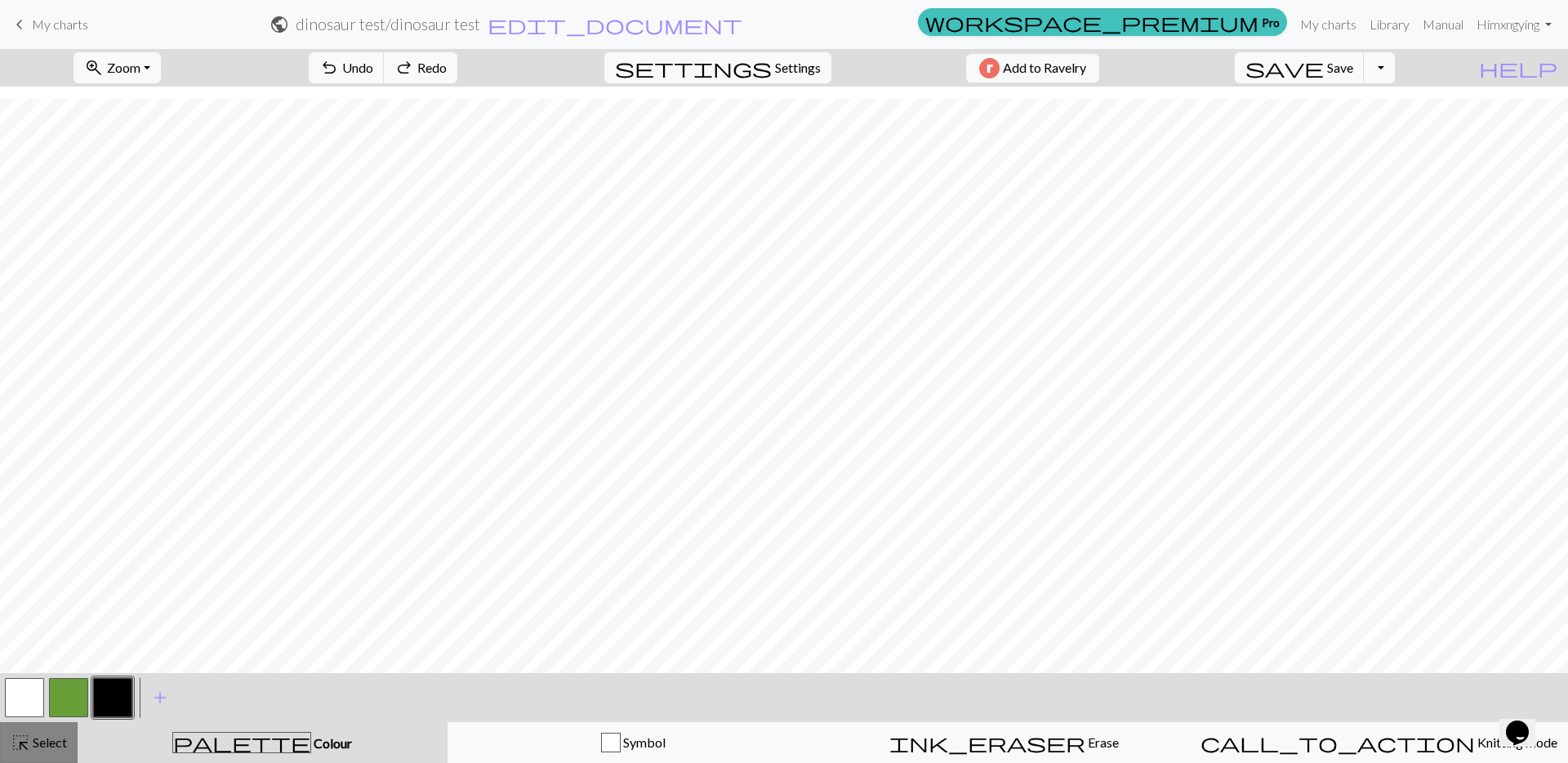 click on "Select" at bounding box center [48, 742] 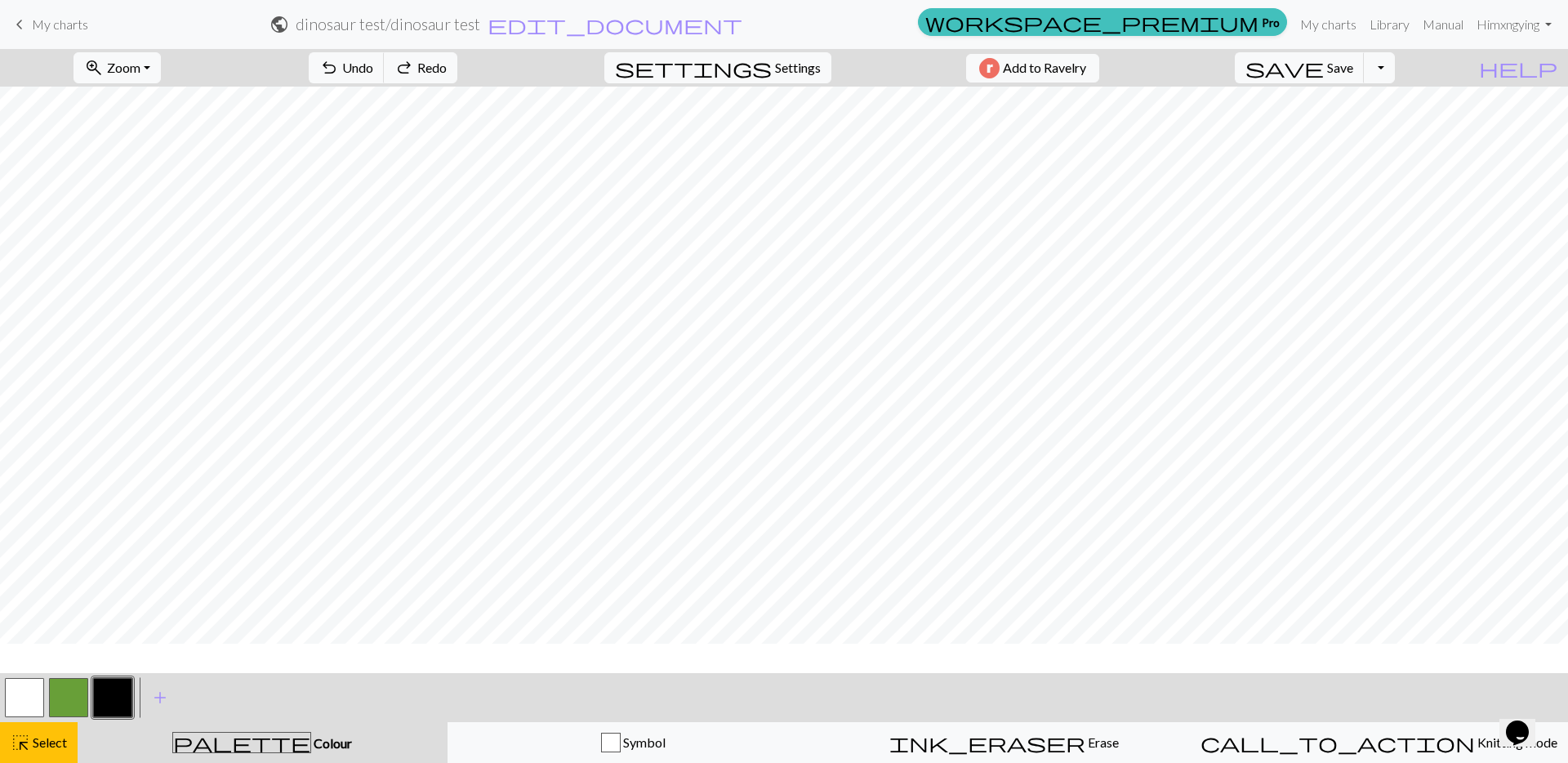 scroll, scrollTop: 340, scrollLeft: 0, axis: vertical 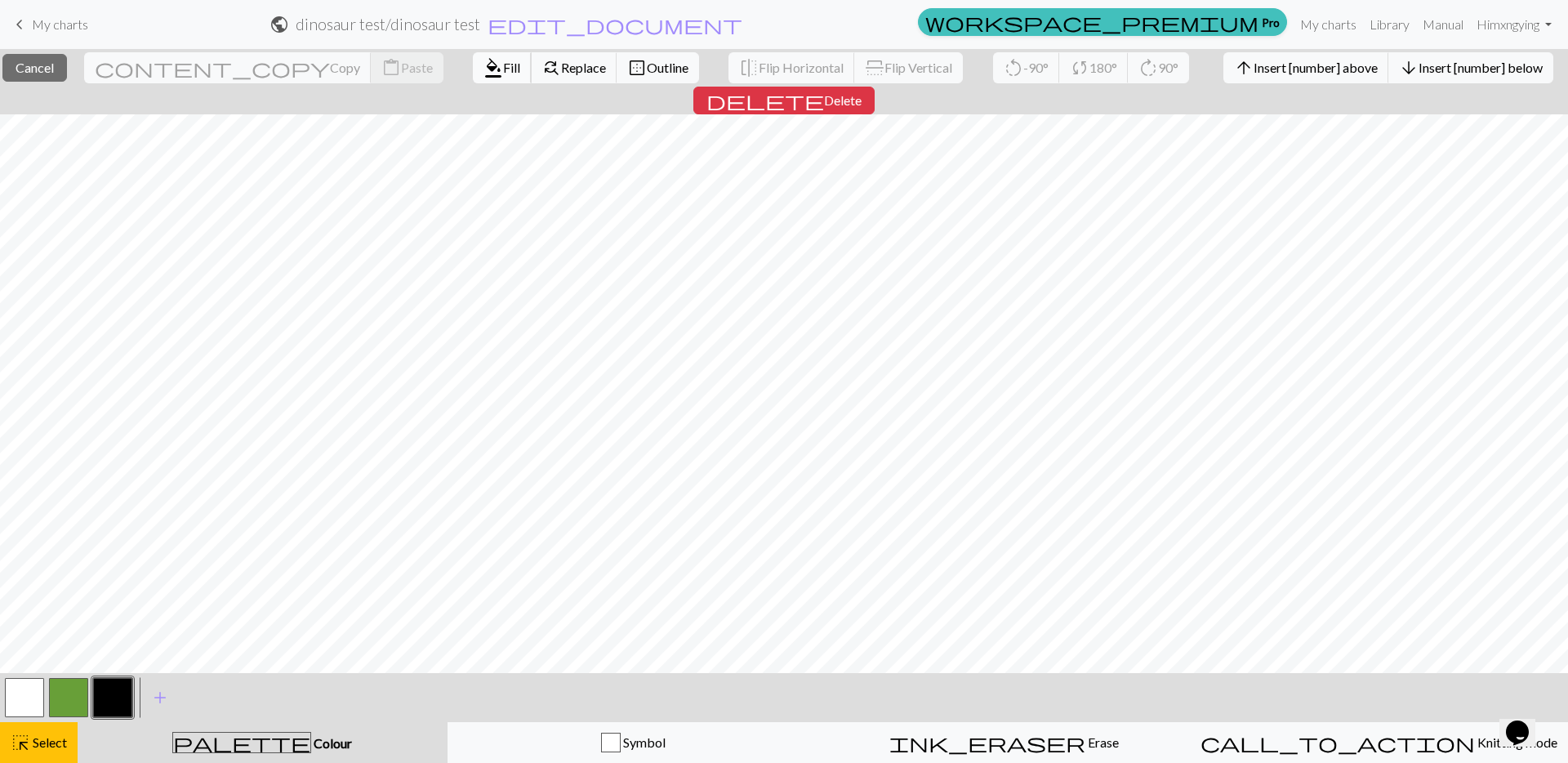 click on "Fill" at bounding box center (511, 67) 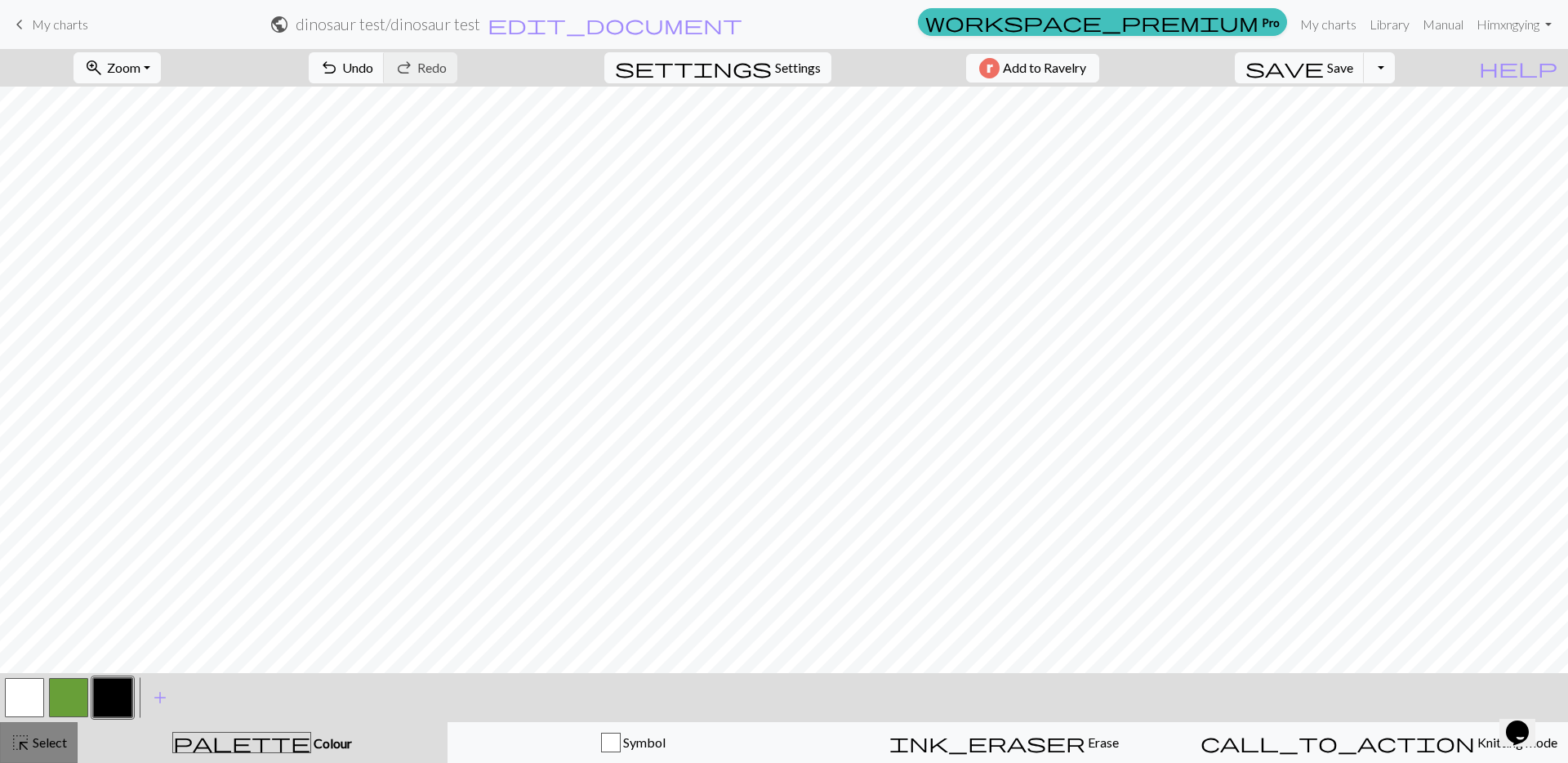 click on "highlight_alt   Select   Select" at bounding box center [38, 743] 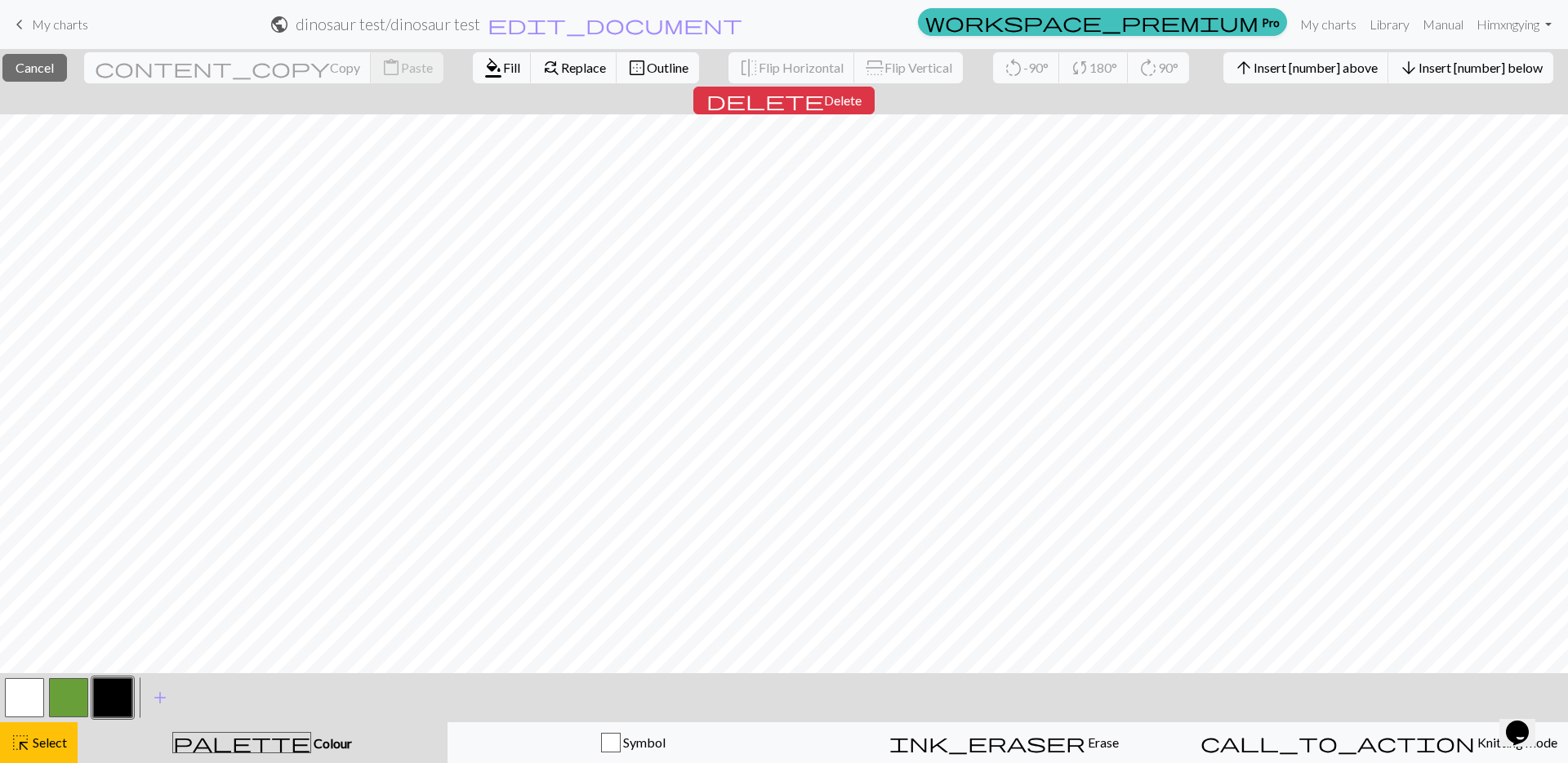 click at bounding box center (69, 698) 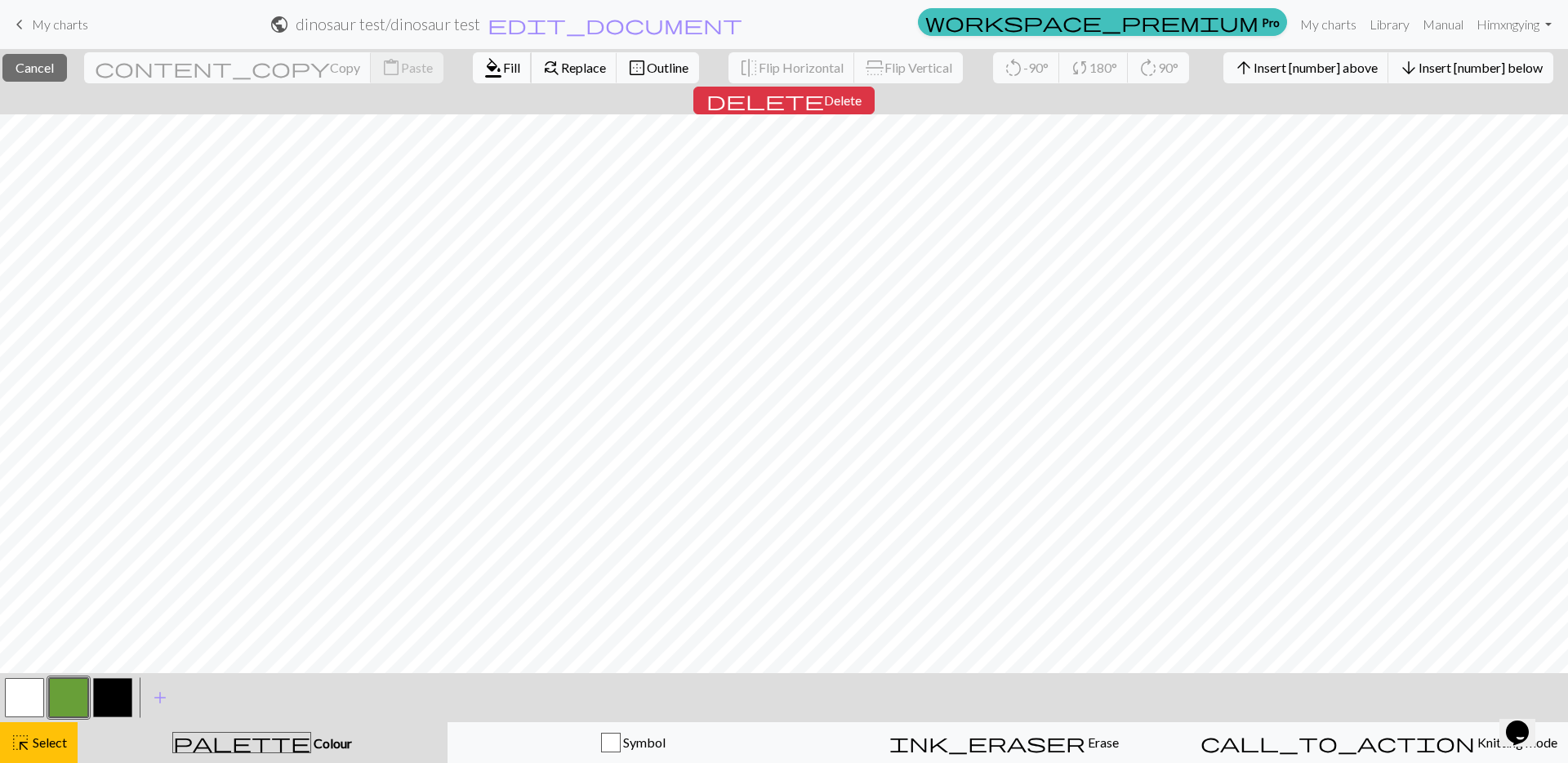 click on "format_color_fill" at bounding box center (493, 68) 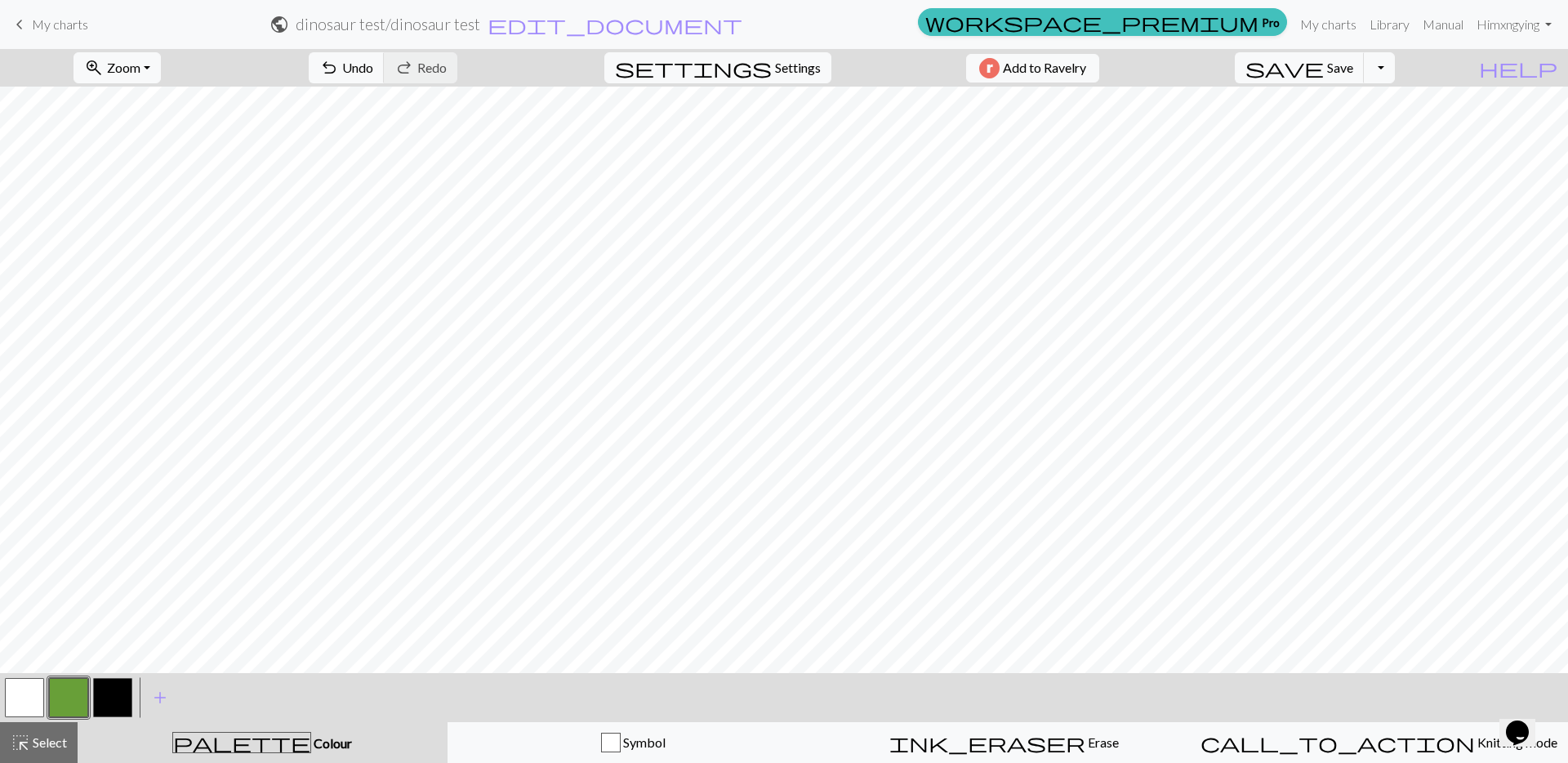 click at bounding box center [113, 698] 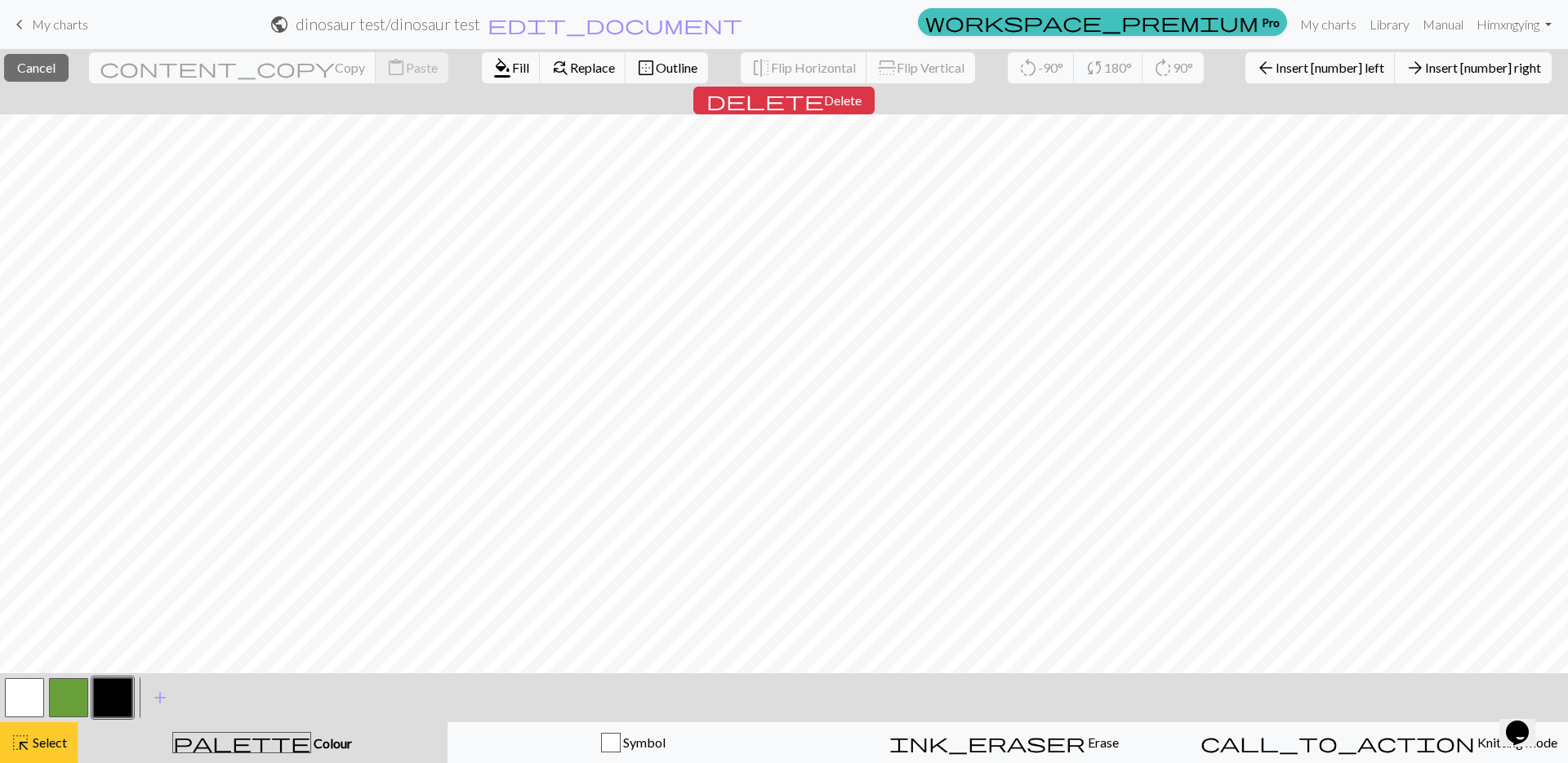click on "highlight_alt   Select   Select" at bounding box center [38, 743] 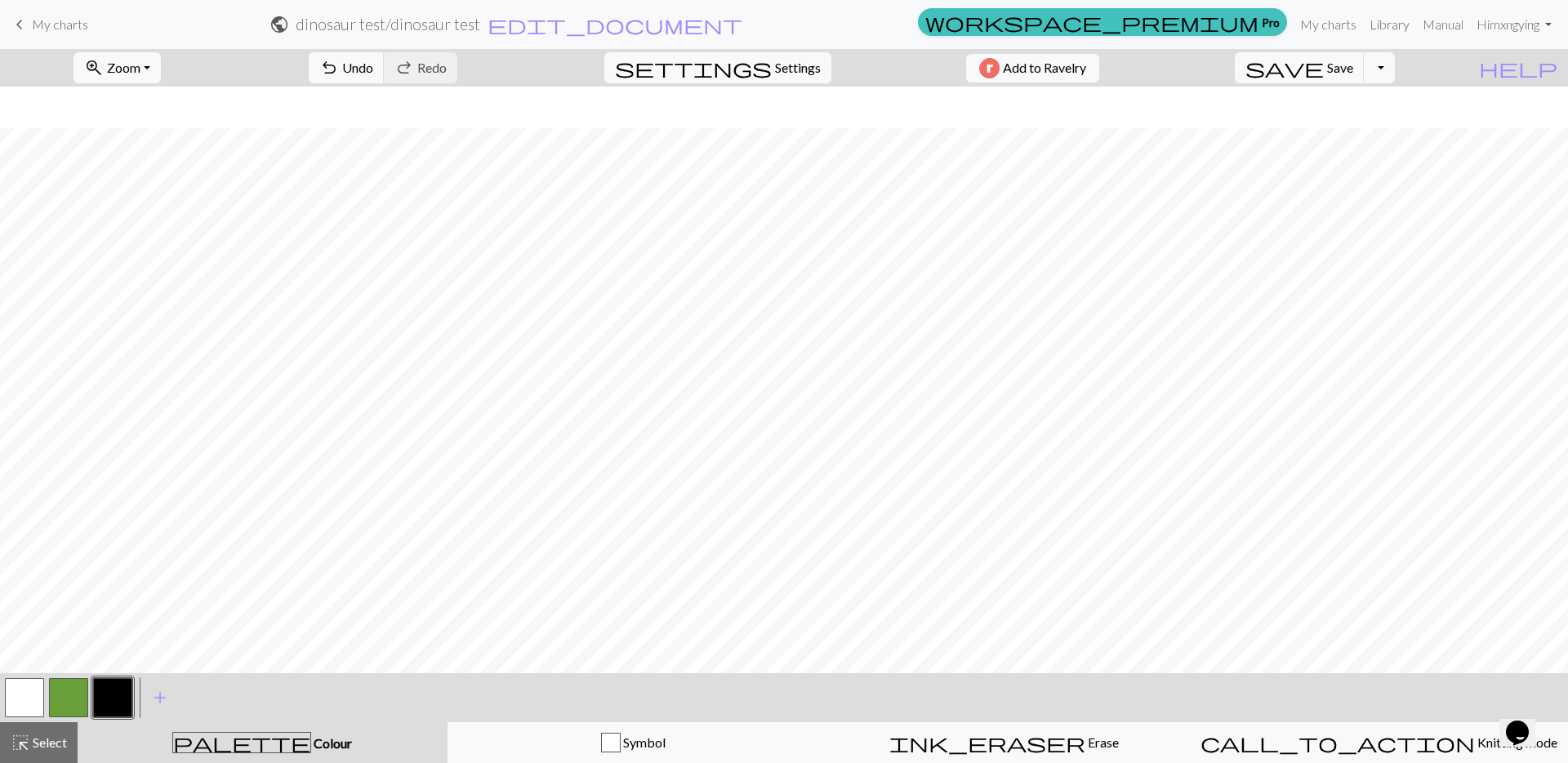 scroll, scrollTop: 382, scrollLeft: 0, axis: vertical 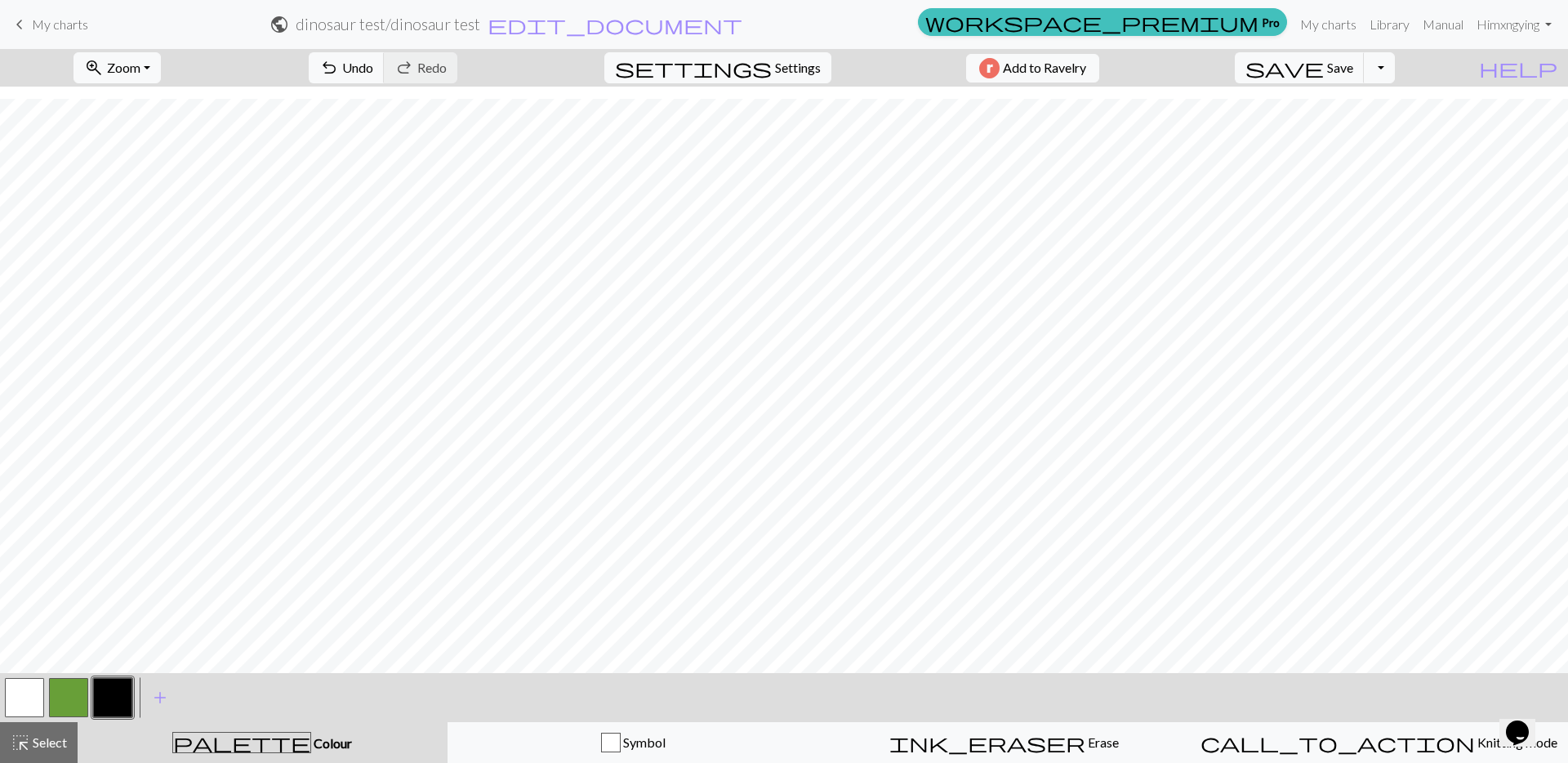 click at bounding box center [69, 698] 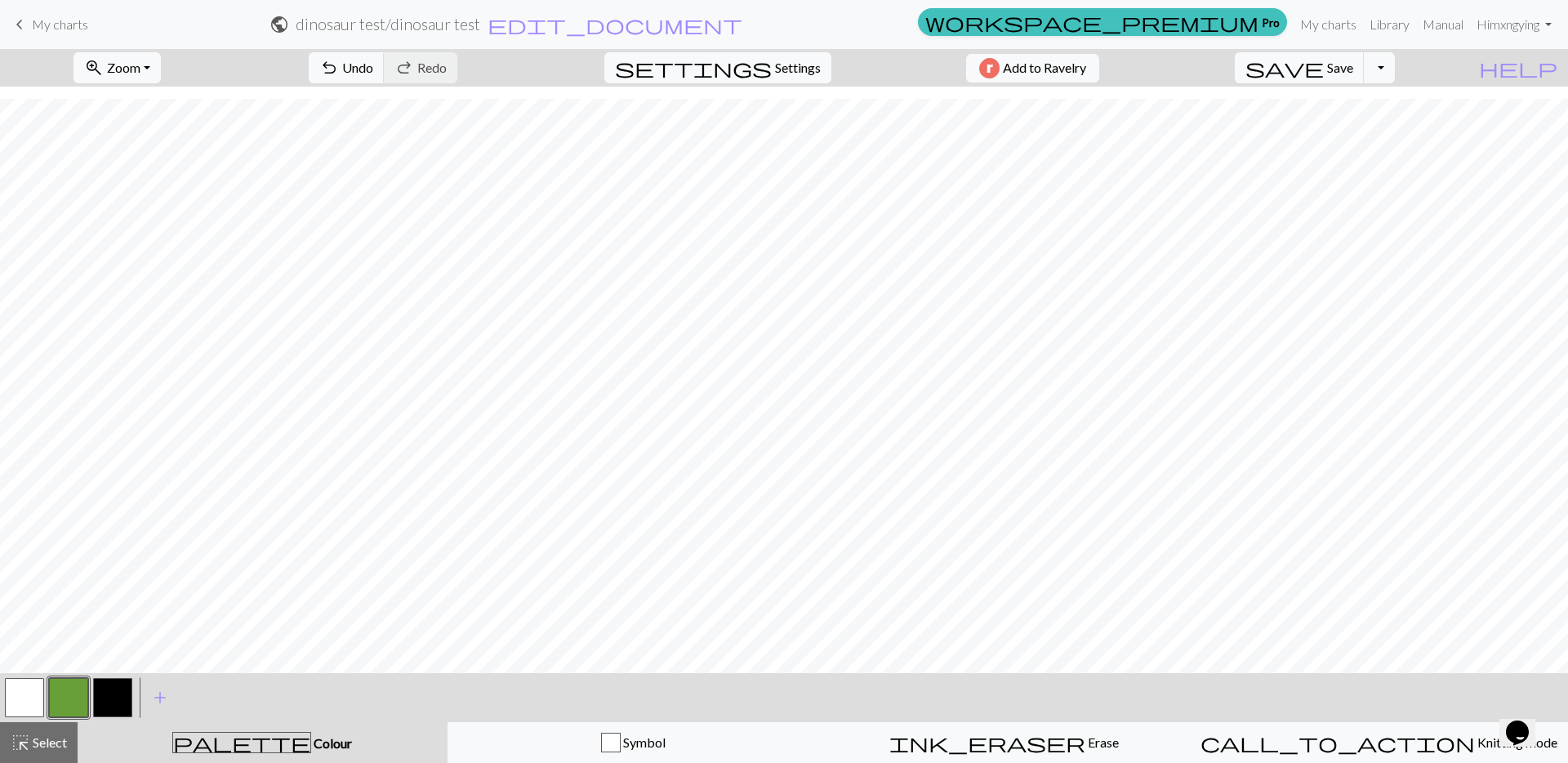 click at bounding box center [113, 698] 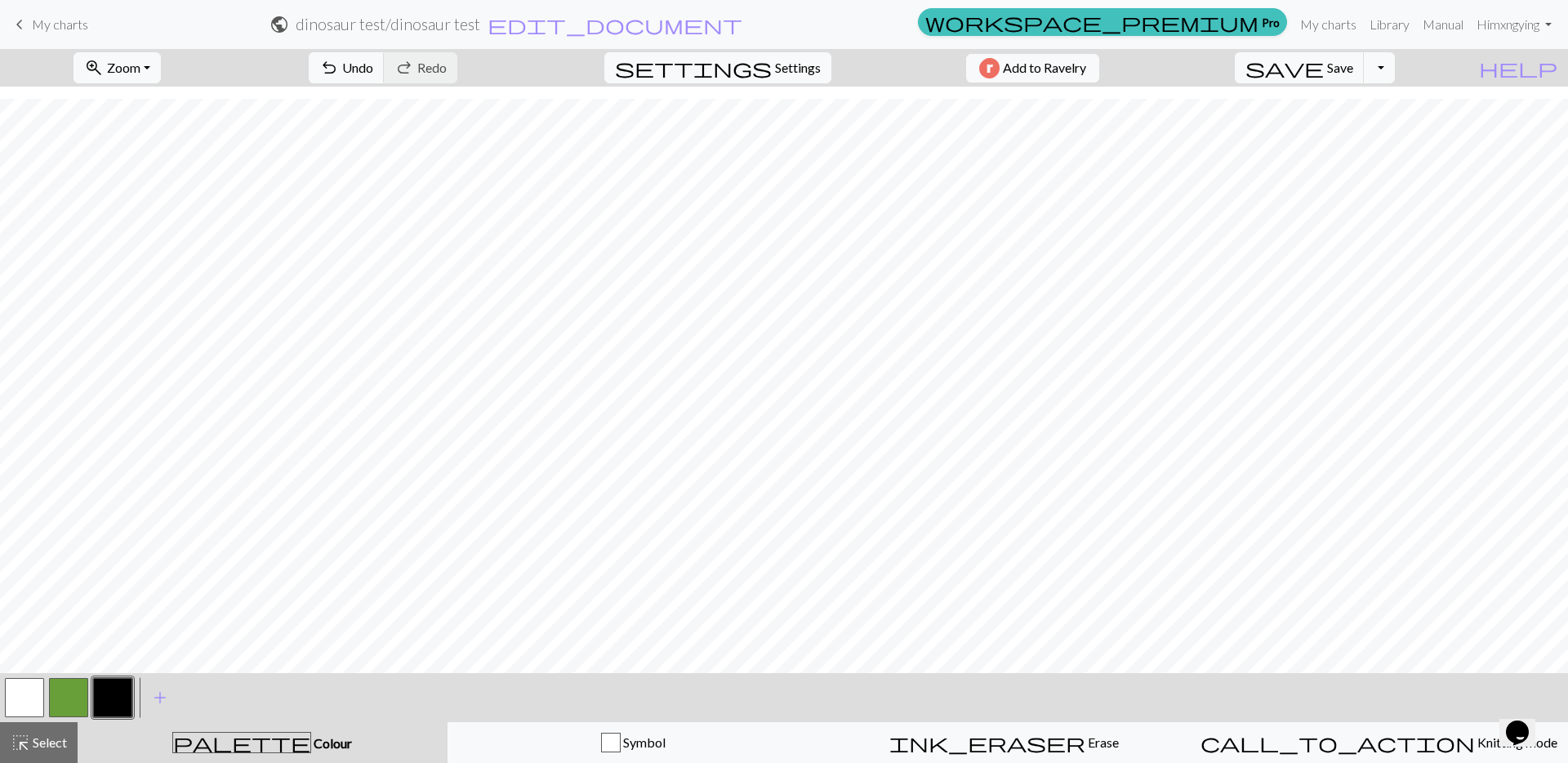 click at bounding box center (69, 698) 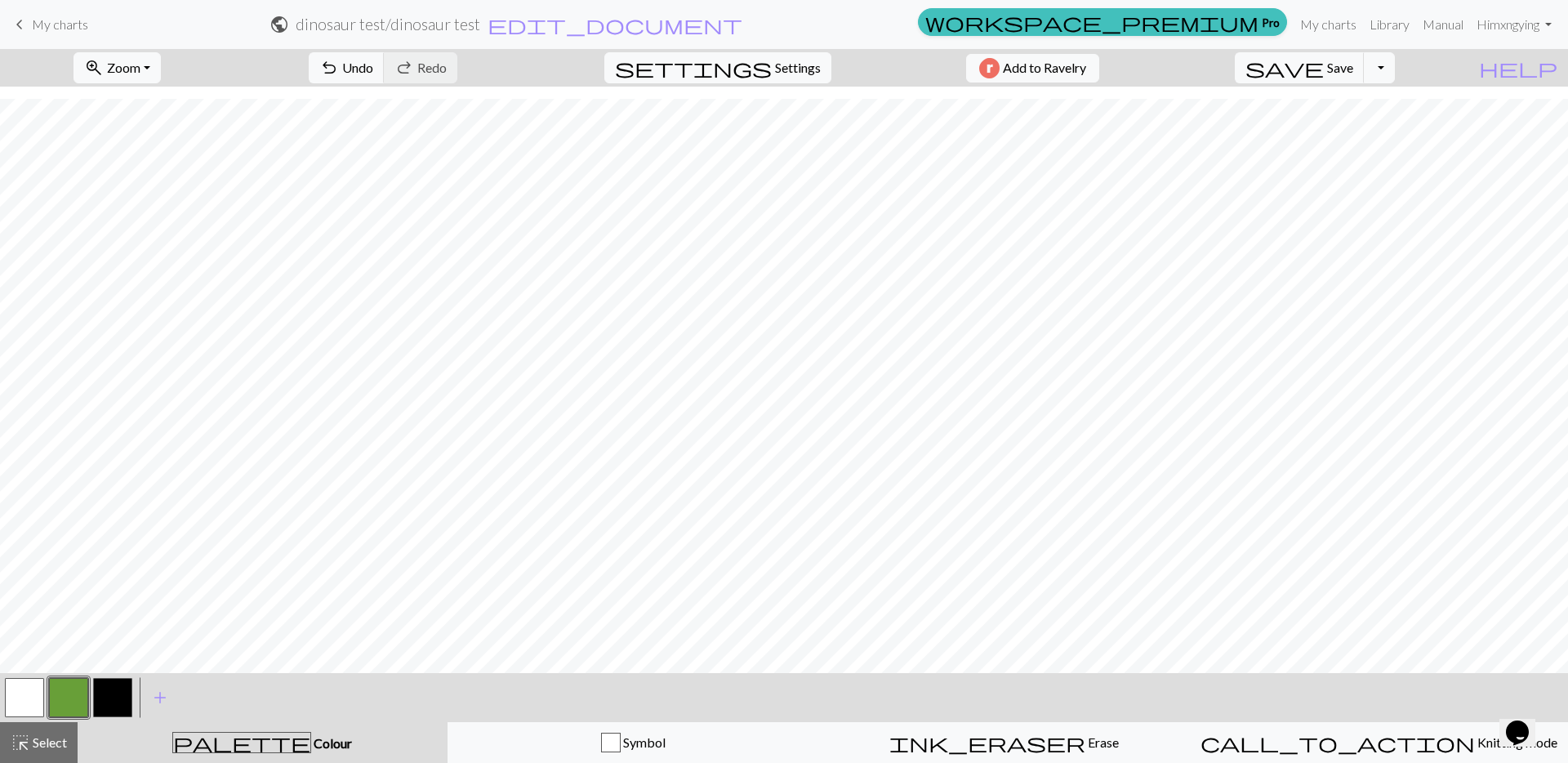 click at bounding box center [113, 698] 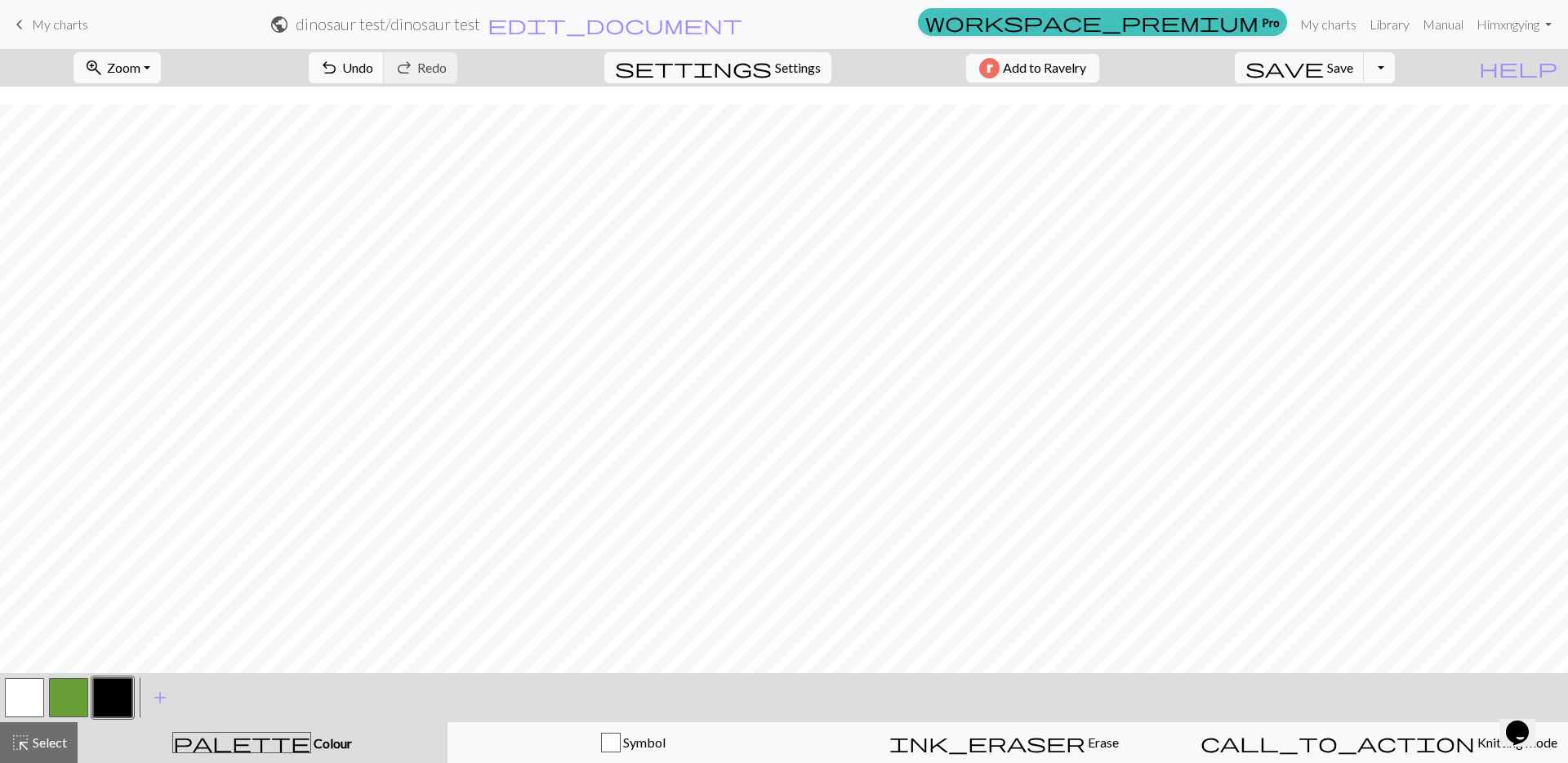 scroll, scrollTop: 203, scrollLeft: 0, axis: vertical 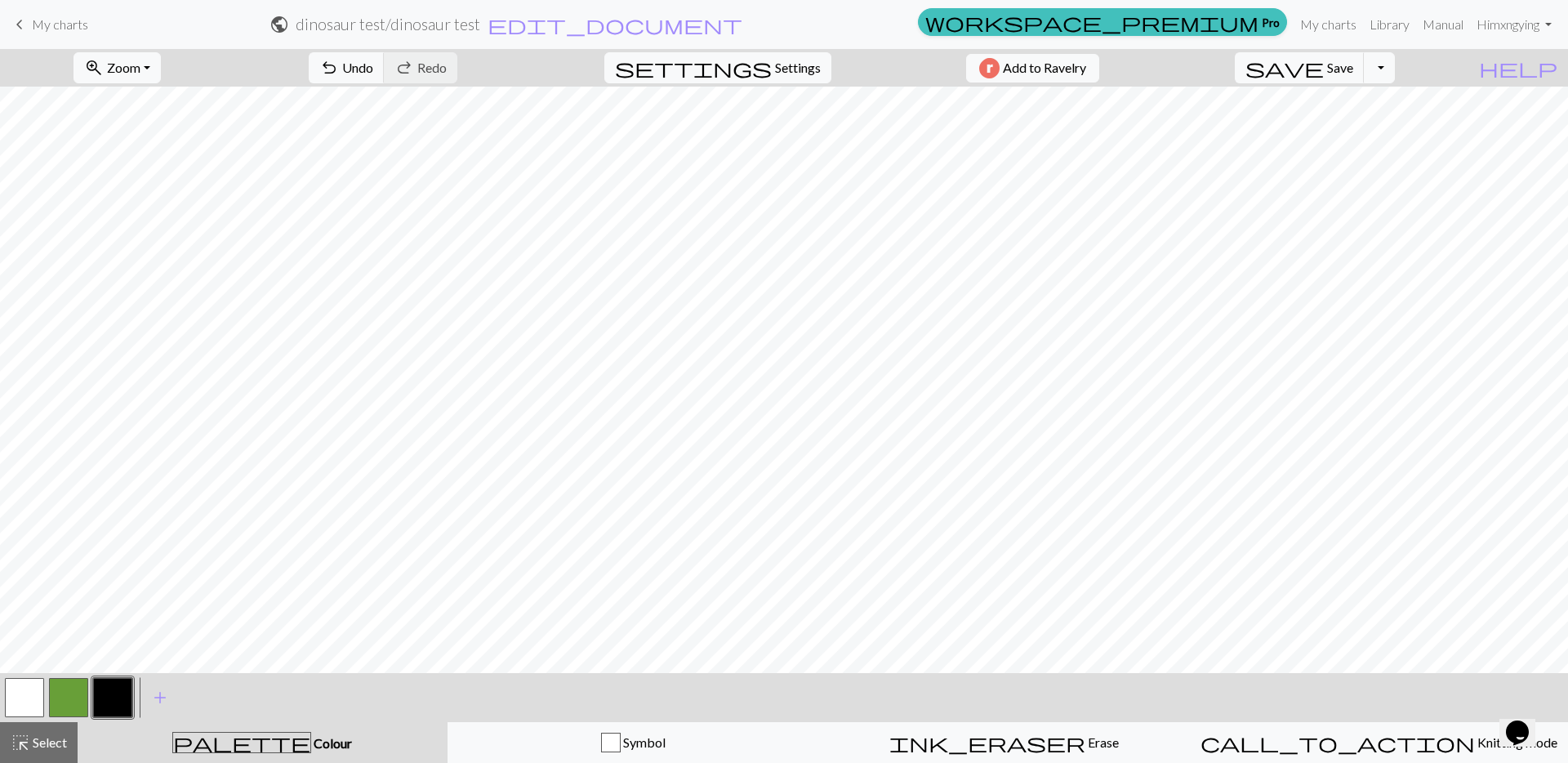 click at bounding box center (24, 698) 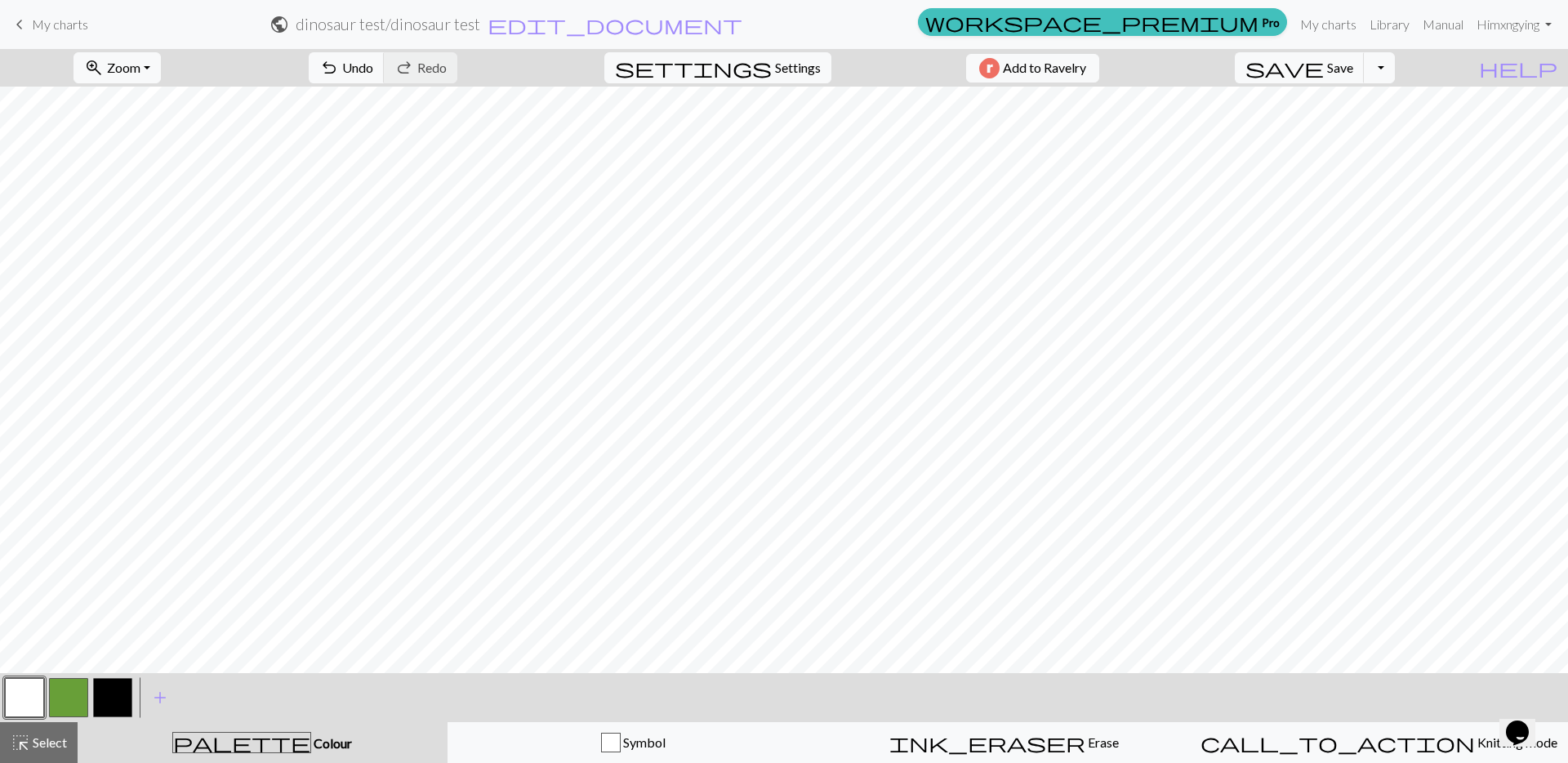 click at bounding box center [69, 698] 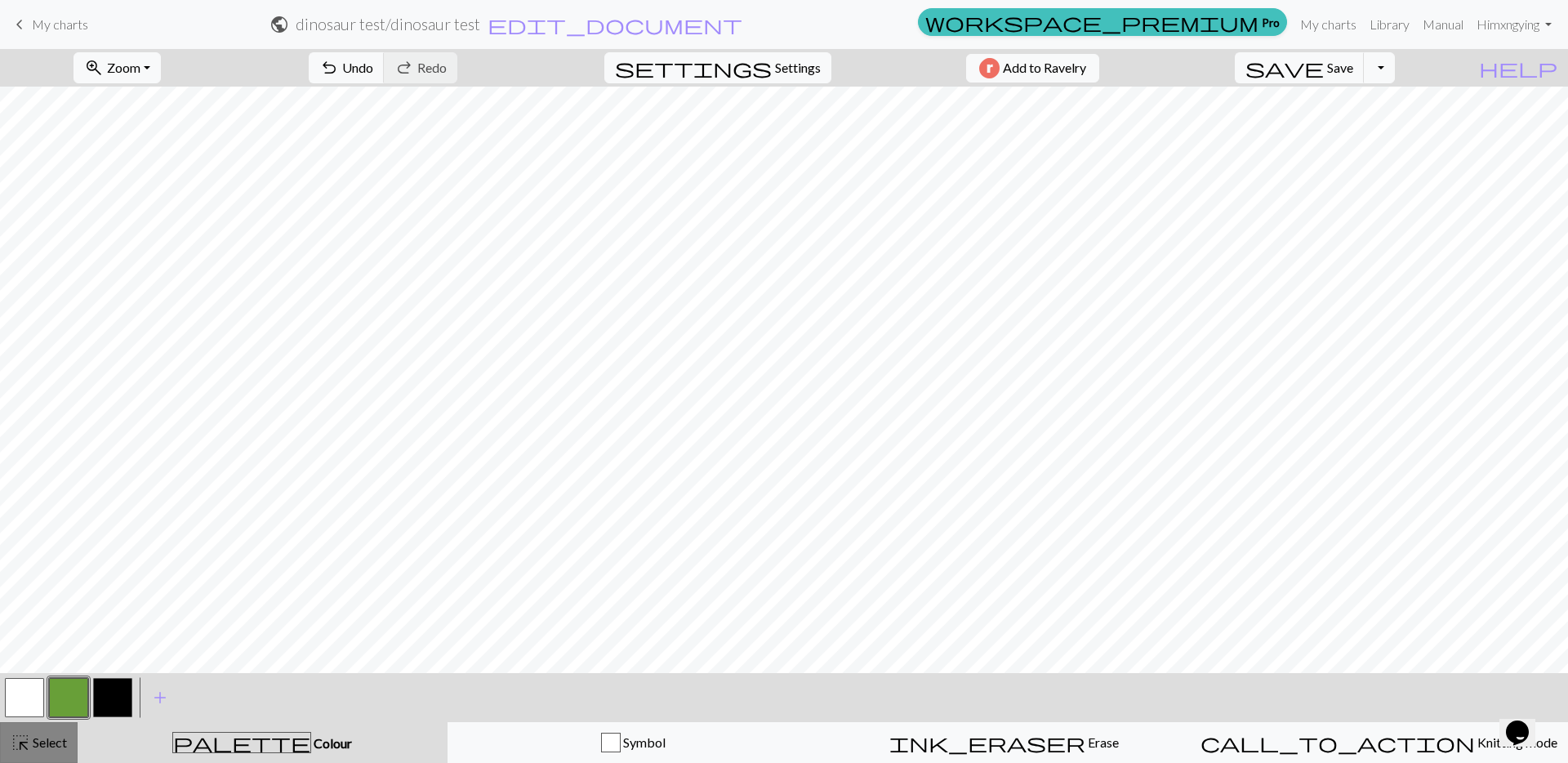 click on "Select" at bounding box center [48, 742] 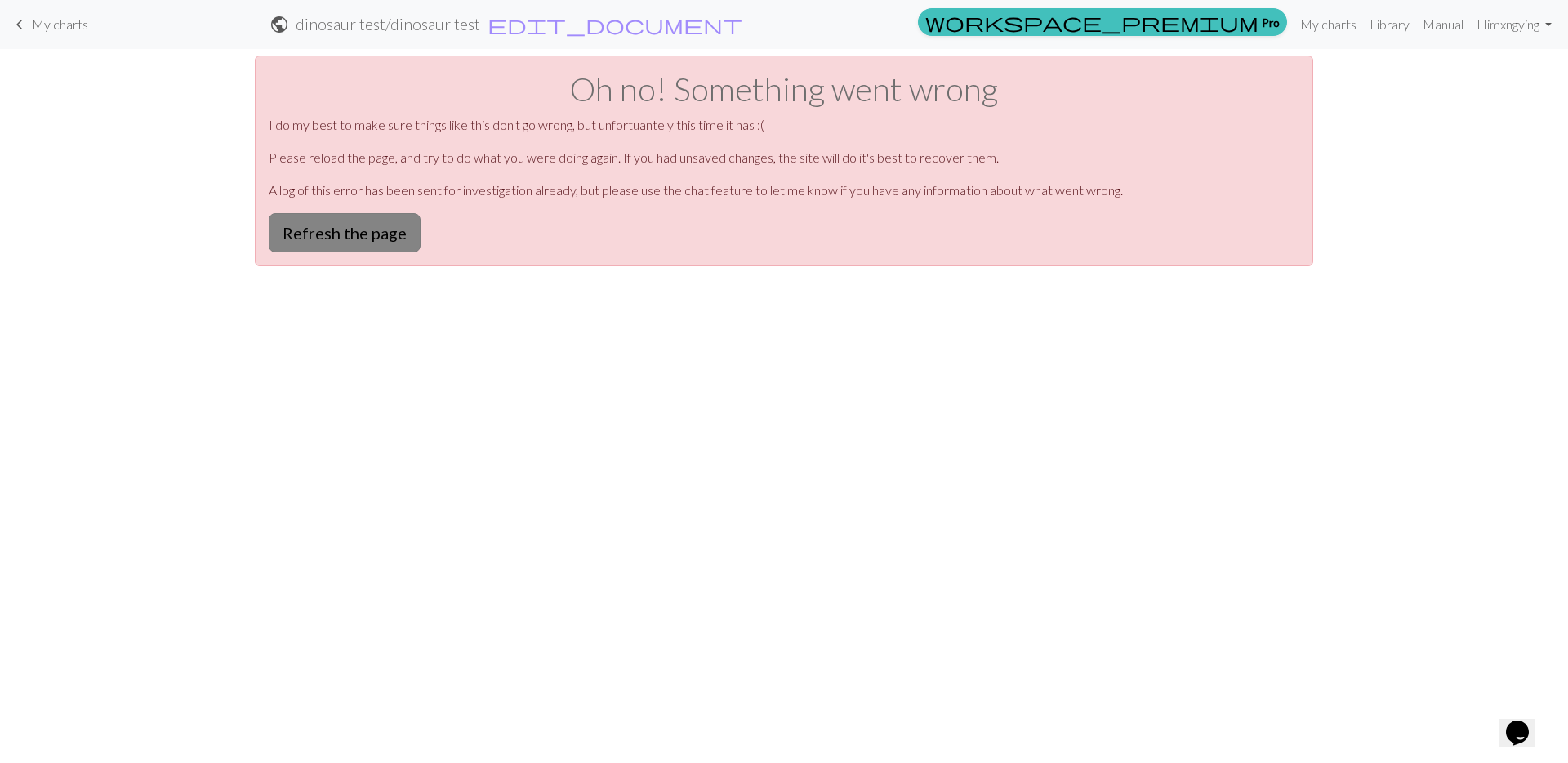 click on "Refresh the page" at bounding box center (345, 233) 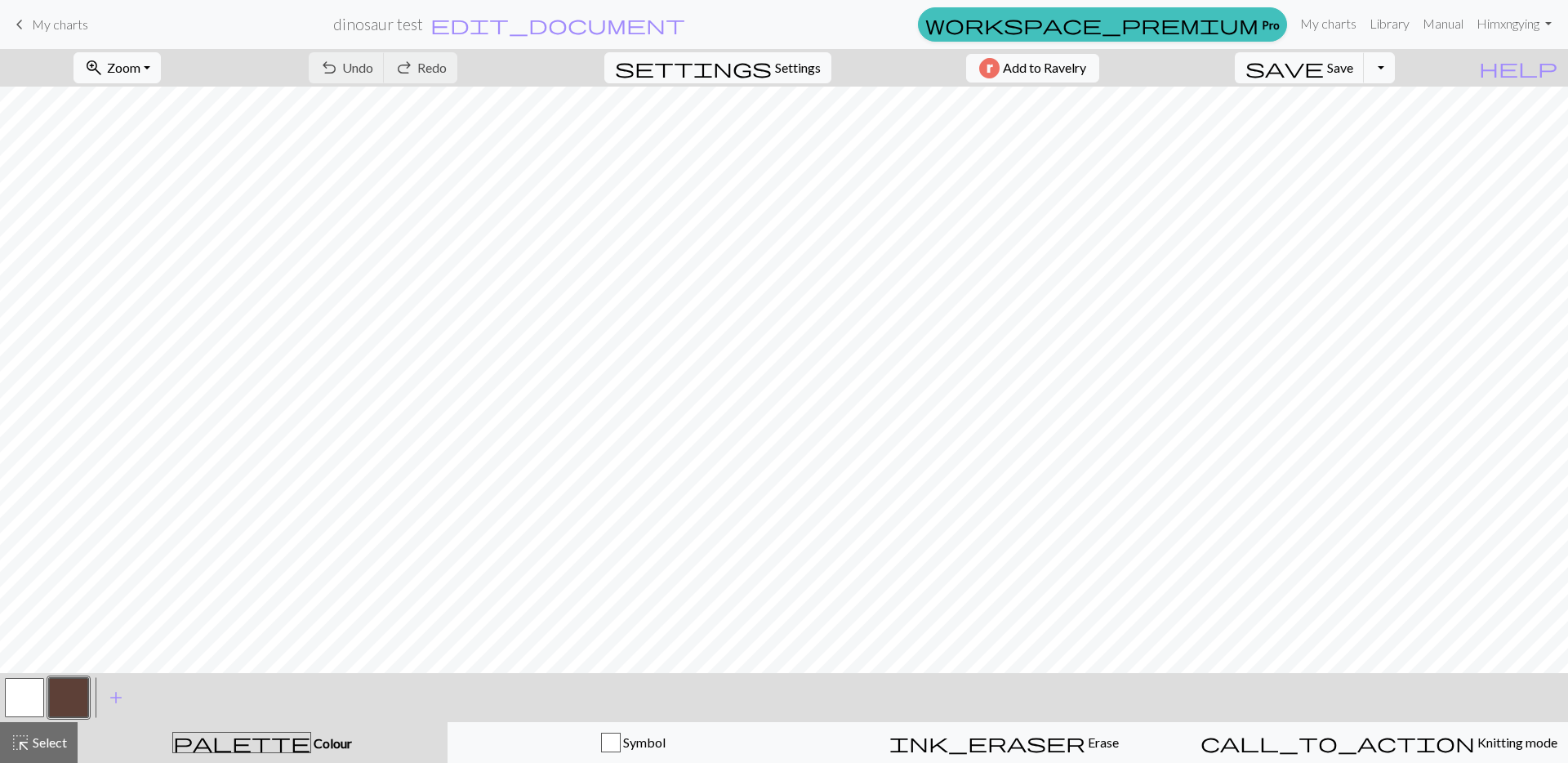 scroll, scrollTop: 0, scrollLeft: 0, axis: both 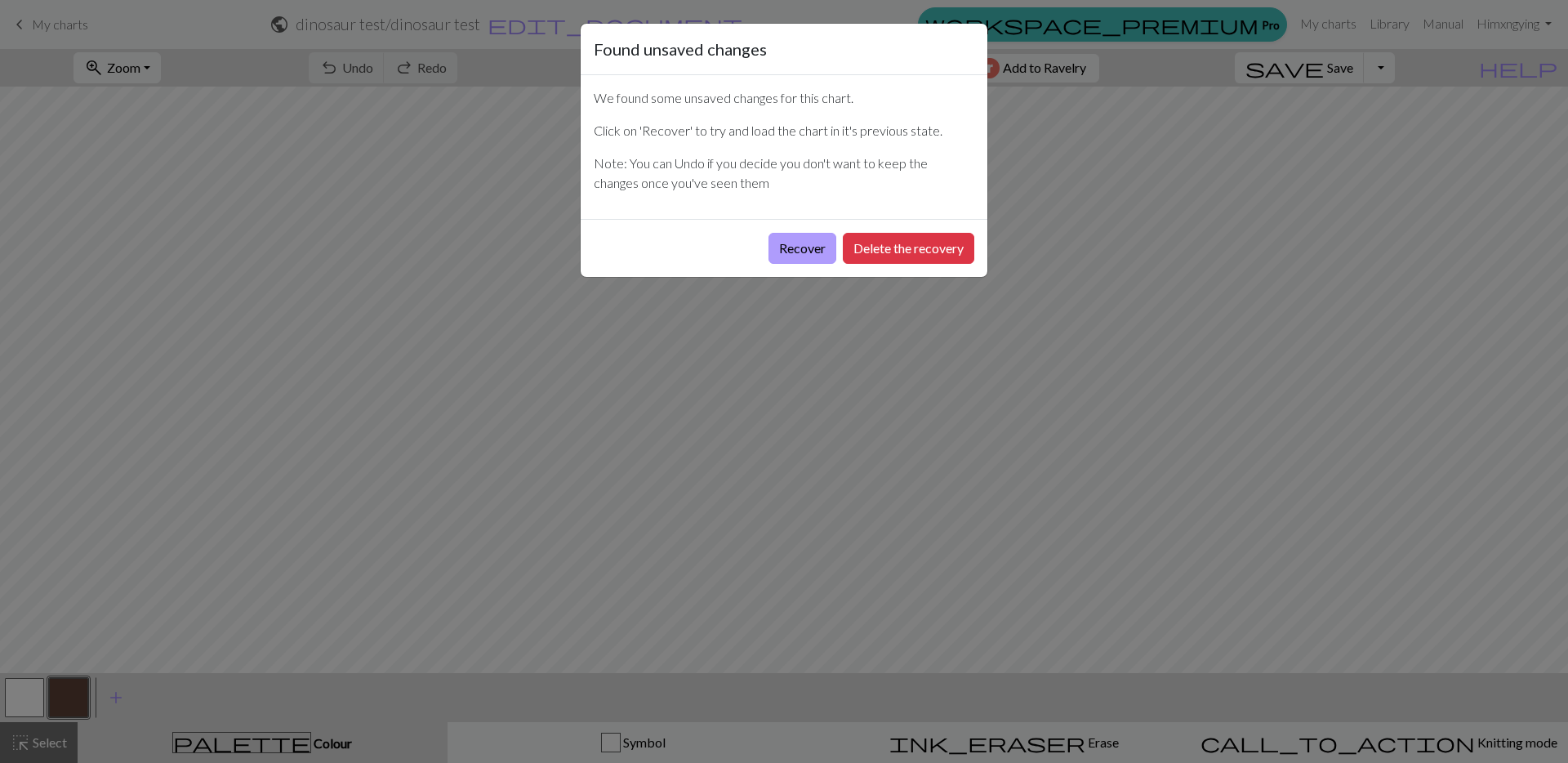click on "Recover" at bounding box center [802, 248] 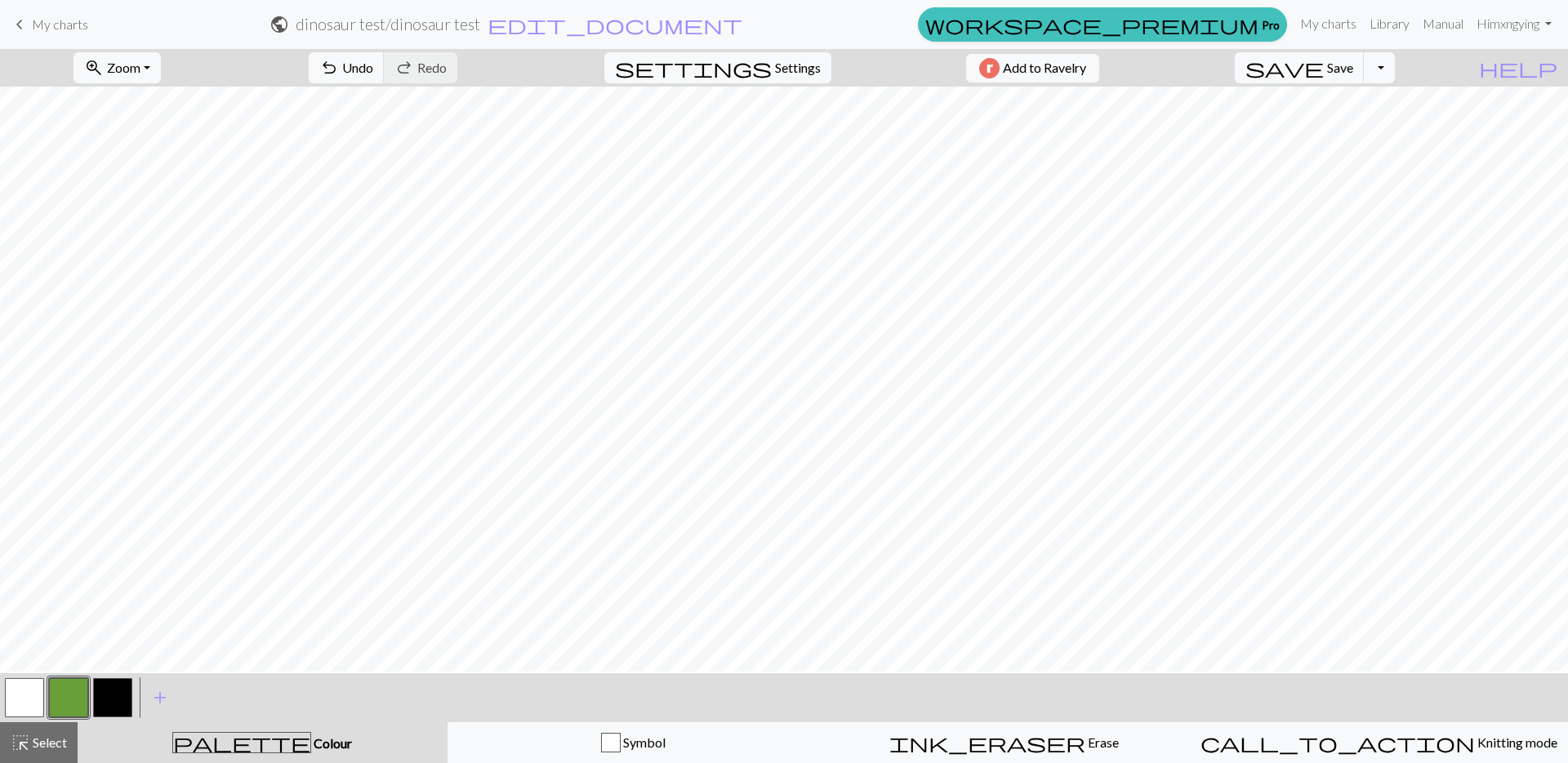 scroll, scrollTop: 792, scrollLeft: 0, axis: vertical 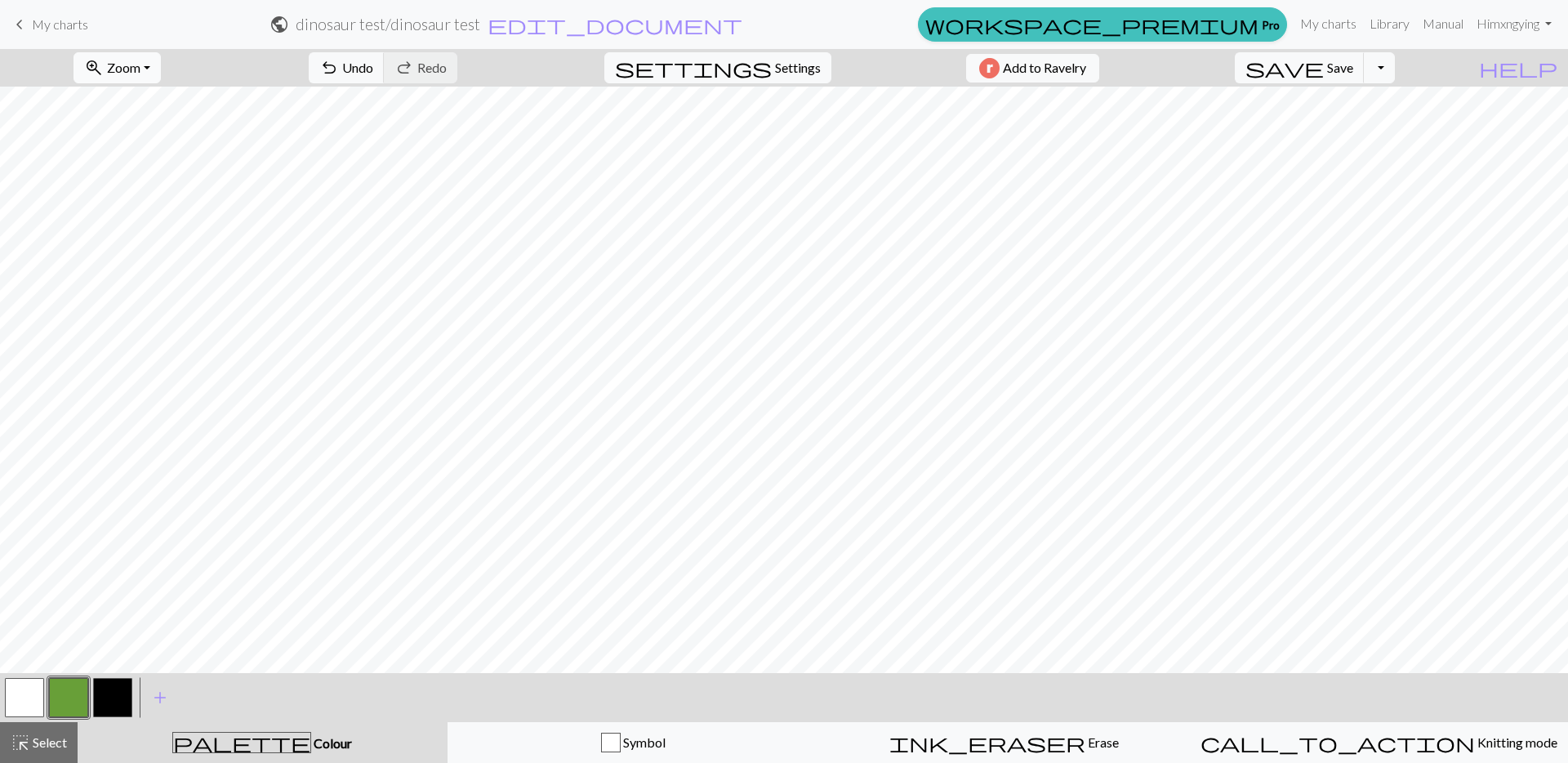 click on "zoom_in Zoom Zoom" at bounding box center [117, 68] 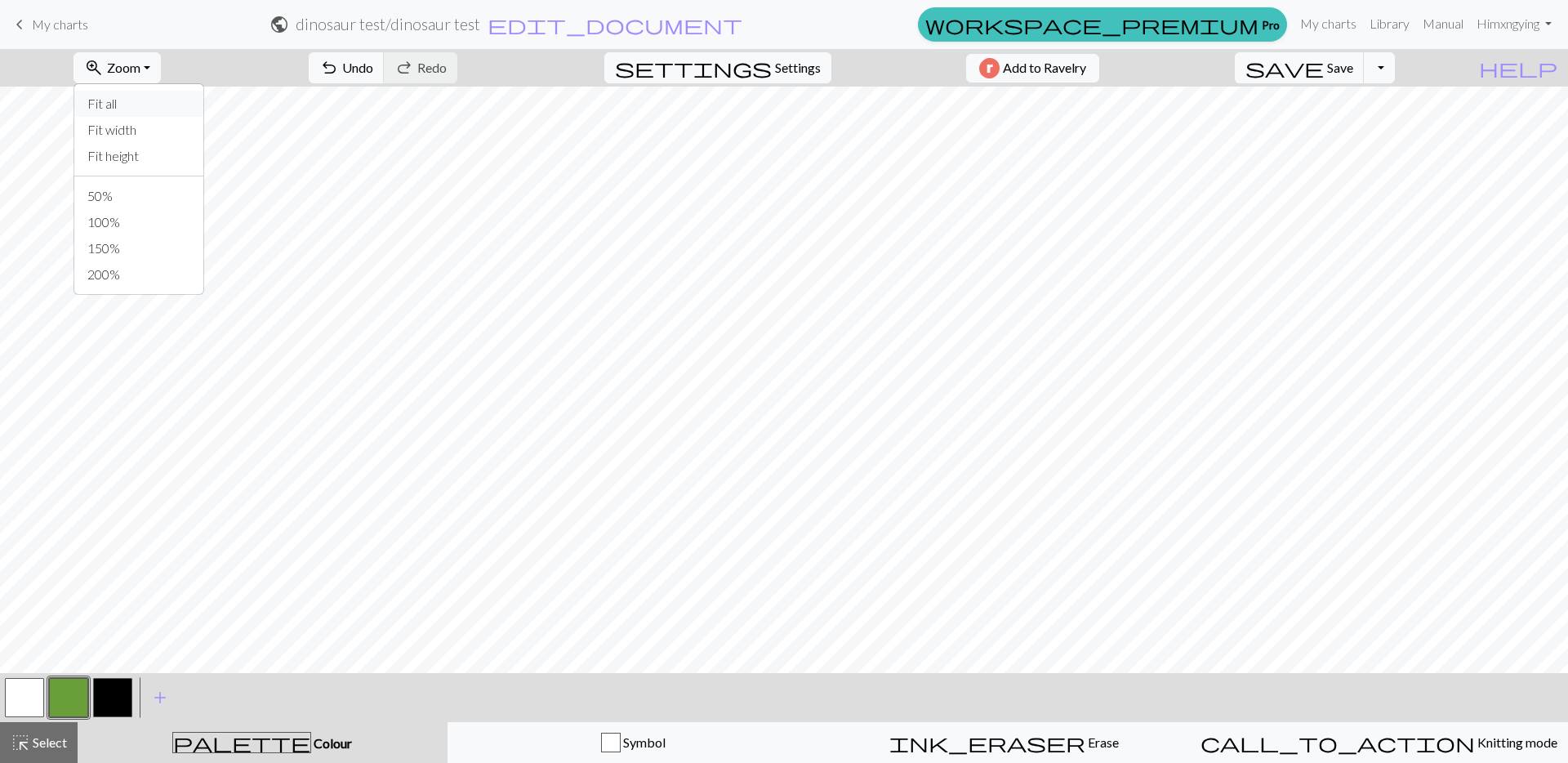click on "Fit all" at bounding box center (139, 104) 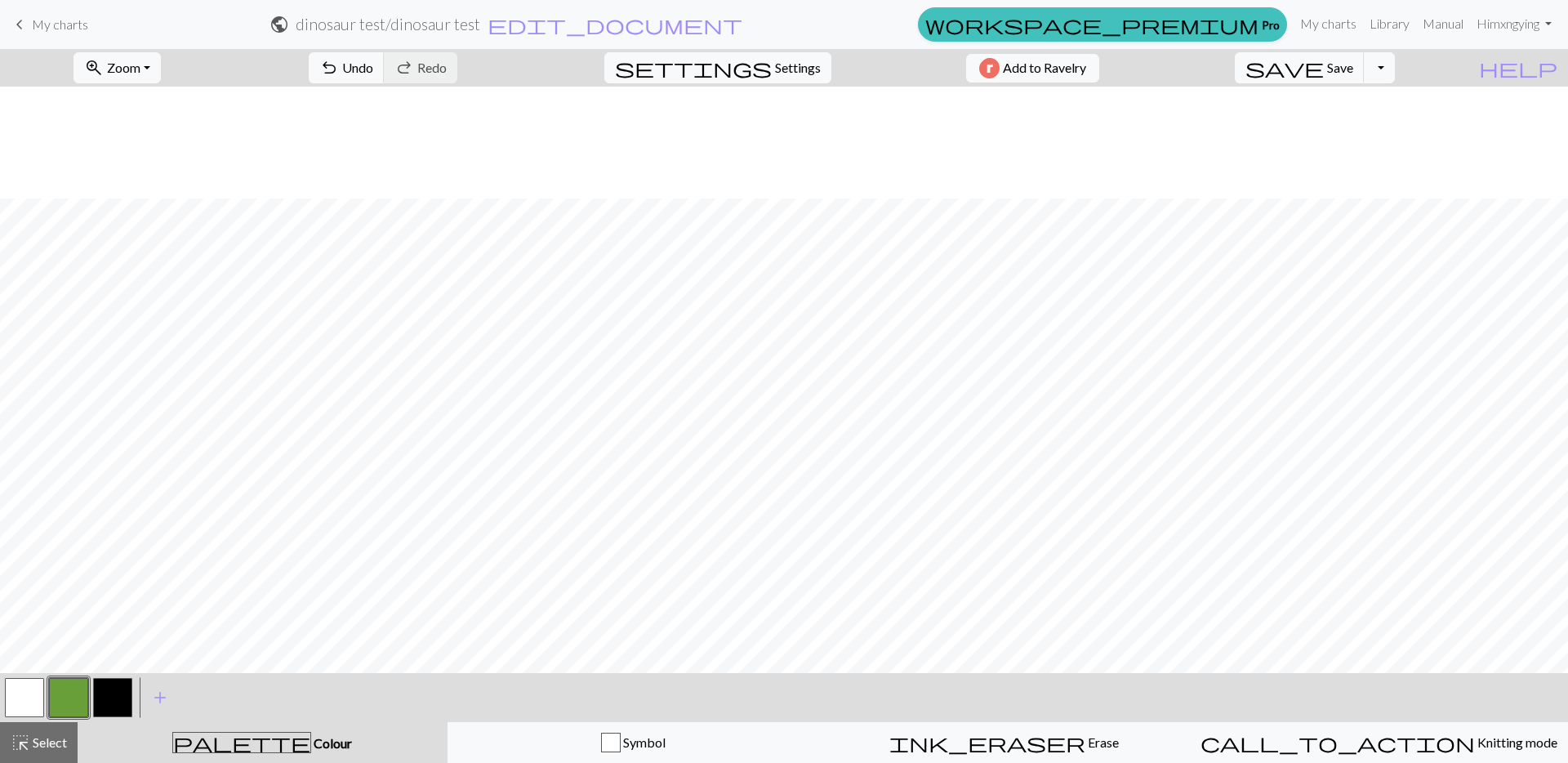 scroll, scrollTop: 209, scrollLeft: 0, axis: vertical 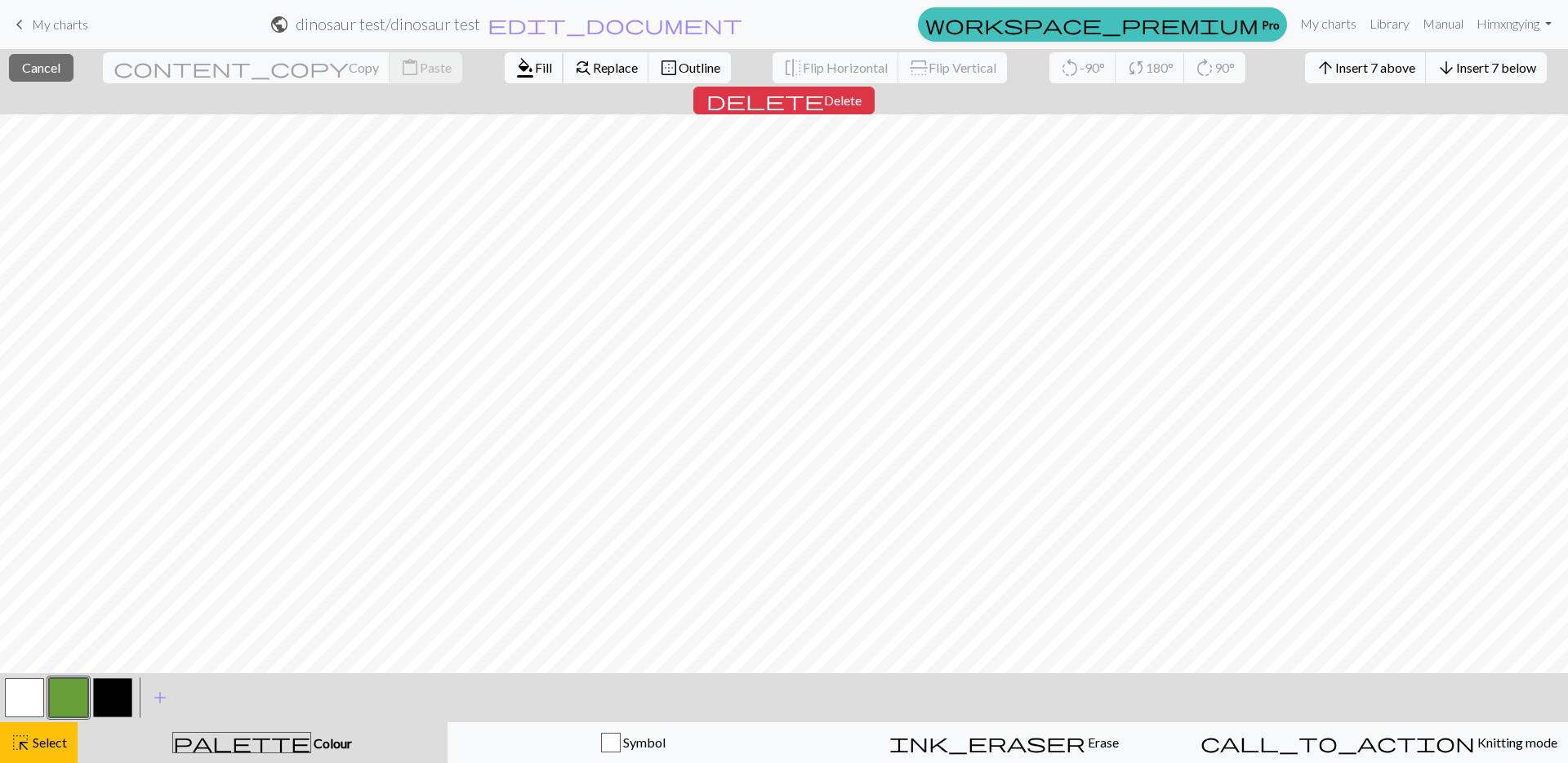 click on "format_color_fill  Fill" at bounding box center (534, 68) 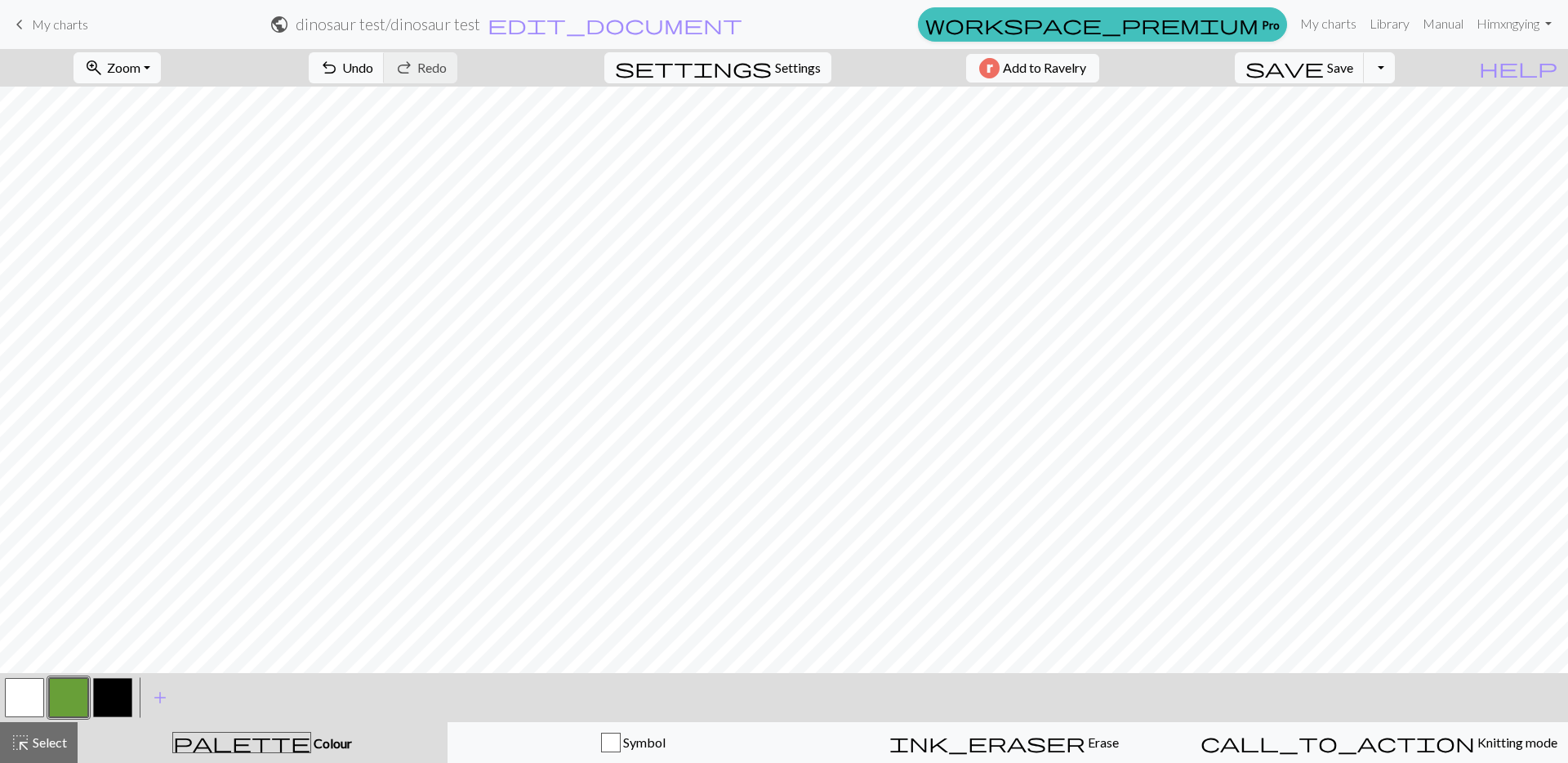 click at bounding box center [24, 698] 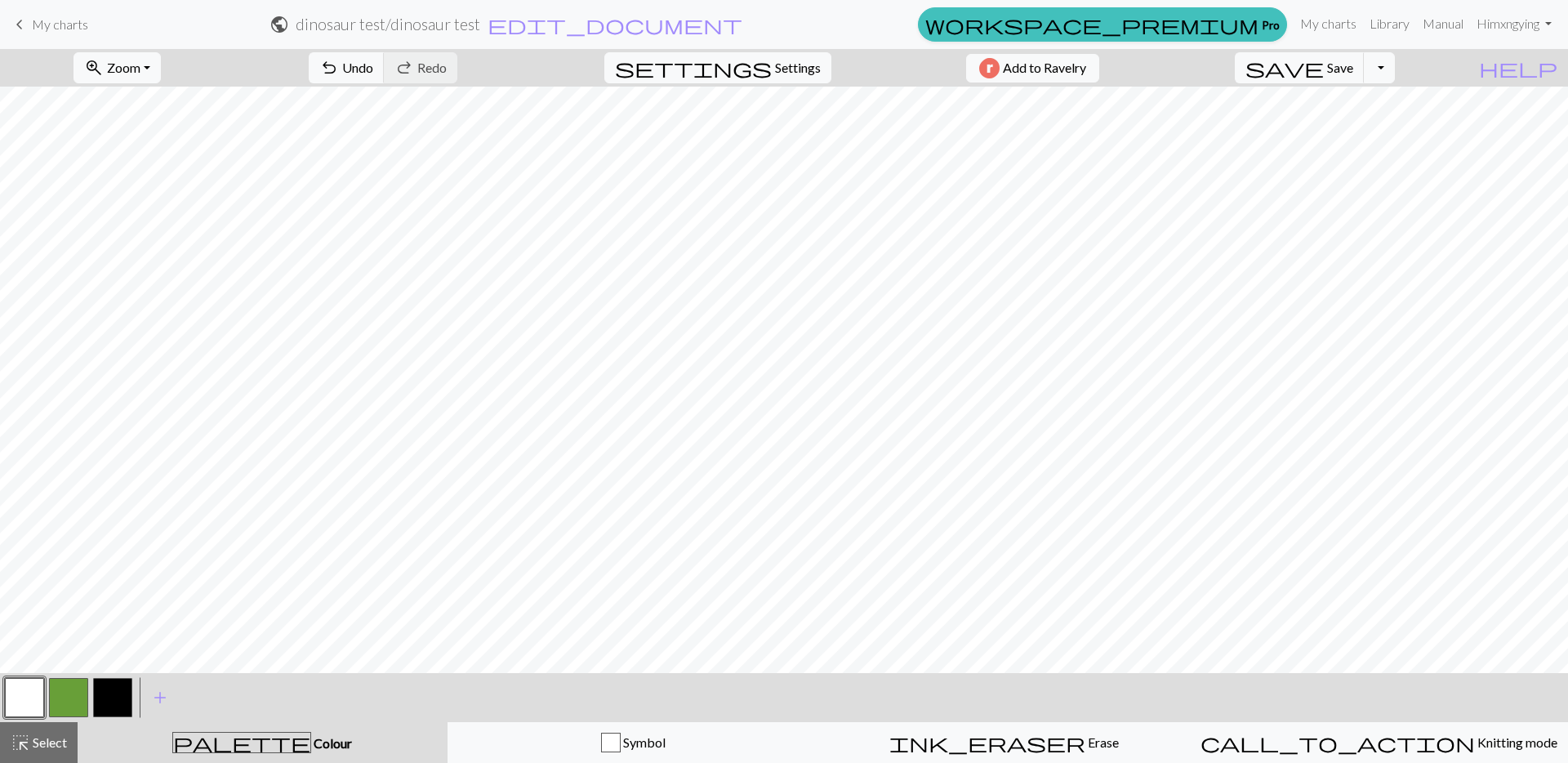 click at bounding box center [113, 698] 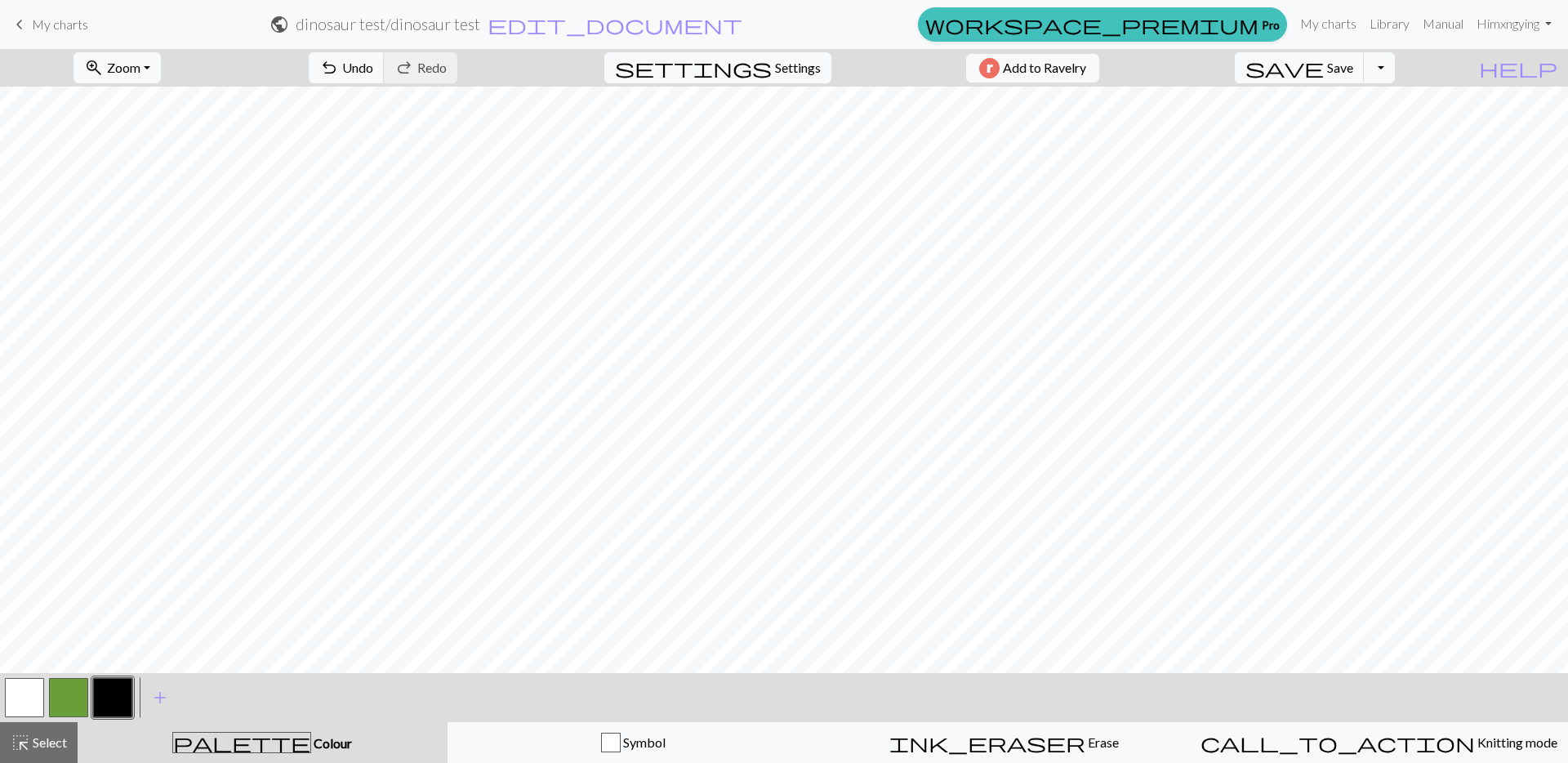 click at bounding box center [69, 698] 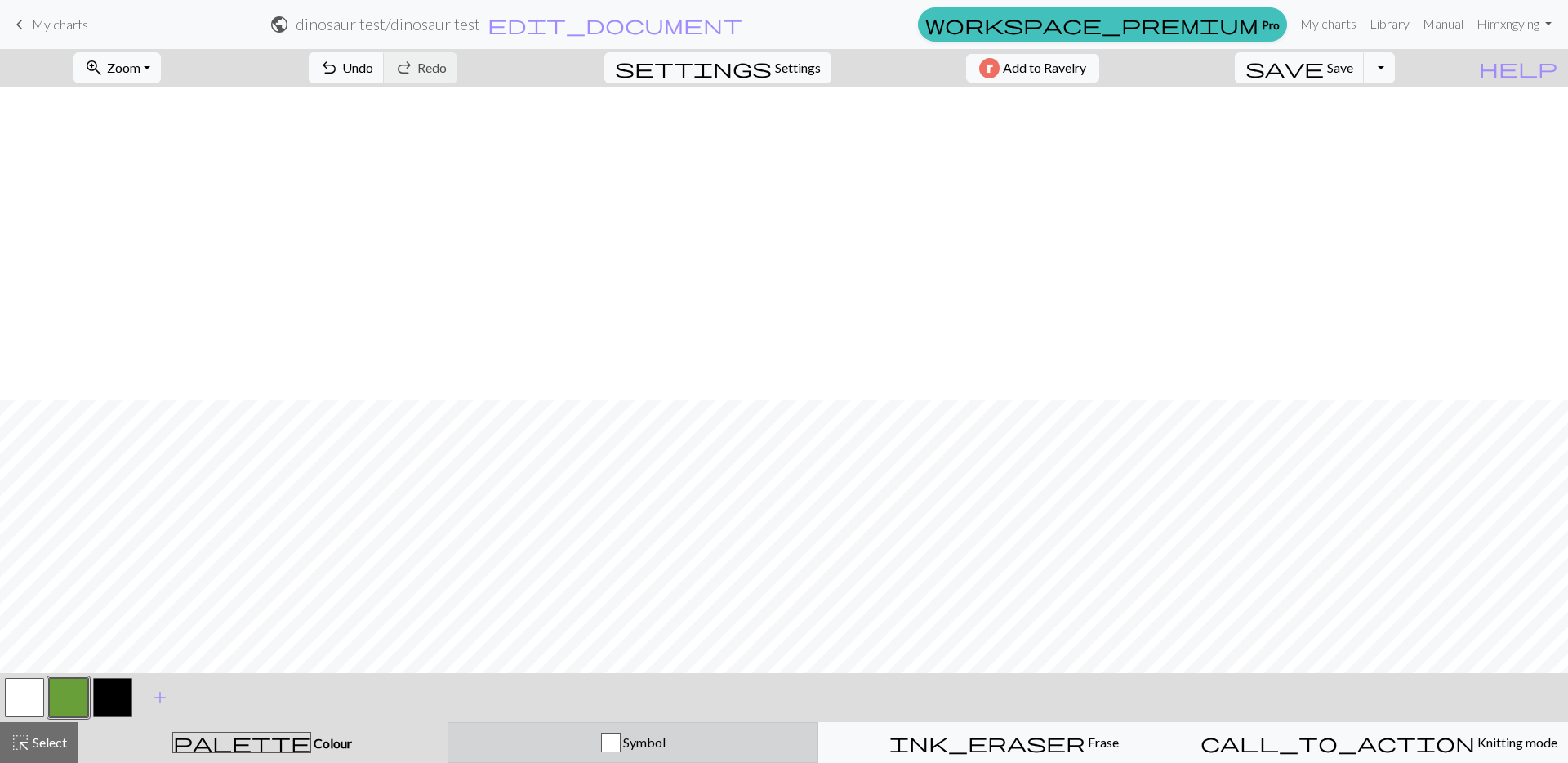 scroll, scrollTop: 314, scrollLeft: 0, axis: vertical 